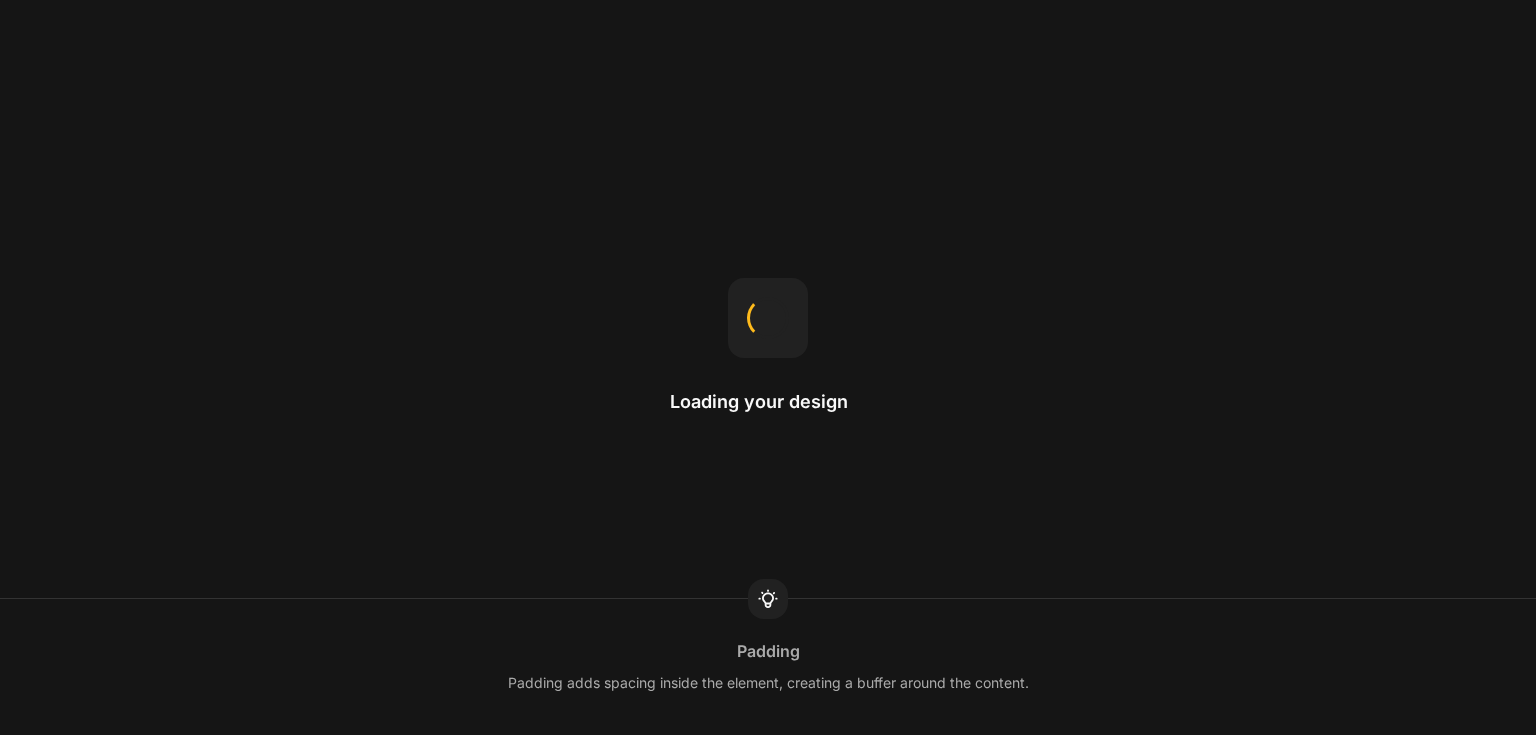 scroll, scrollTop: 0, scrollLeft: 0, axis: both 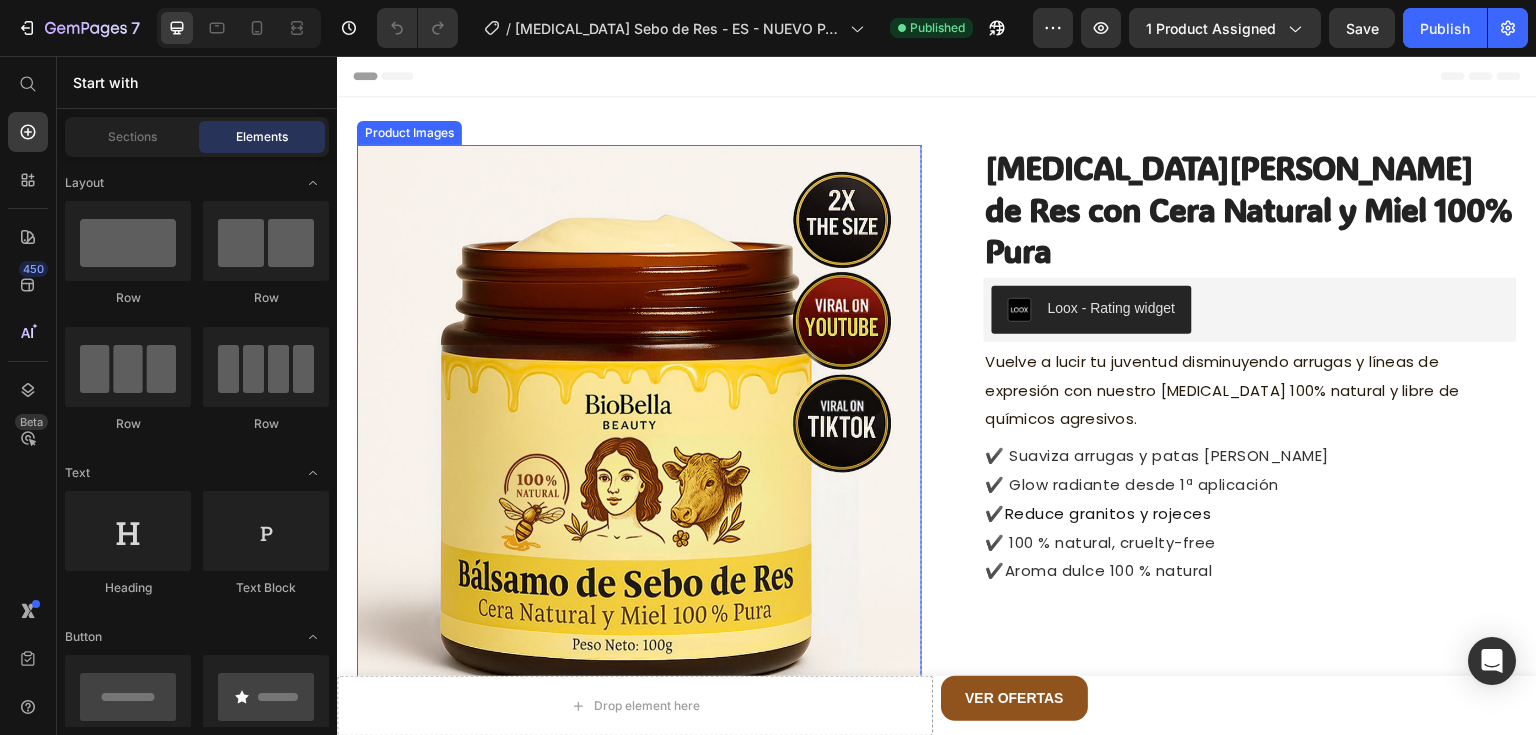 click at bounding box center (639, 427) 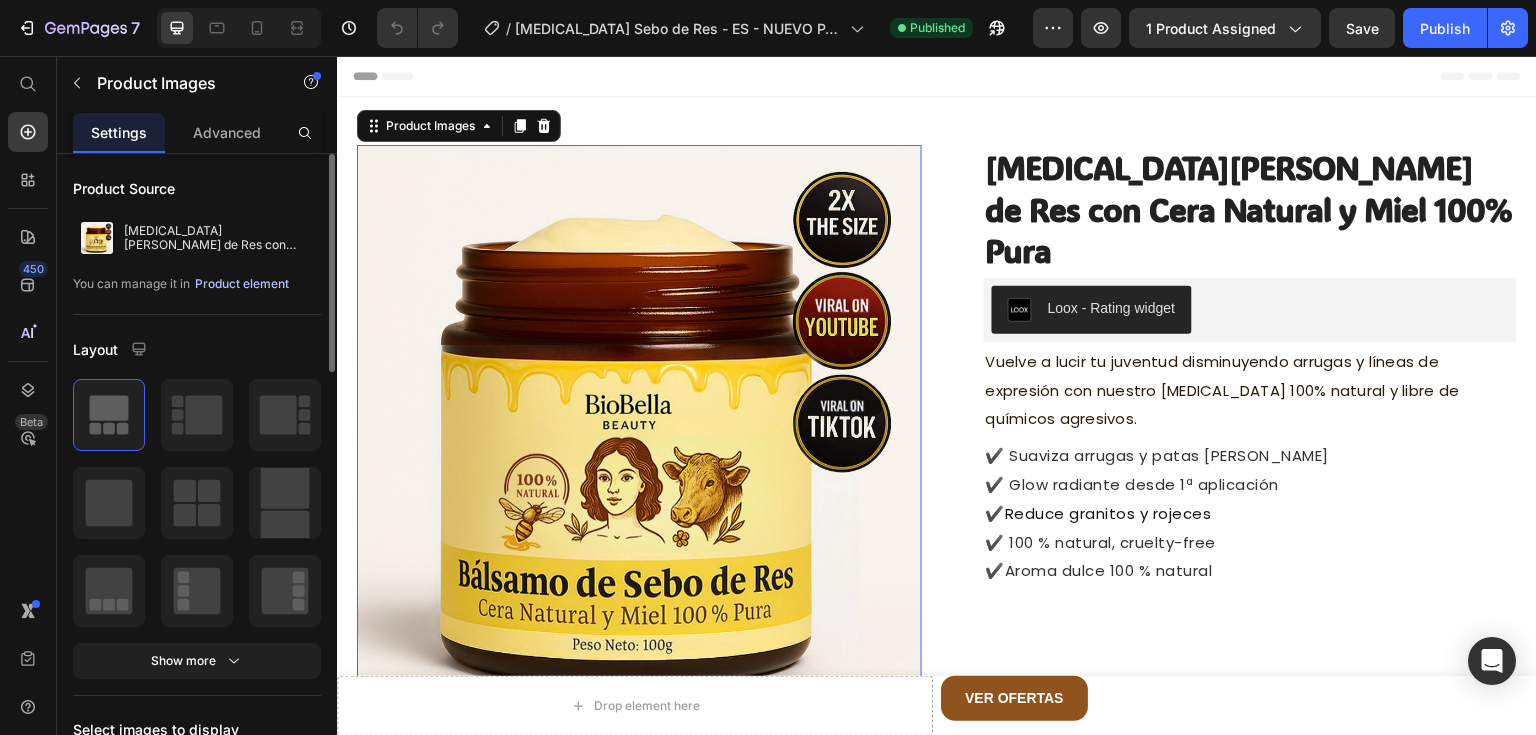click on "Product element" at bounding box center (242, 284) 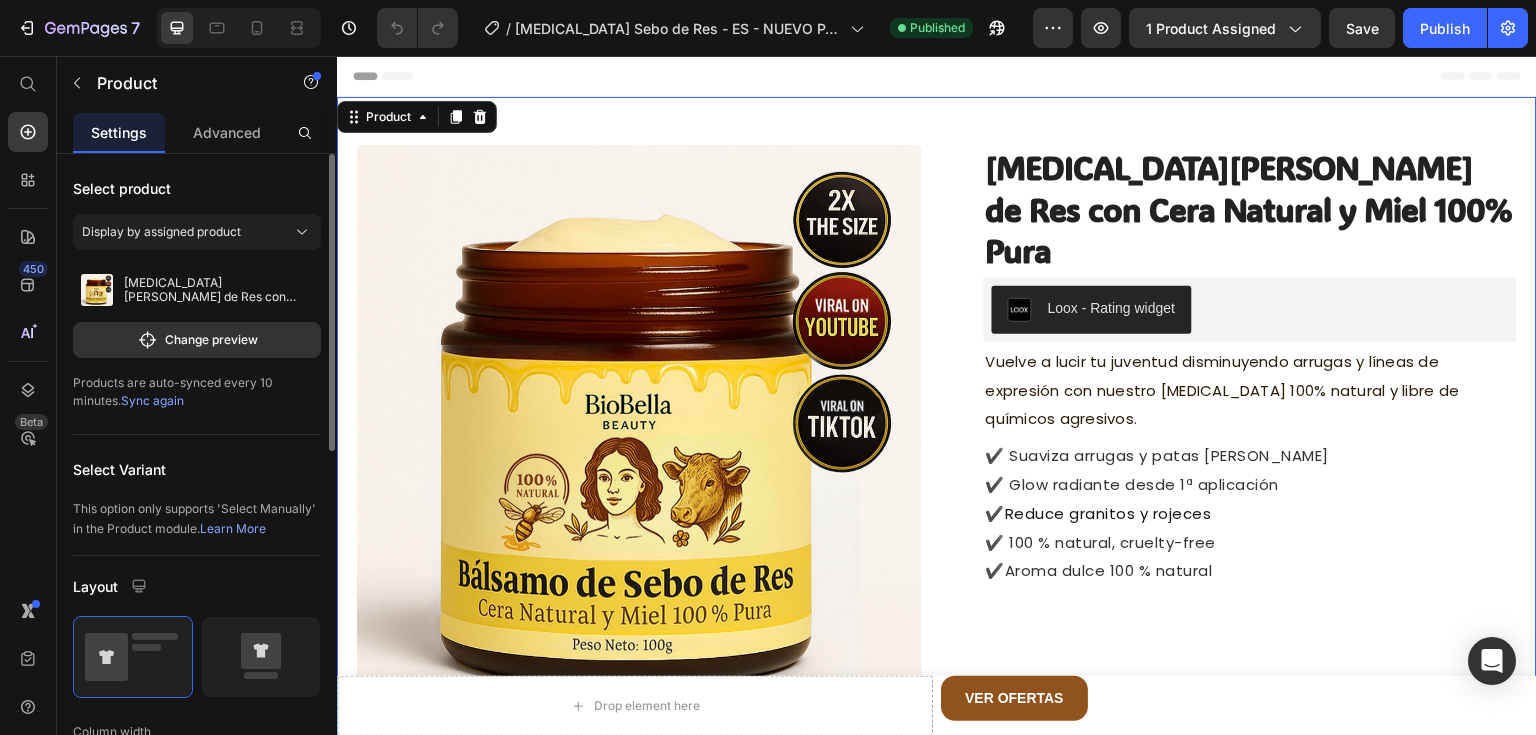 click on "Sync again" at bounding box center (152, 400) 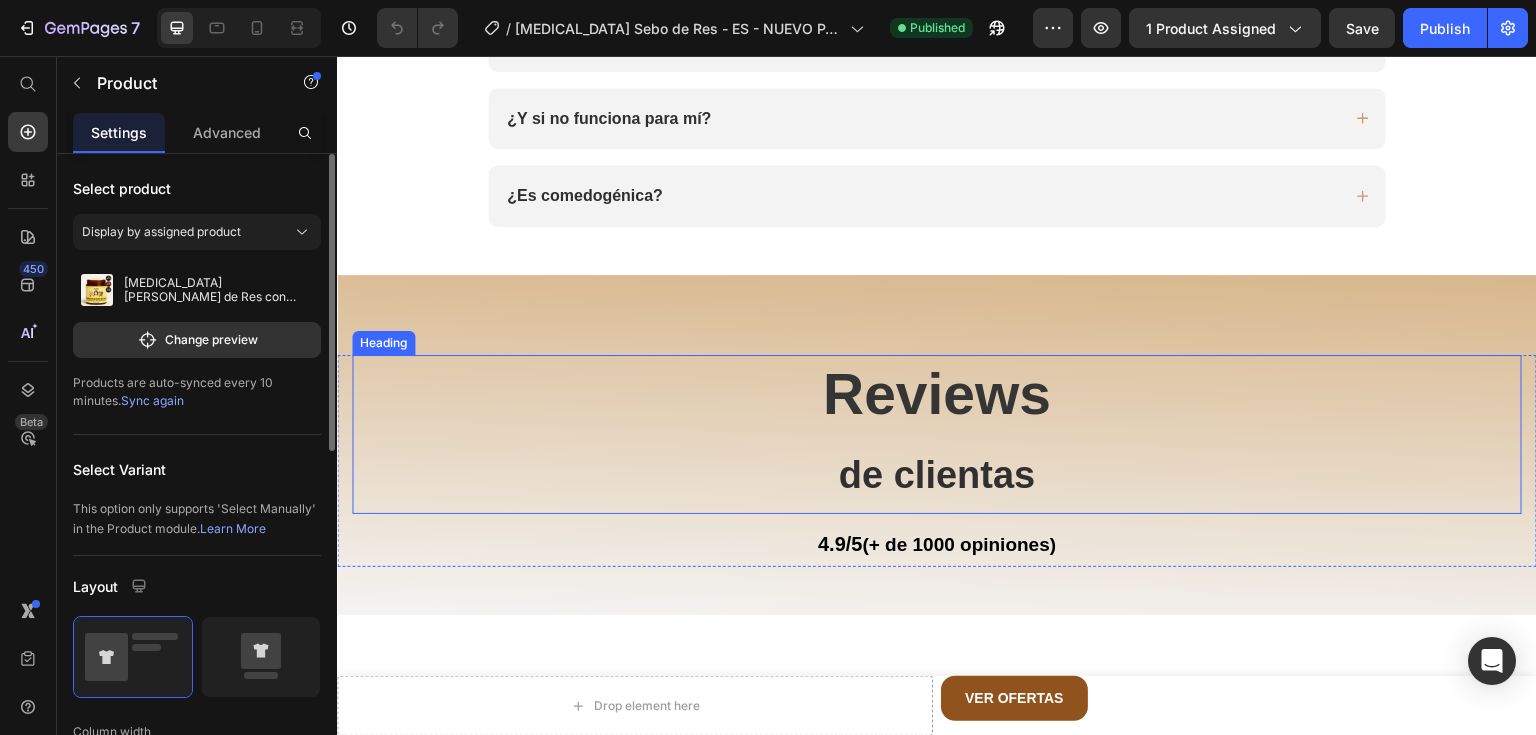 scroll, scrollTop: 5228, scrollLeft: 0, axis: vertical 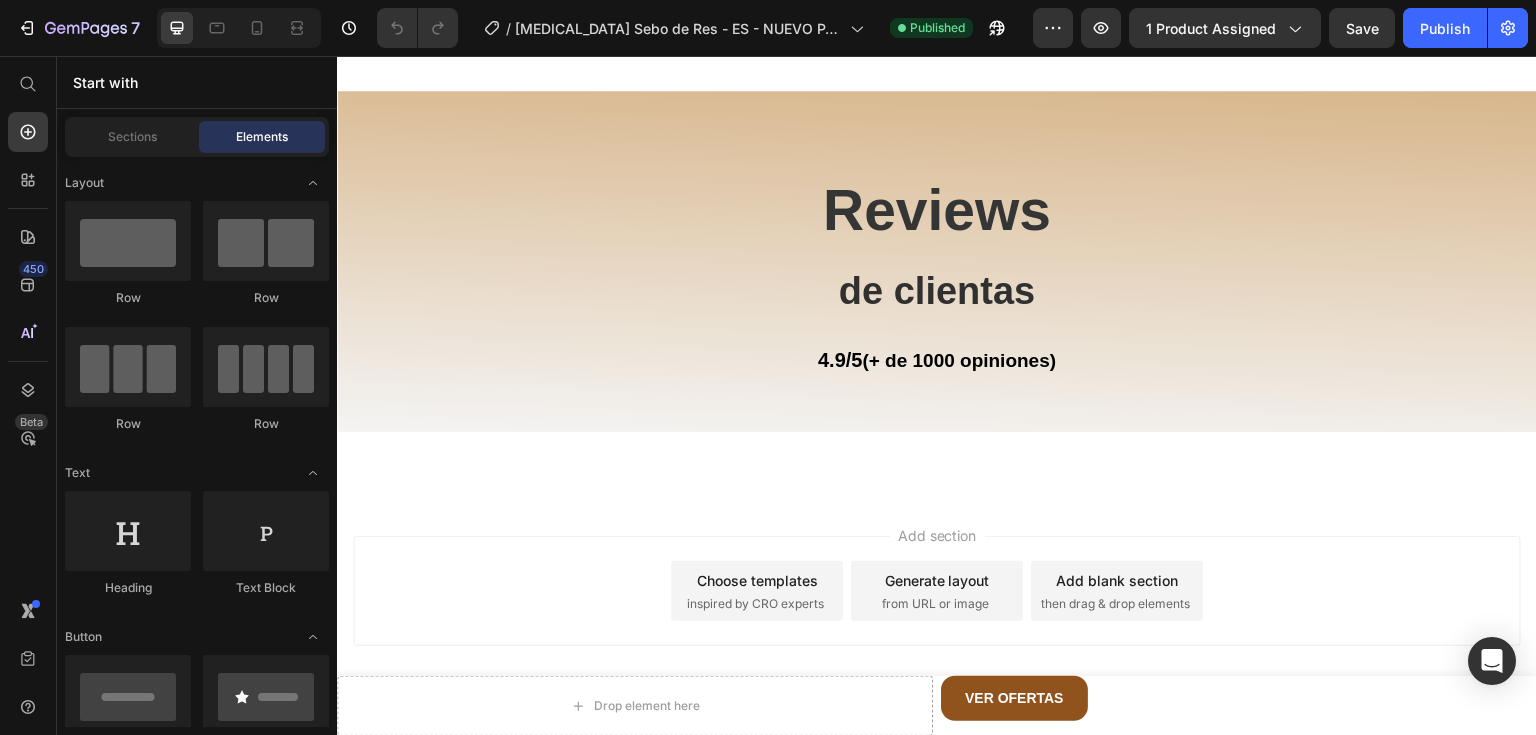 click on "Add section Choose templates inspired by CRO experts Generate layout from URL or image Add blank section then drag & drop elements" at bounding box center [937, 595] 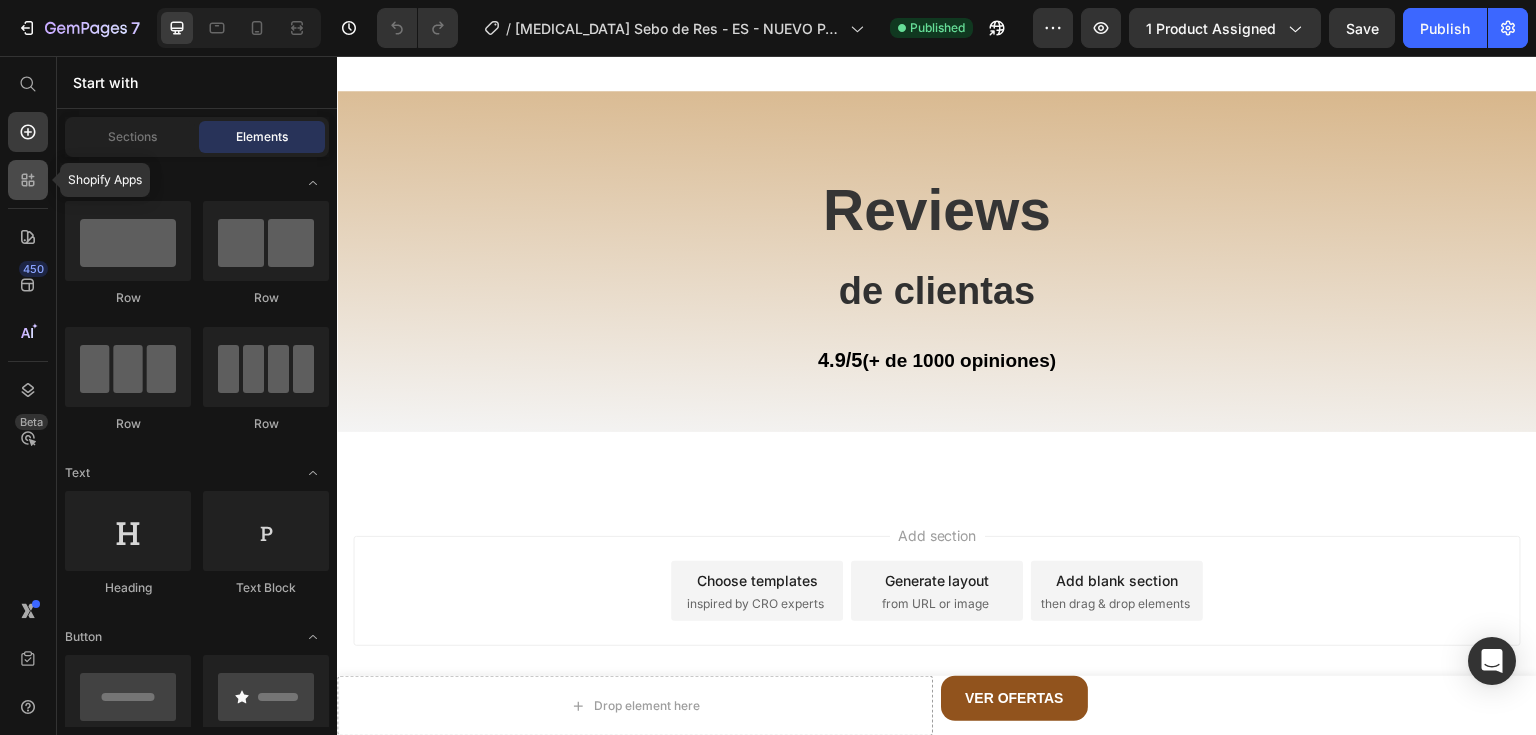 click 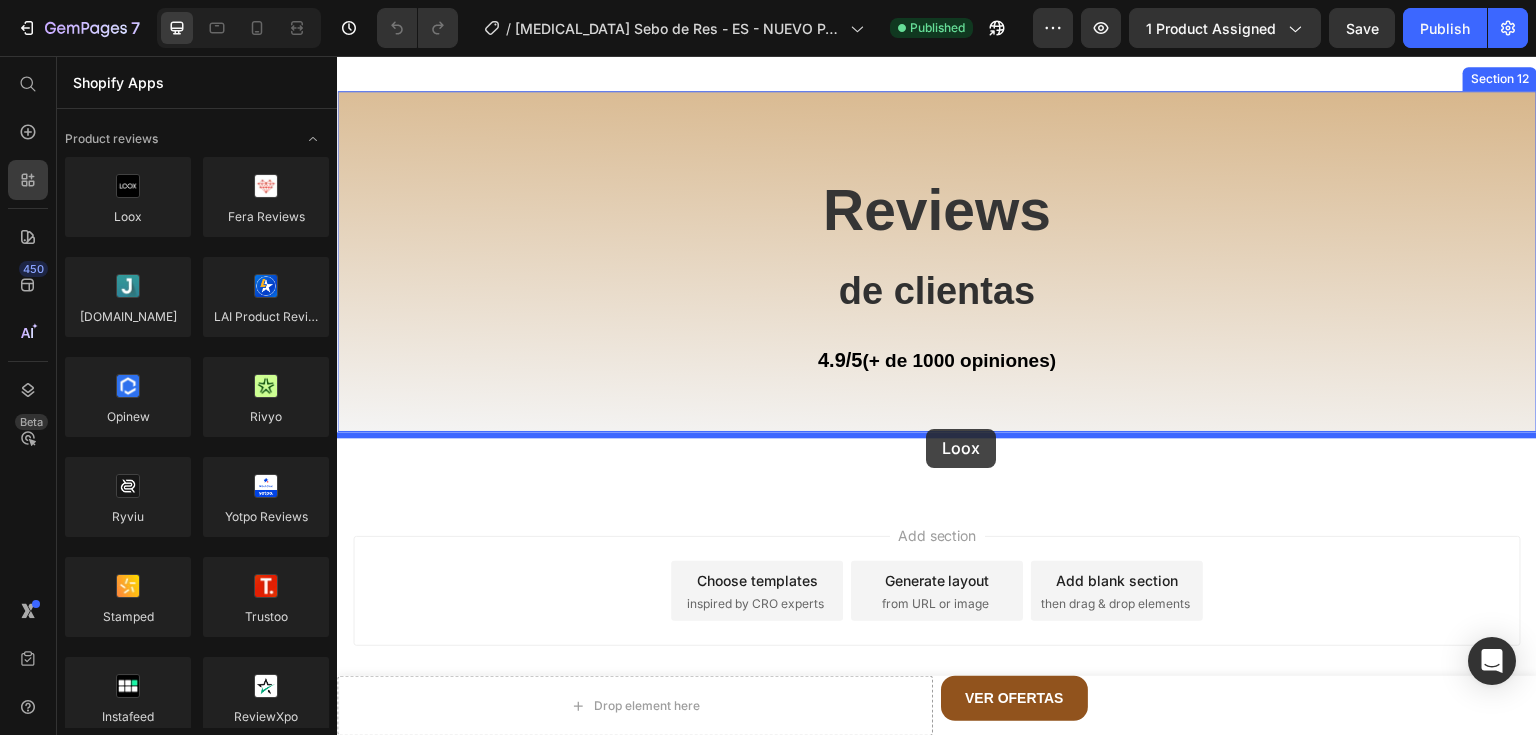 drag, startPoint x: 473, startPoint y: 280, endPoint x: 926, endPoint y: 436, distance: 479.10855 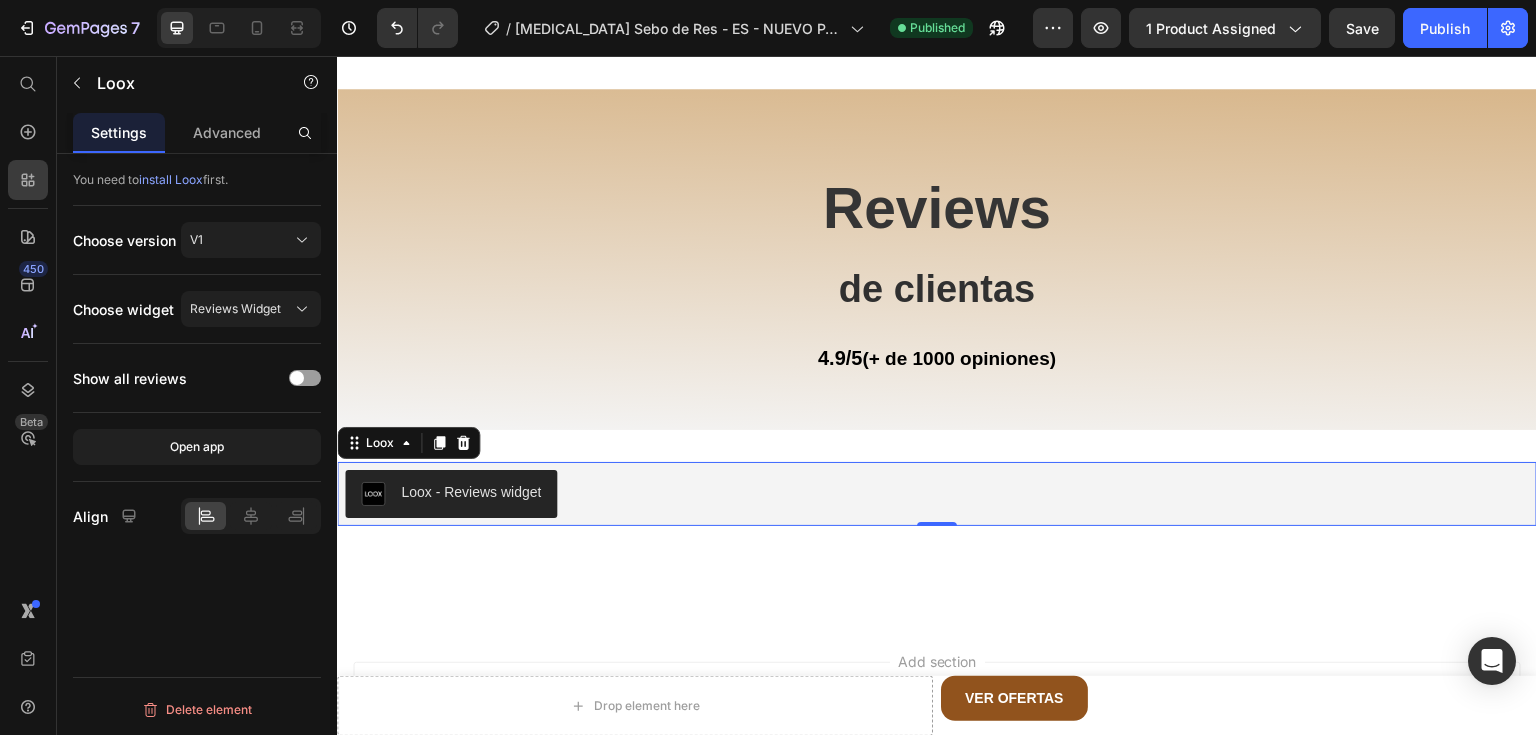 click on "Loox - Reviews widget" at bounding box center [937, 494] 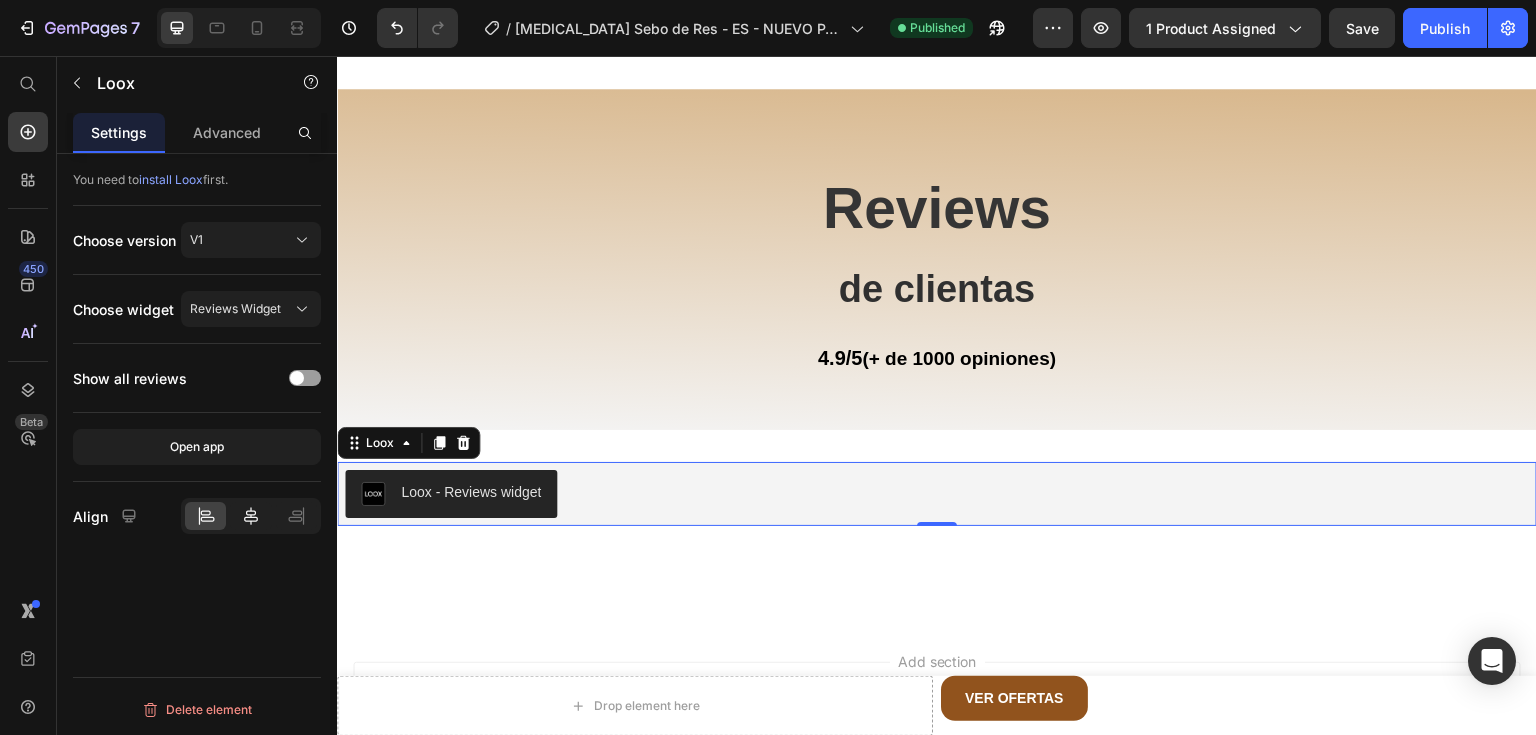 click 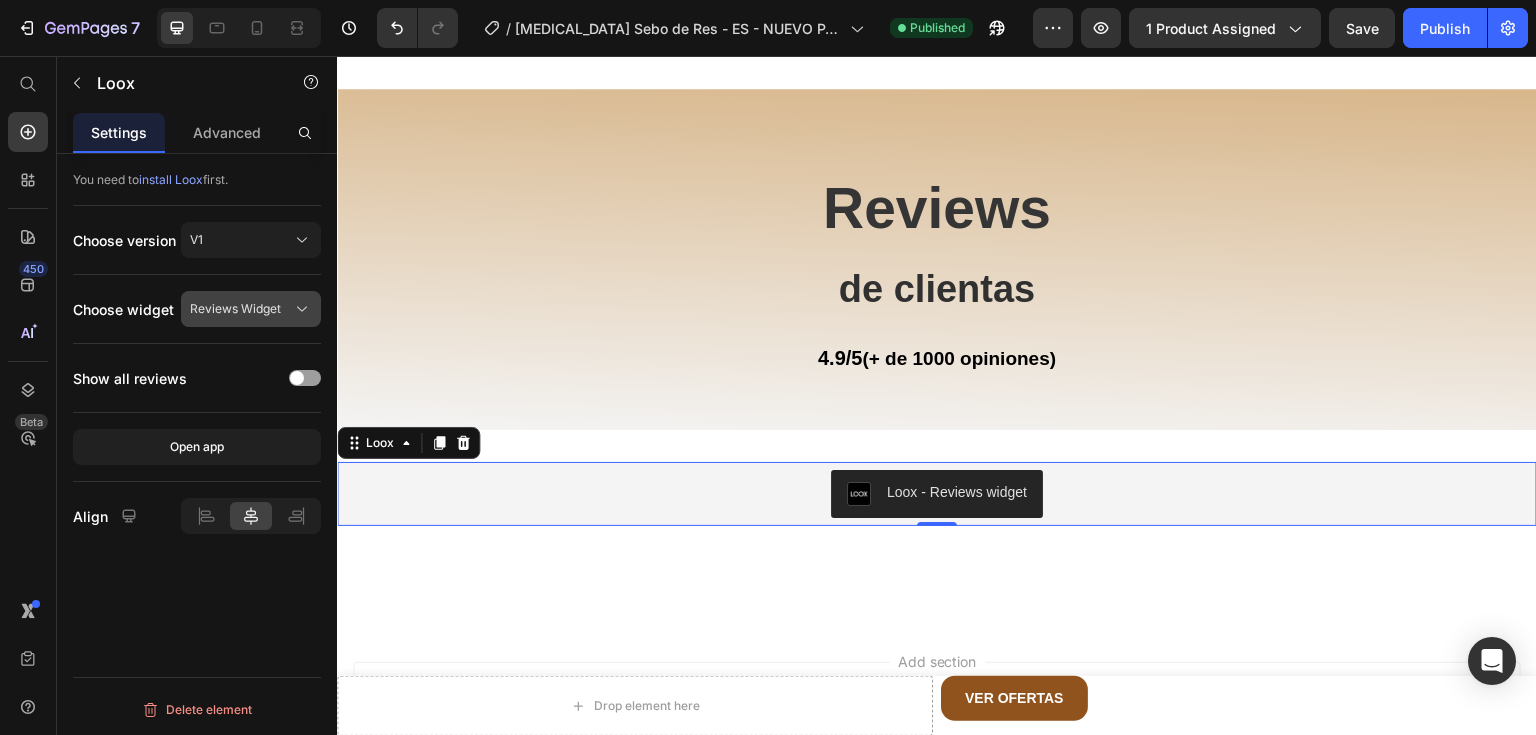 click on "Reviews Widget" at bounding box center (235, 309) 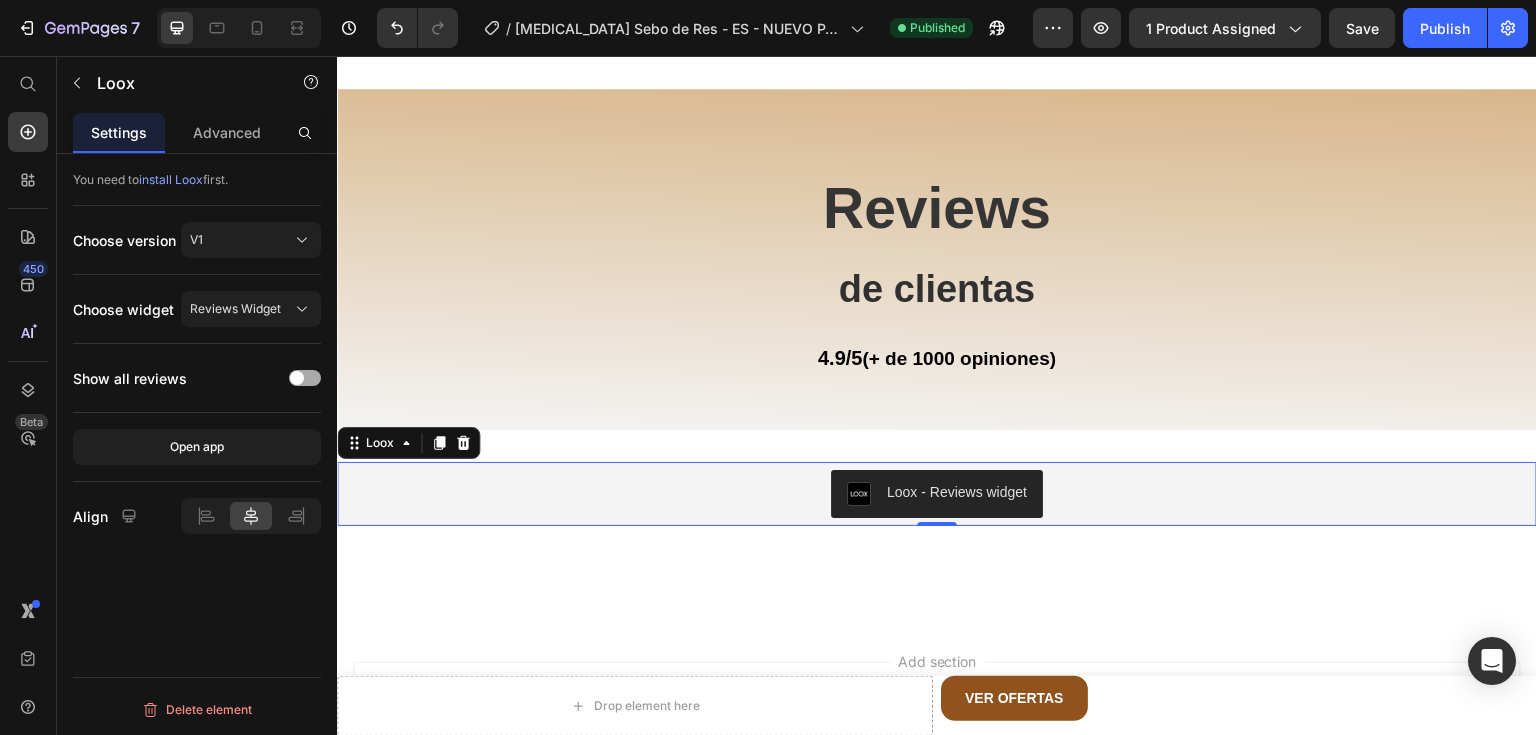 click on "Show all reviews" 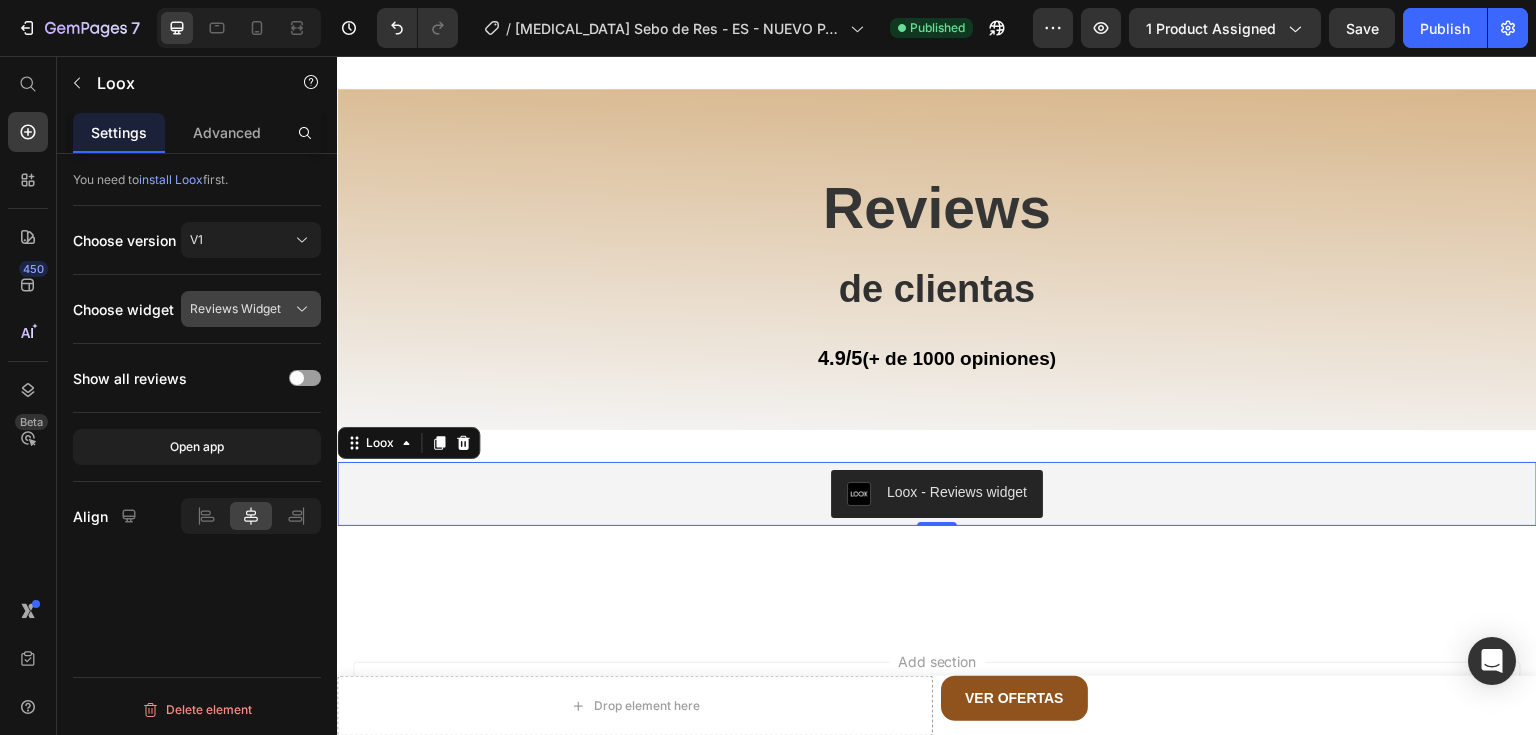 click on "Reviews Widget" at bounding box center (251, 309) 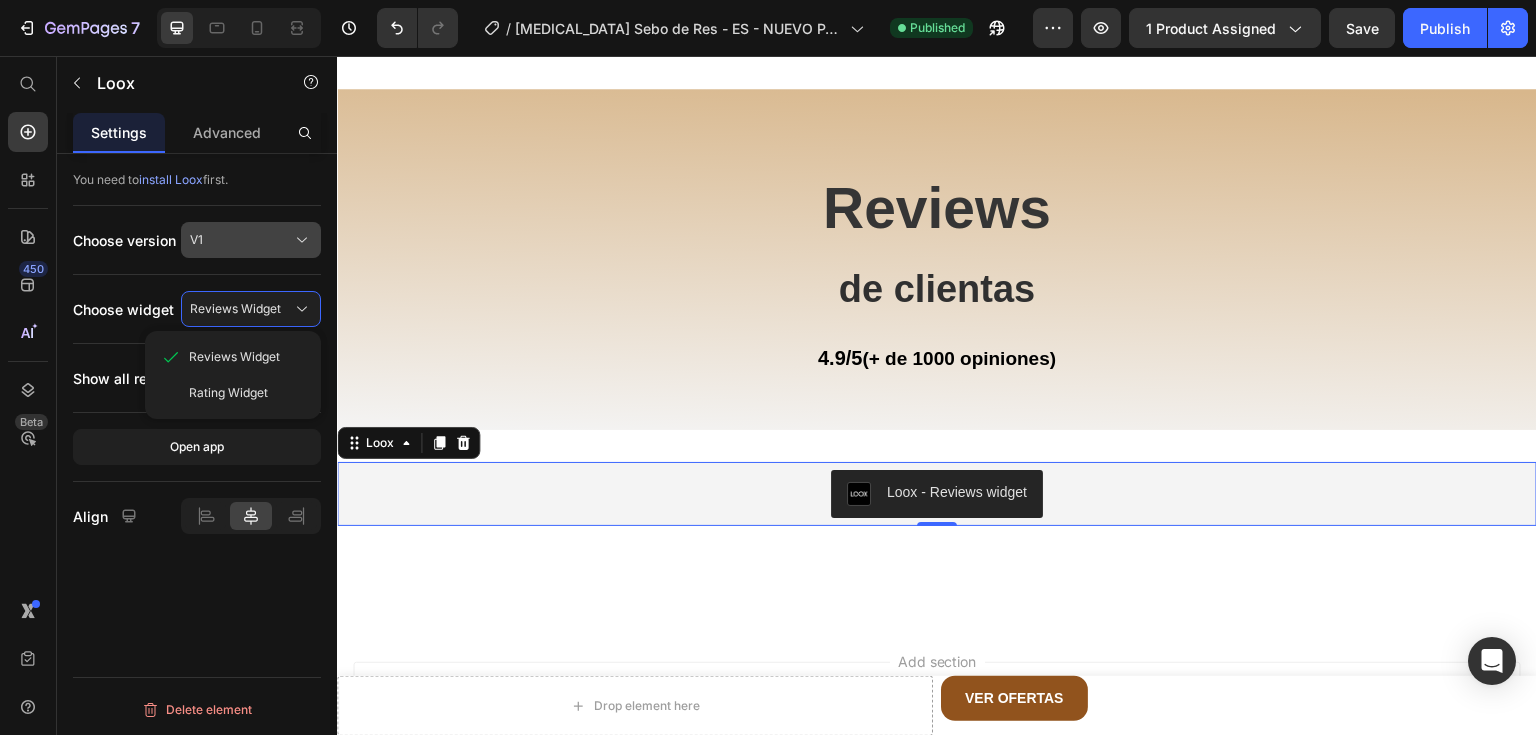 click on "V1" 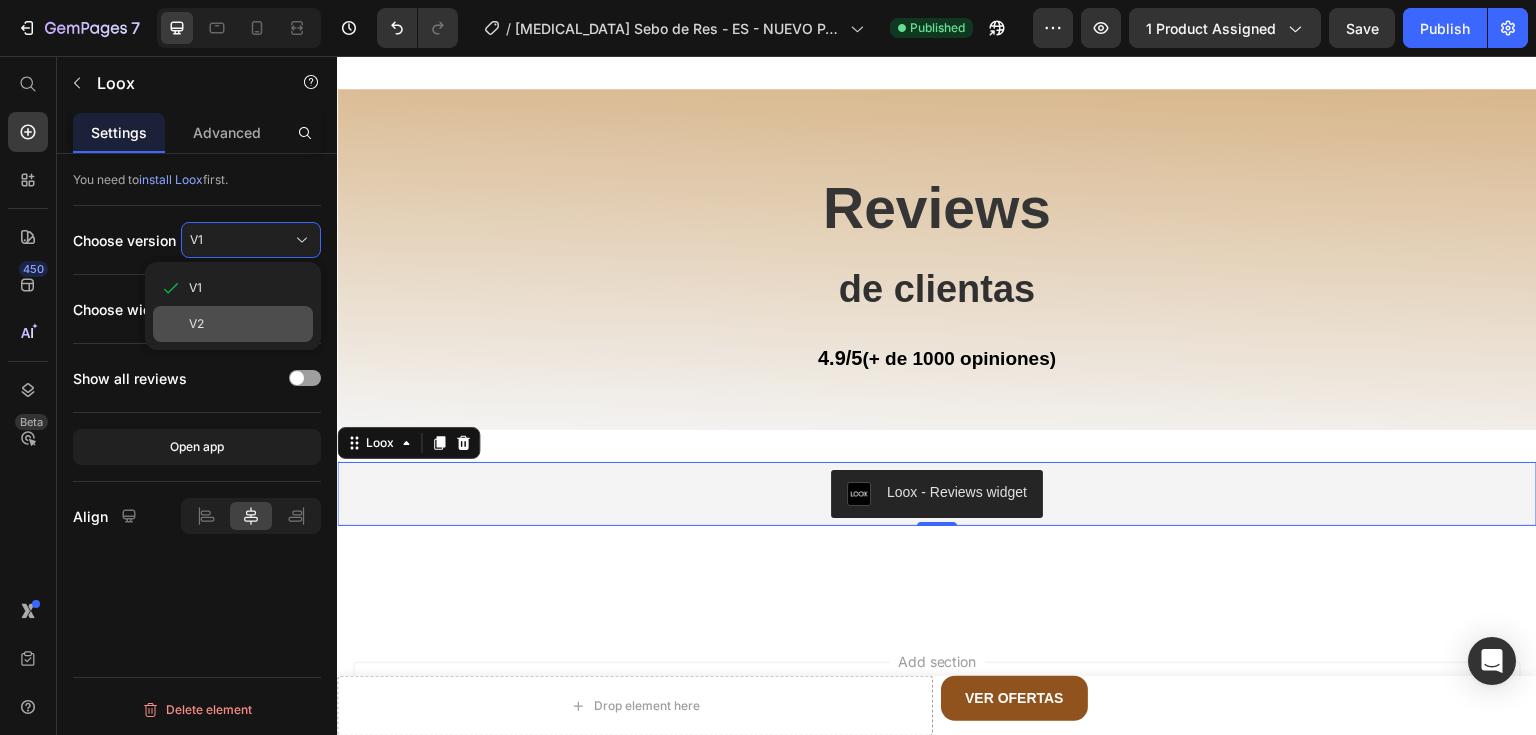 click on "V2" at bounding box center [247, 324] 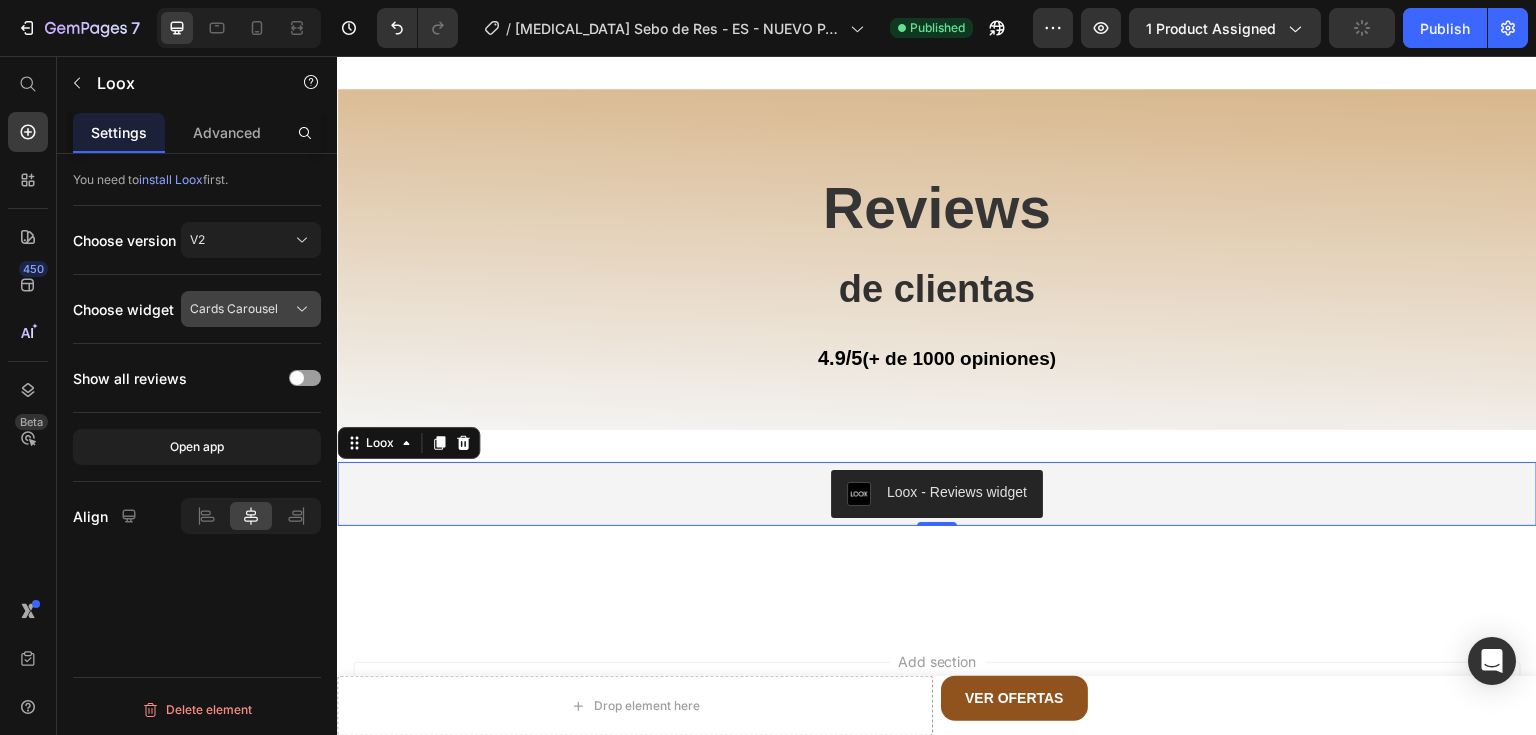 click on "Cards Carousel" at bounding box center [234, 309] 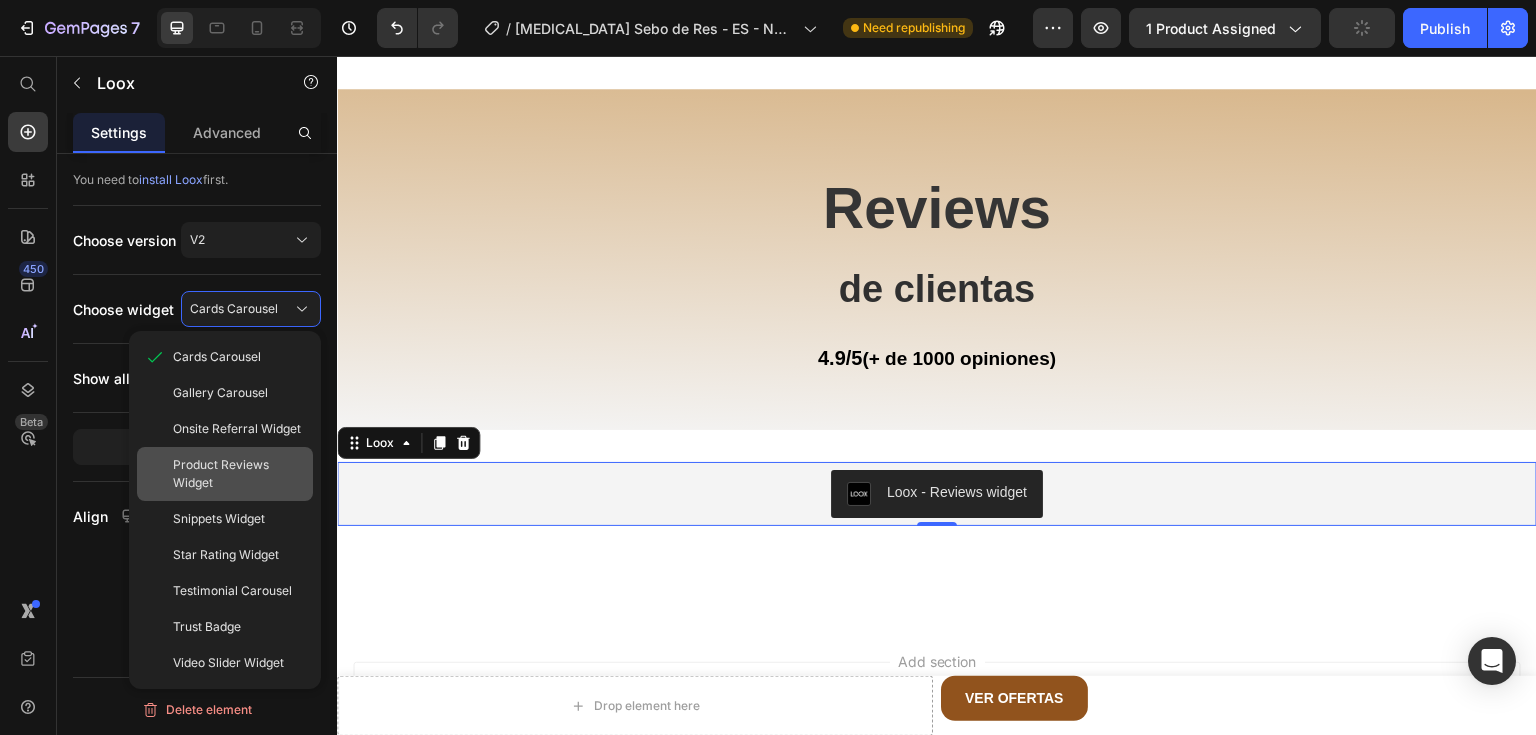 click on "Product Reviews Widget" at bounding box center (239, 474) 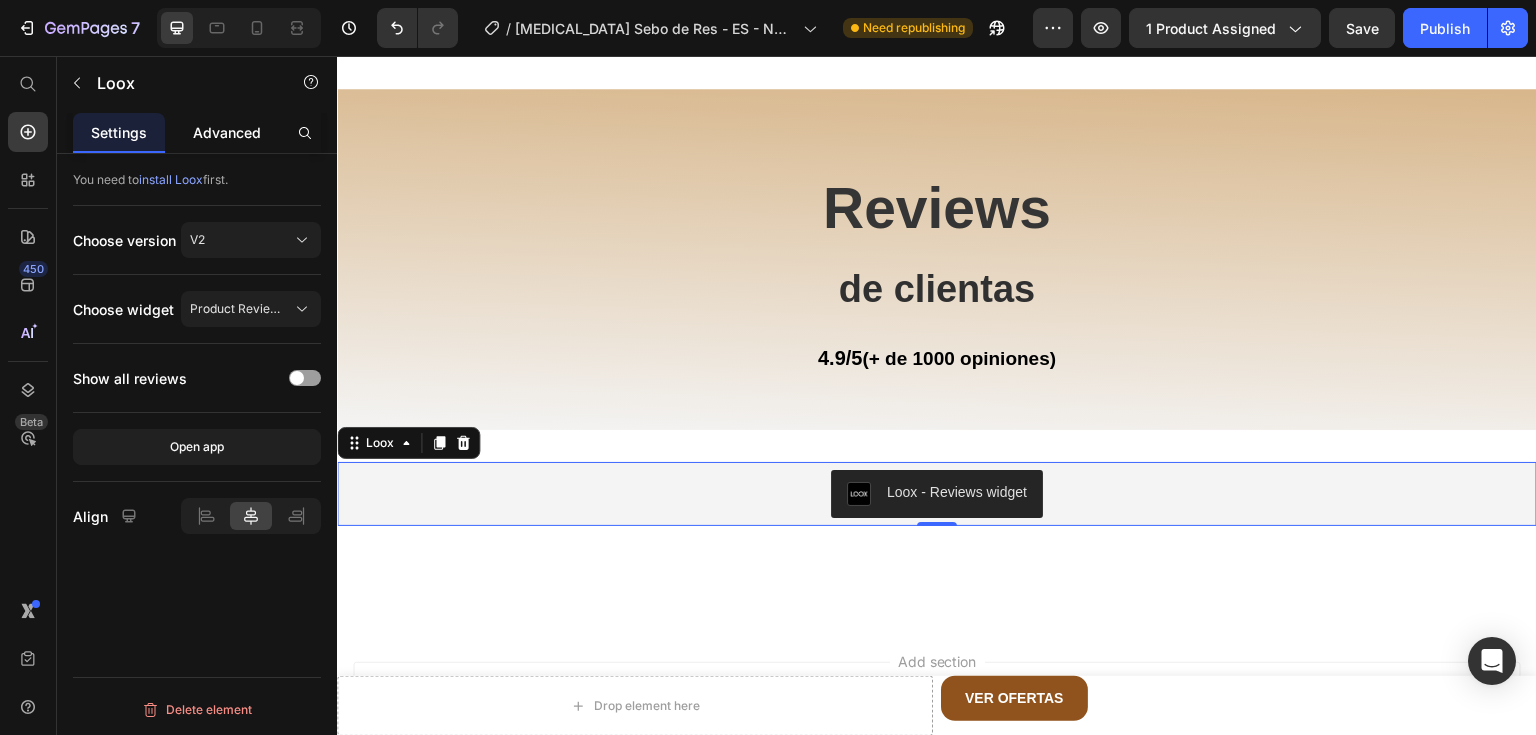 click on "Advanced" at bounding box center [227, 132] 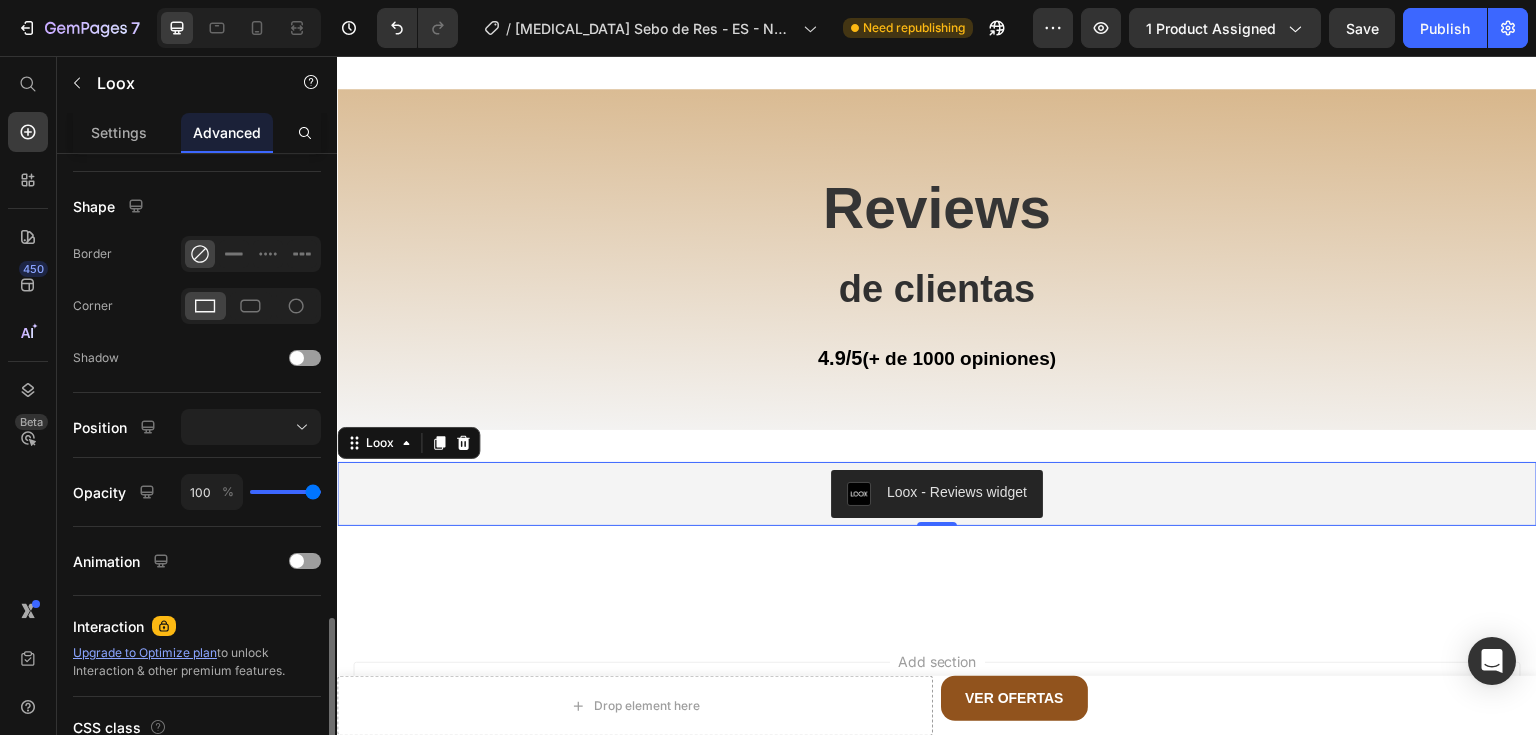 scroll, scrollTop: 628, scrollLeft: 0, axis: vertical 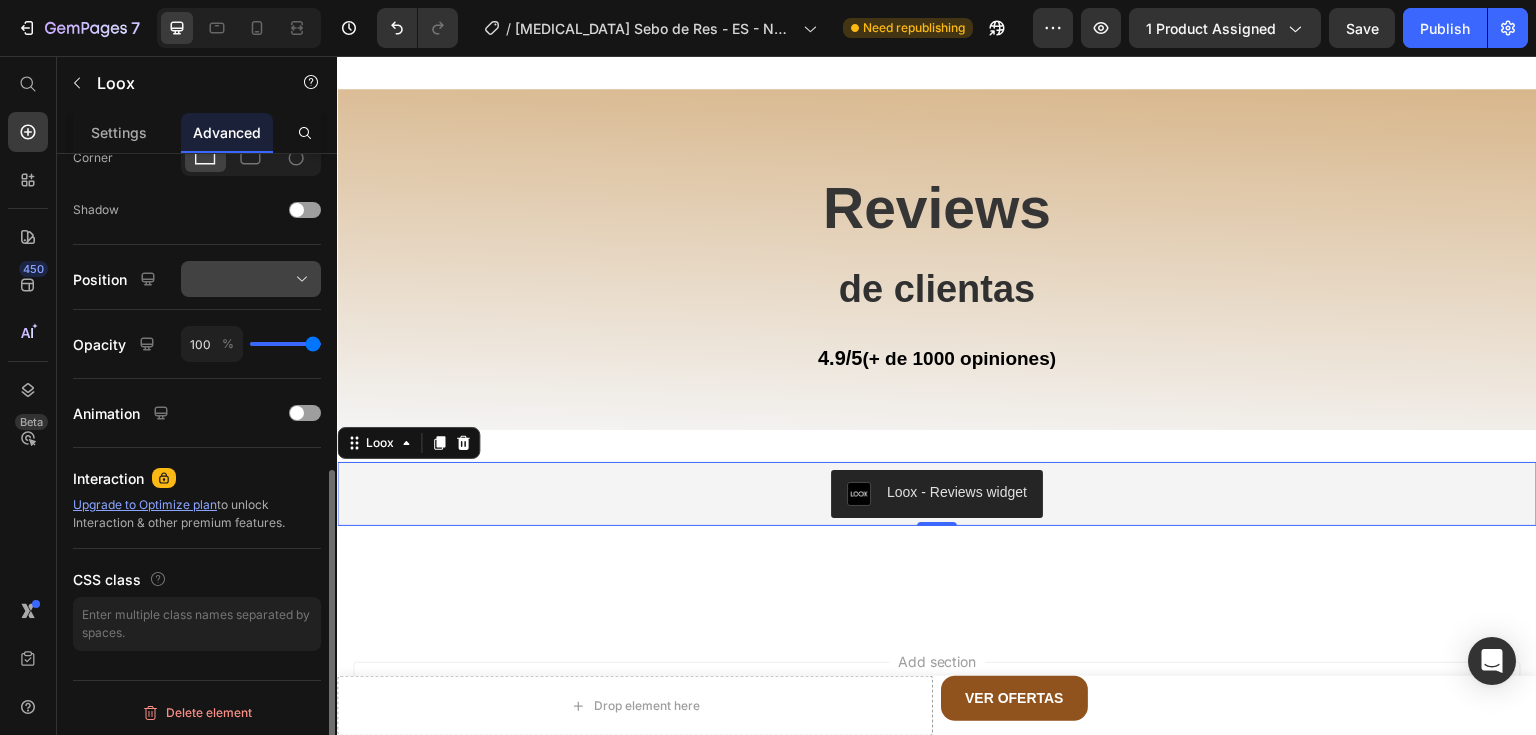 click at bounding box center (251, 279) 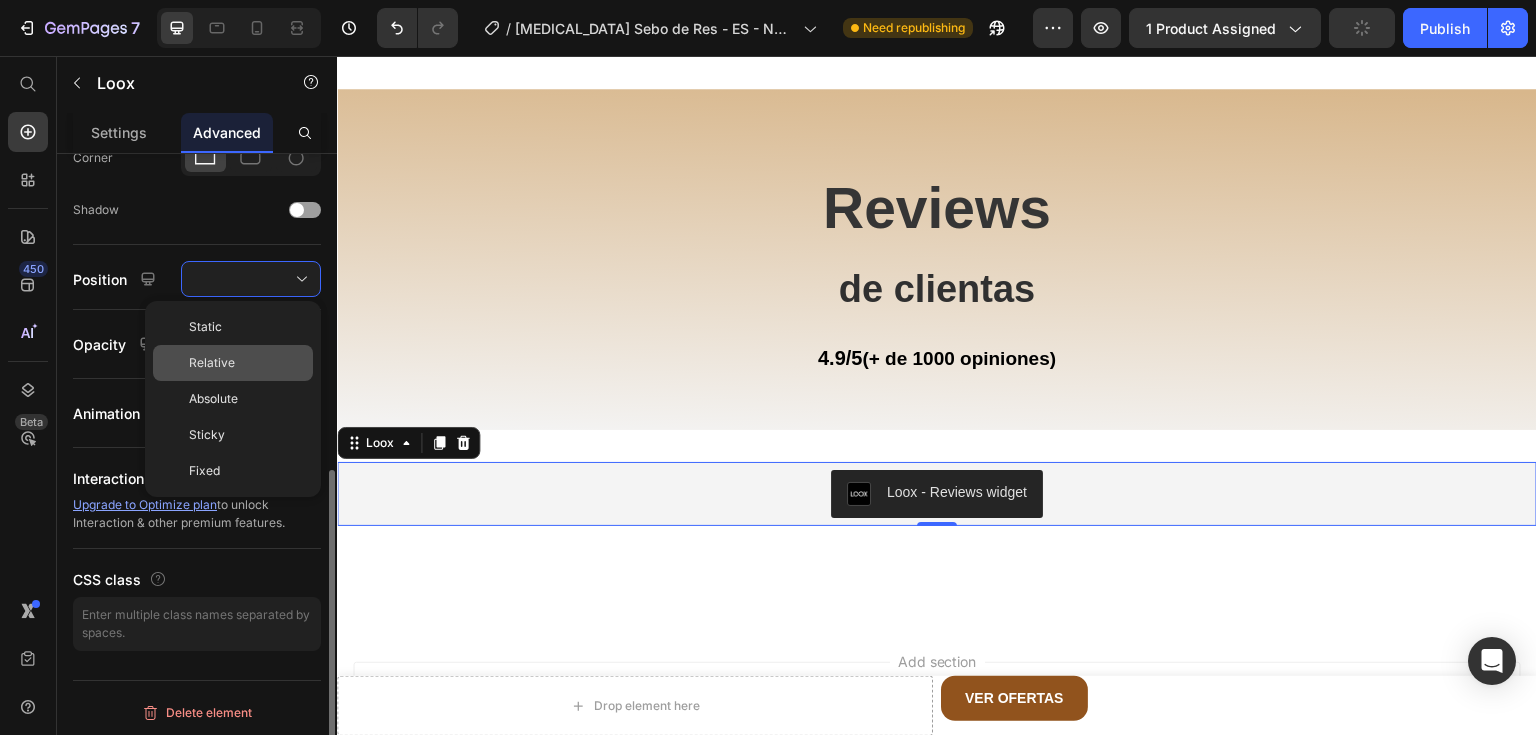 click on "Relative" at bounding box center (212, 363) 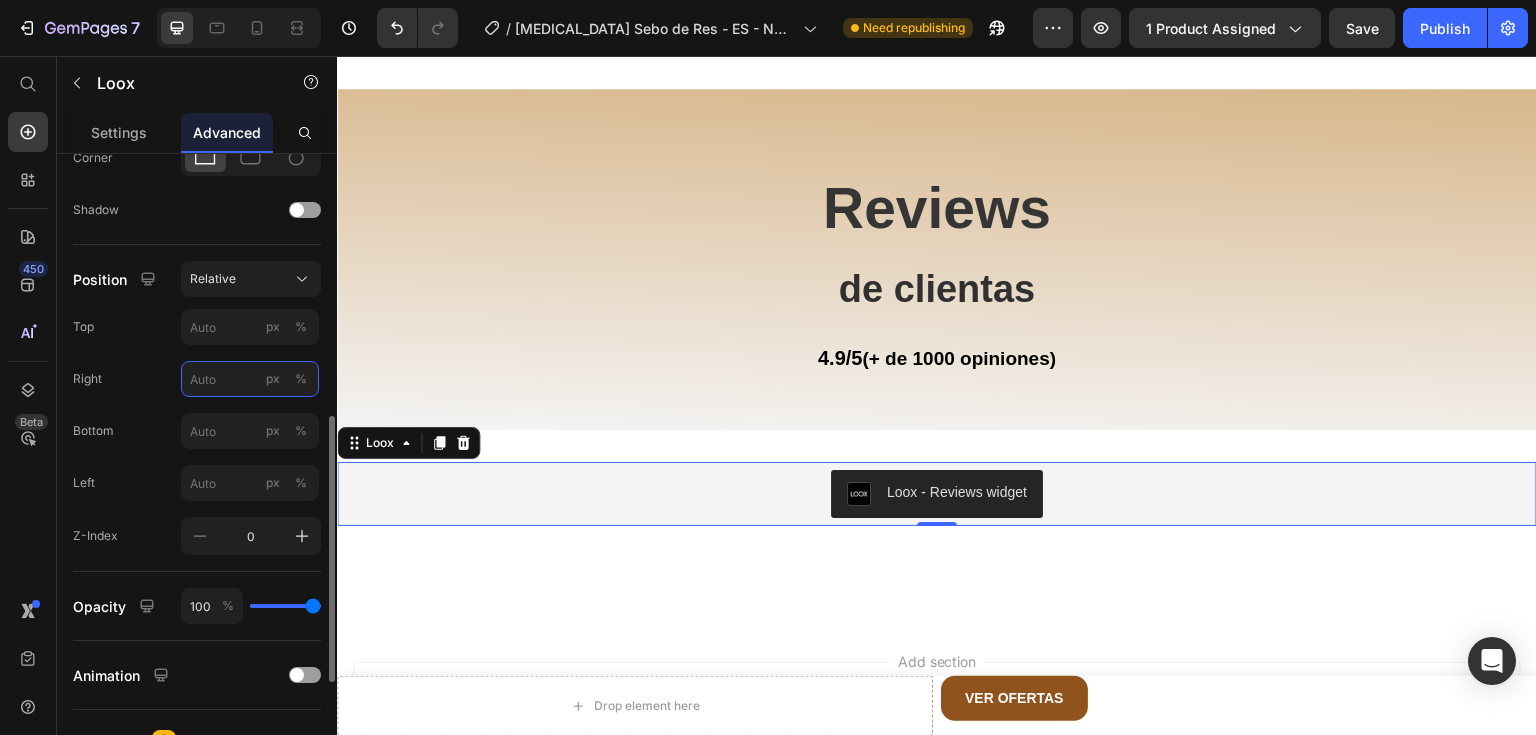 click on "px %" at bounding box center [250, 379] 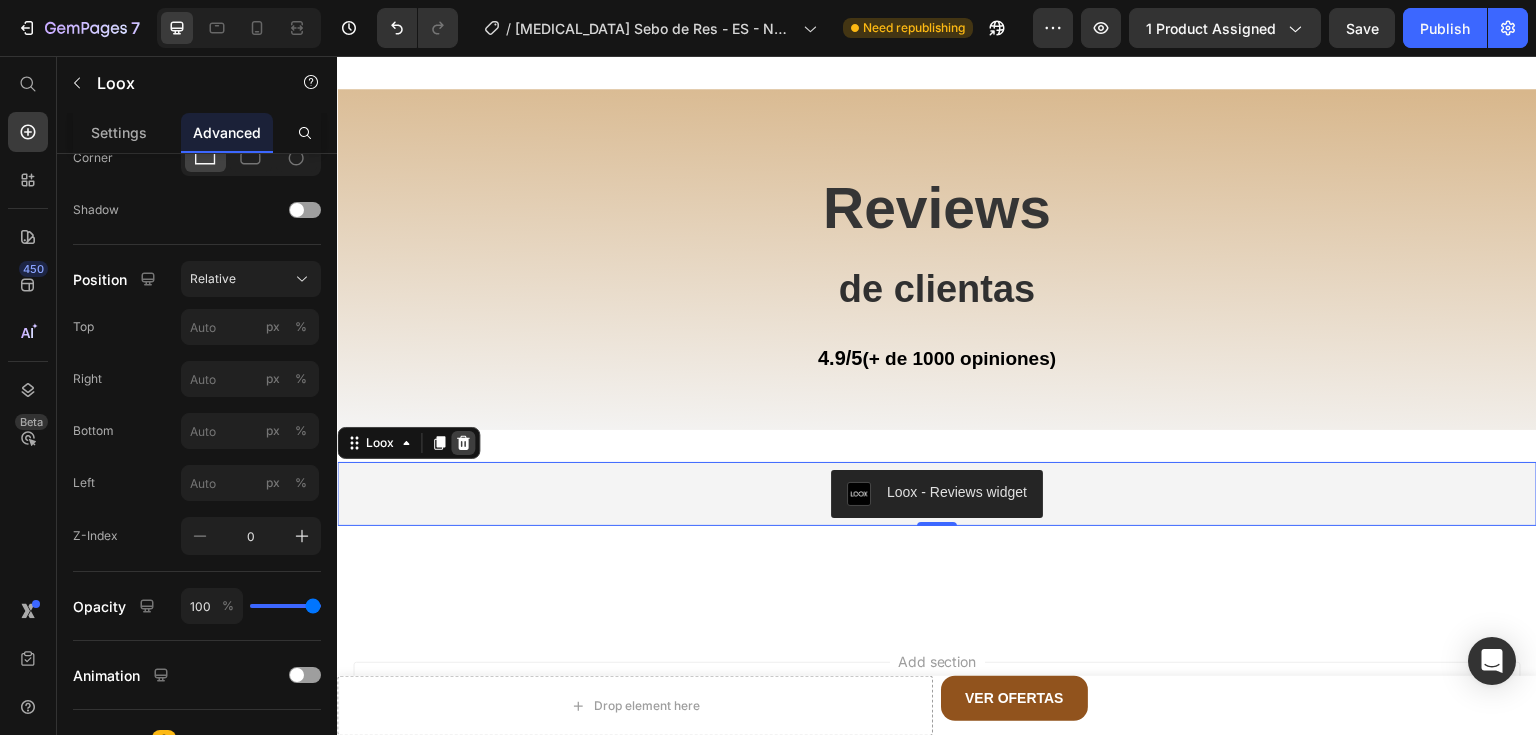 click at bounding box center (463, 443) 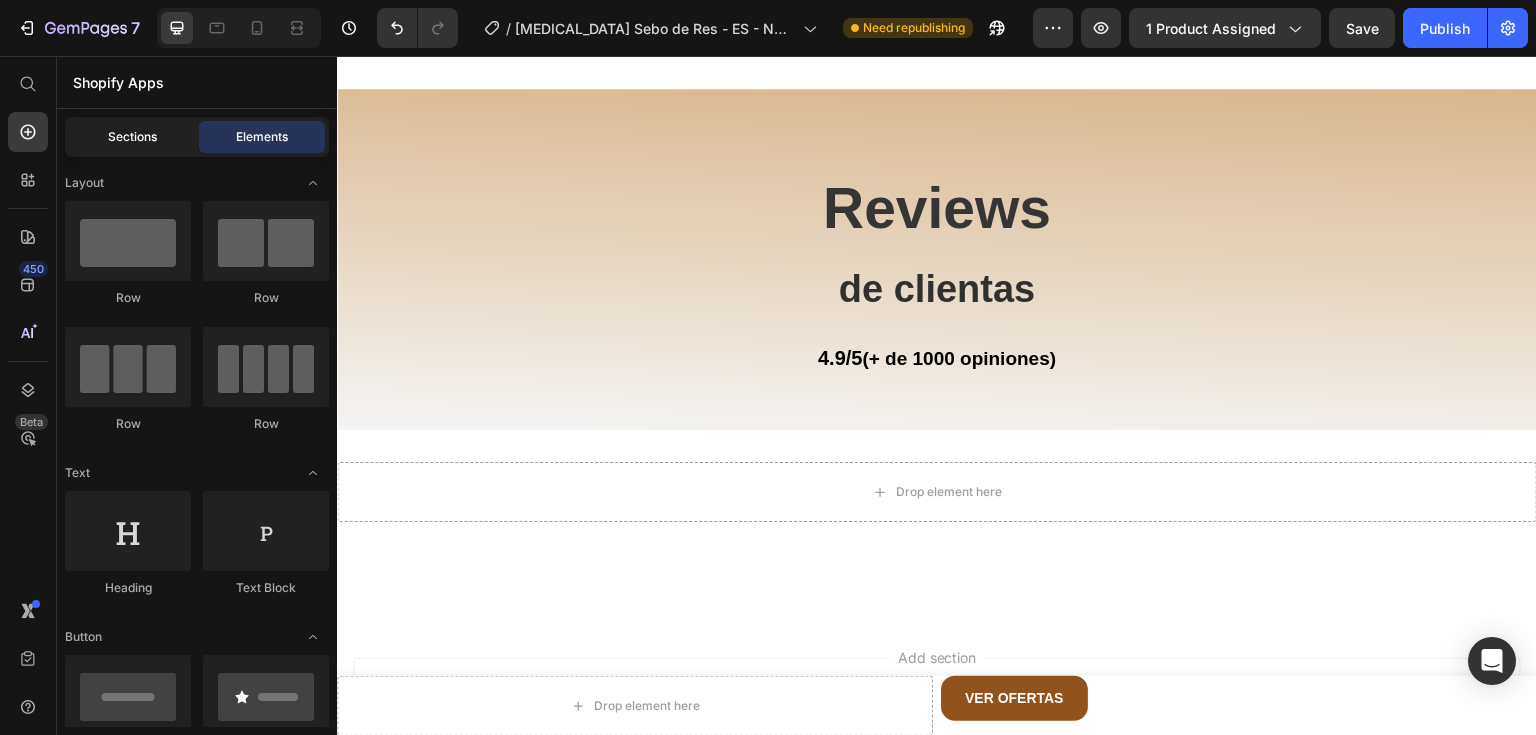 click on "Sections" at bounding box center (132, 137) 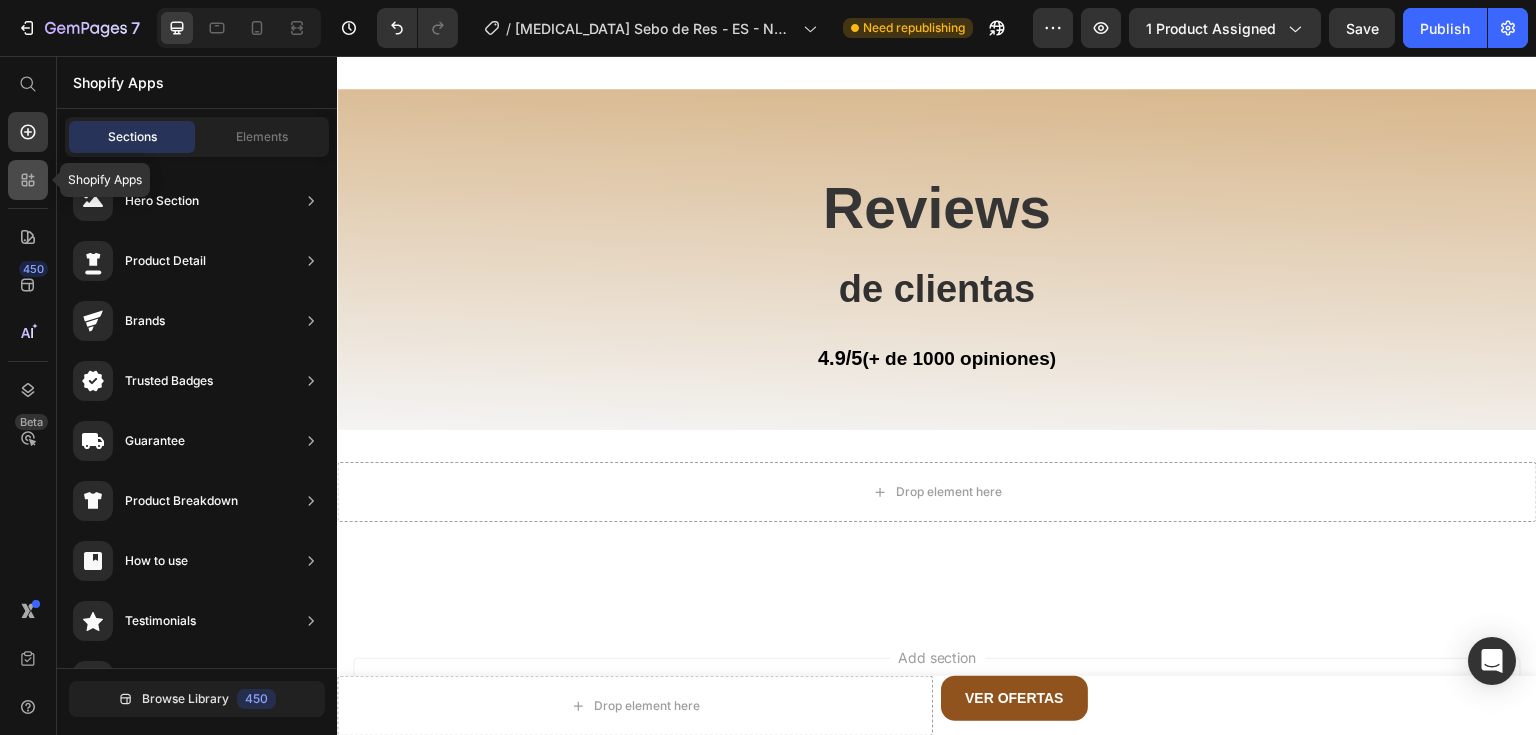click 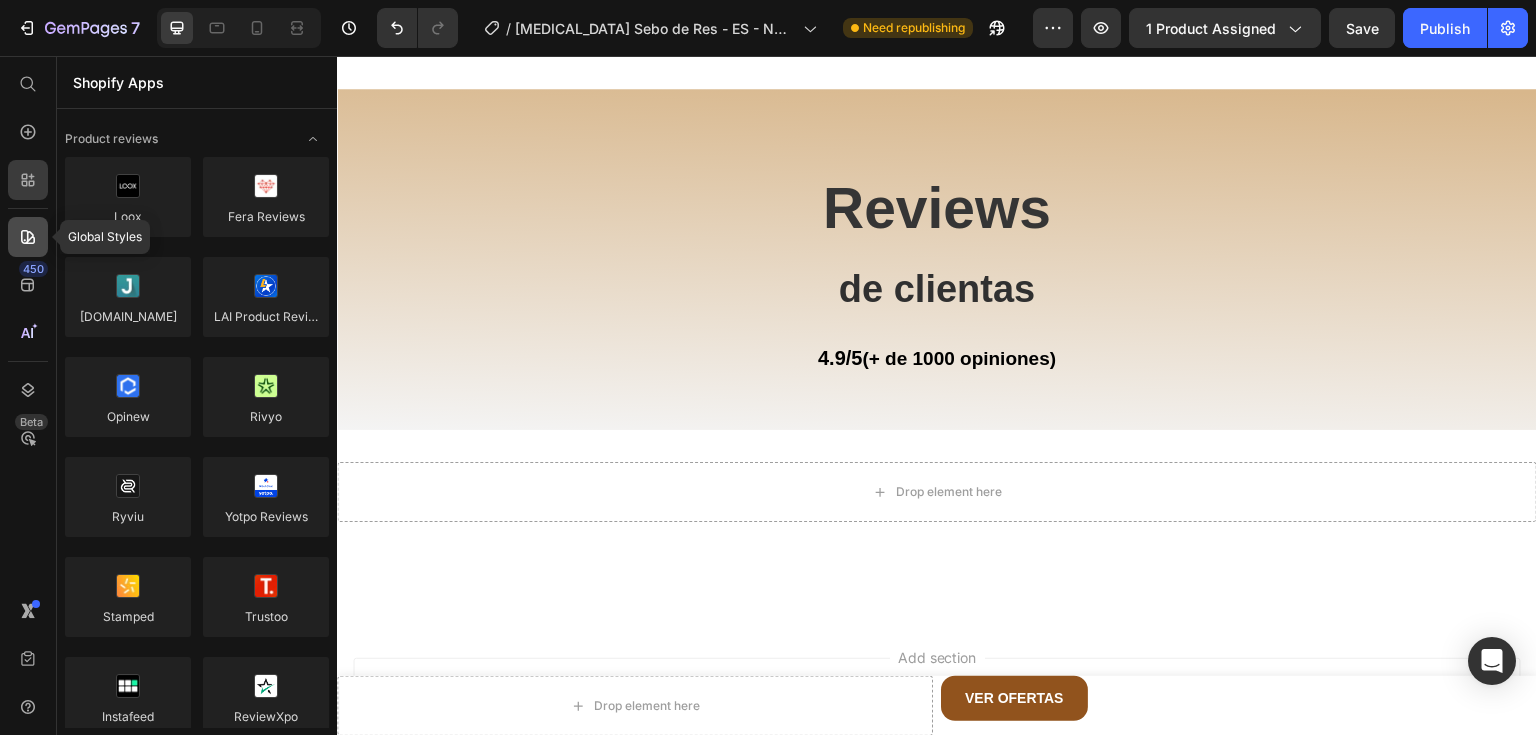 click 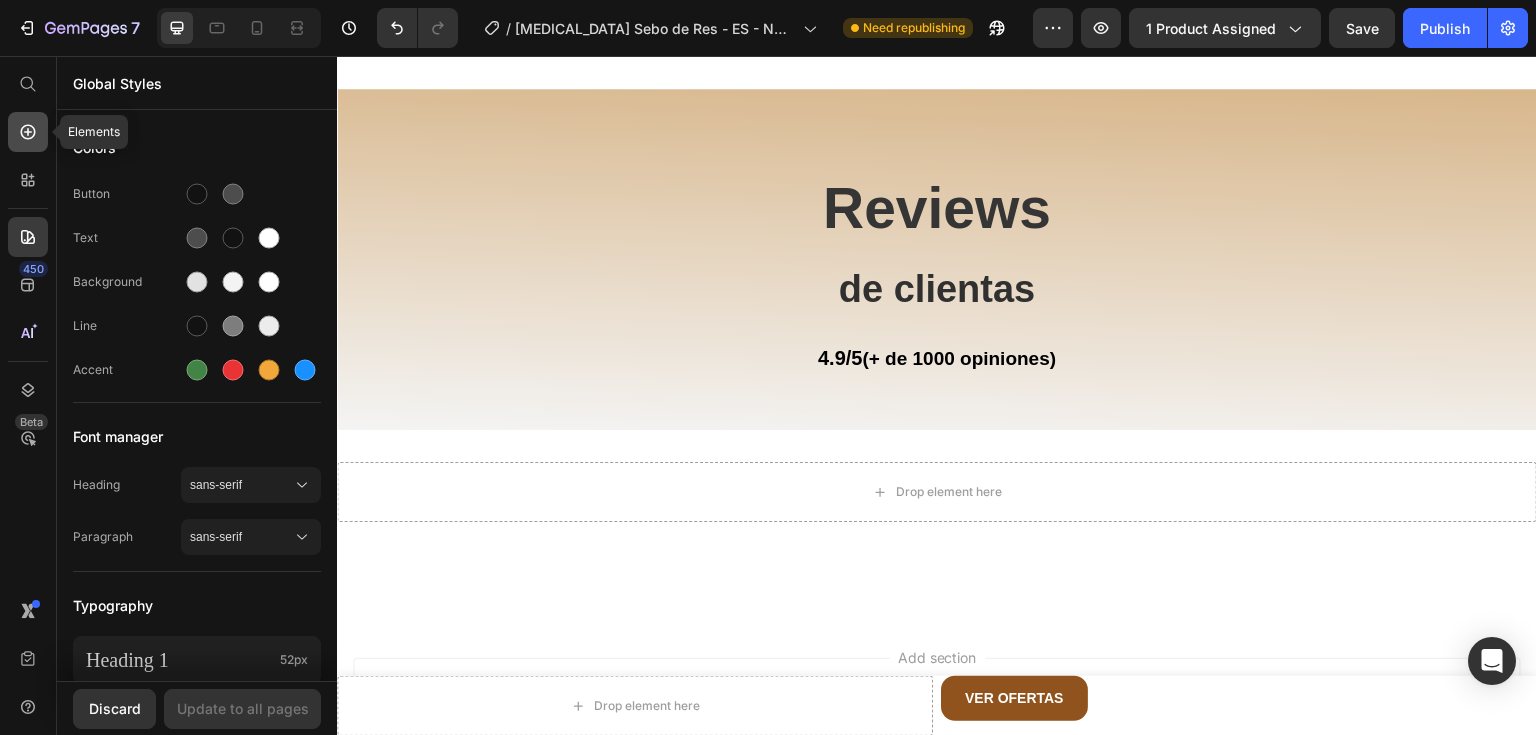 click 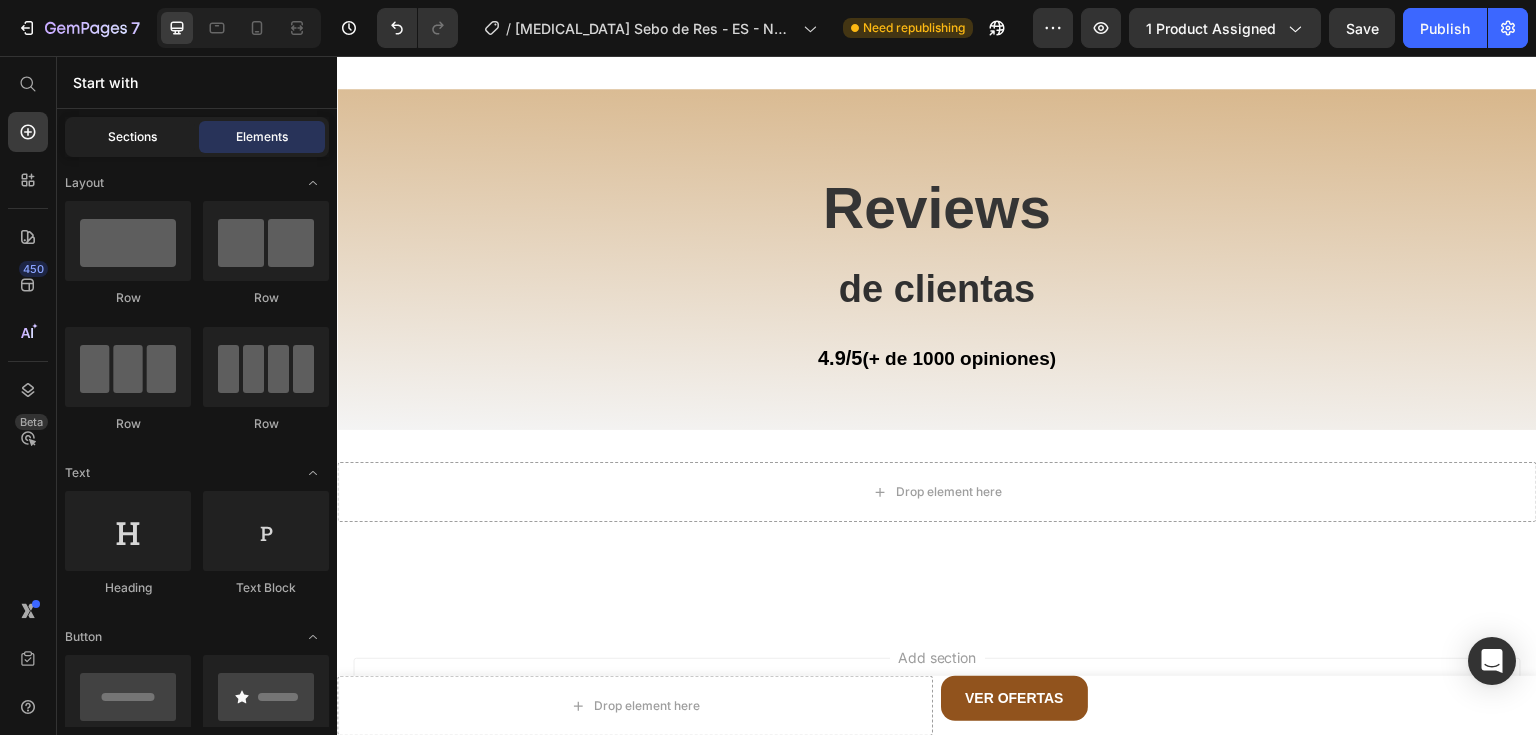 click on "Sections" 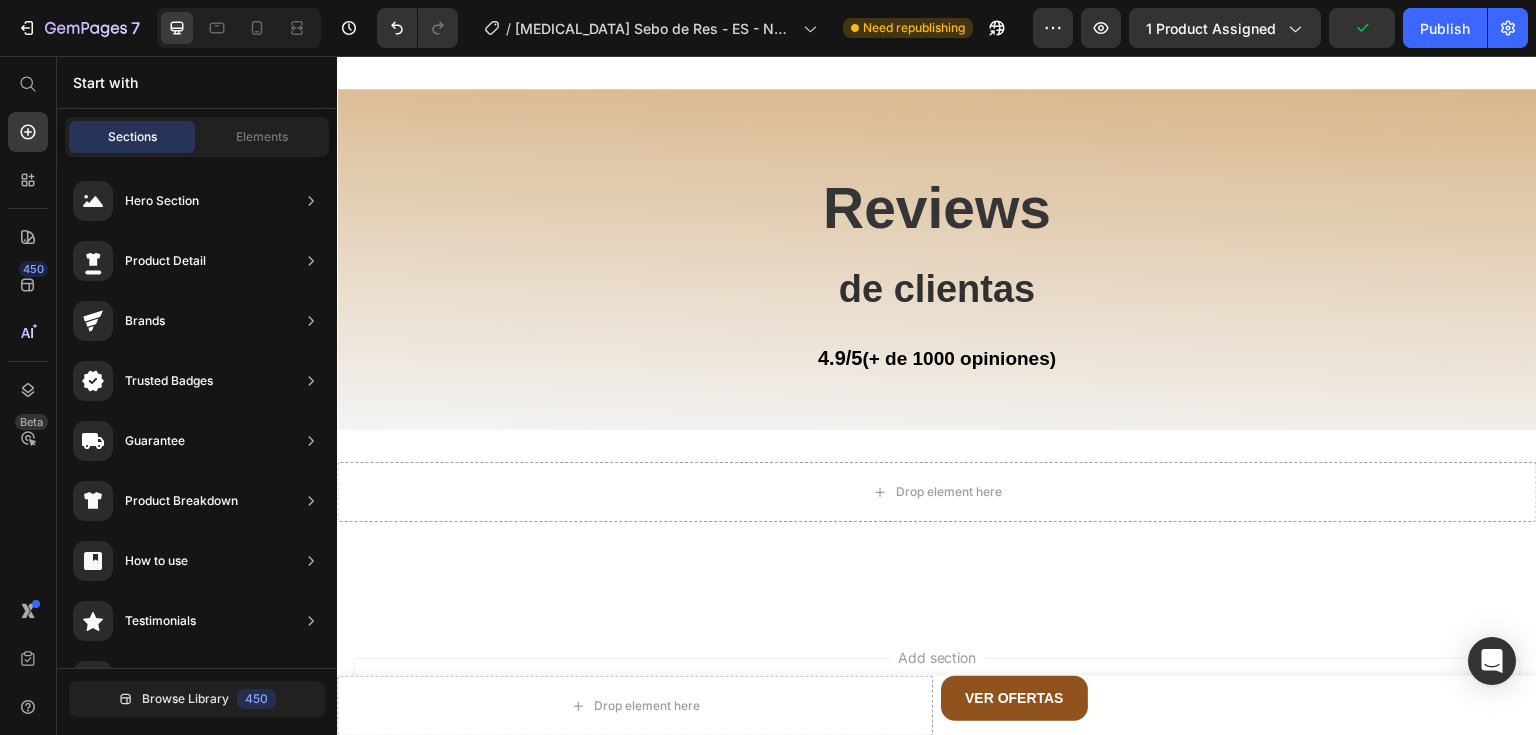 click on "Sections Elements" at bounding box center (197, 137) 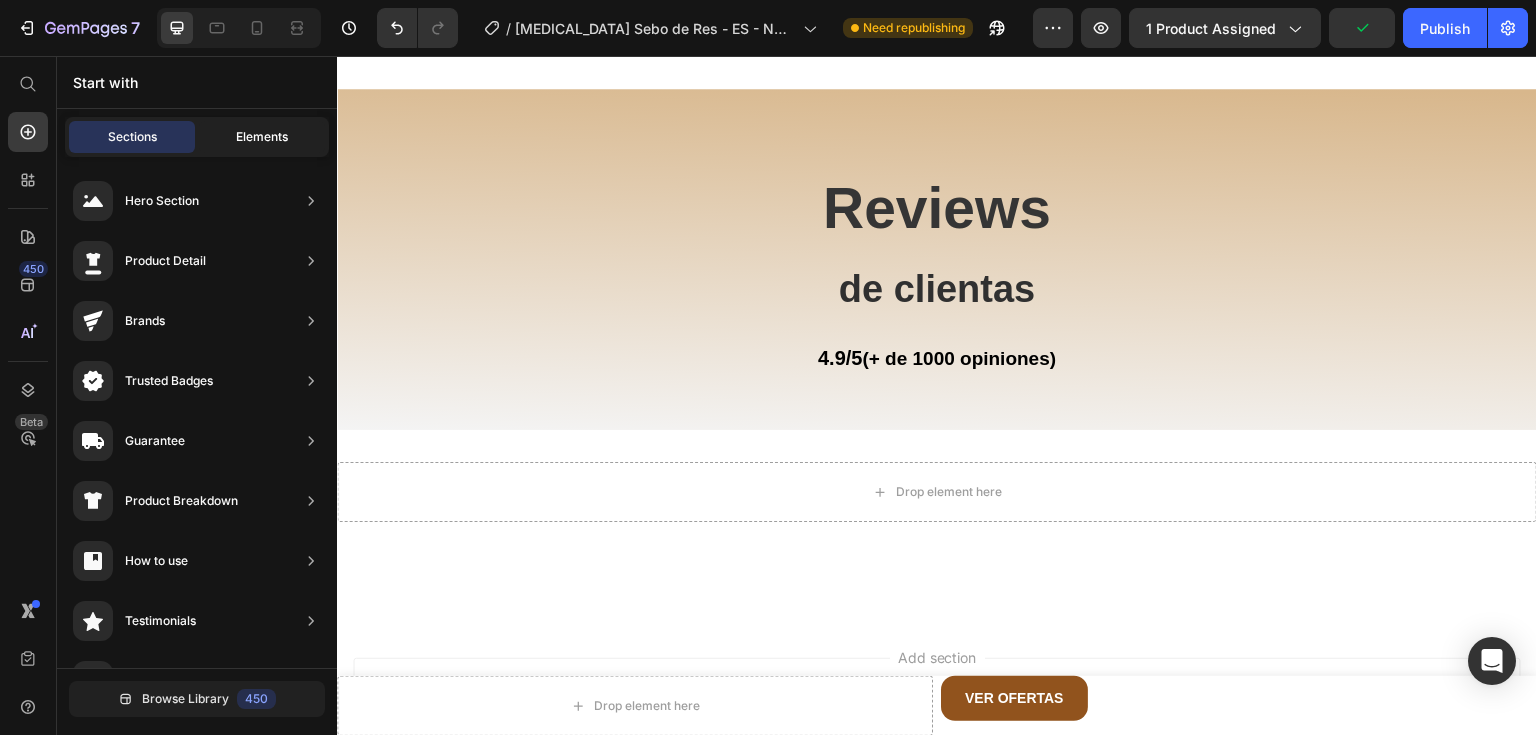 click on "Elements" at bounding box center (262, 137) 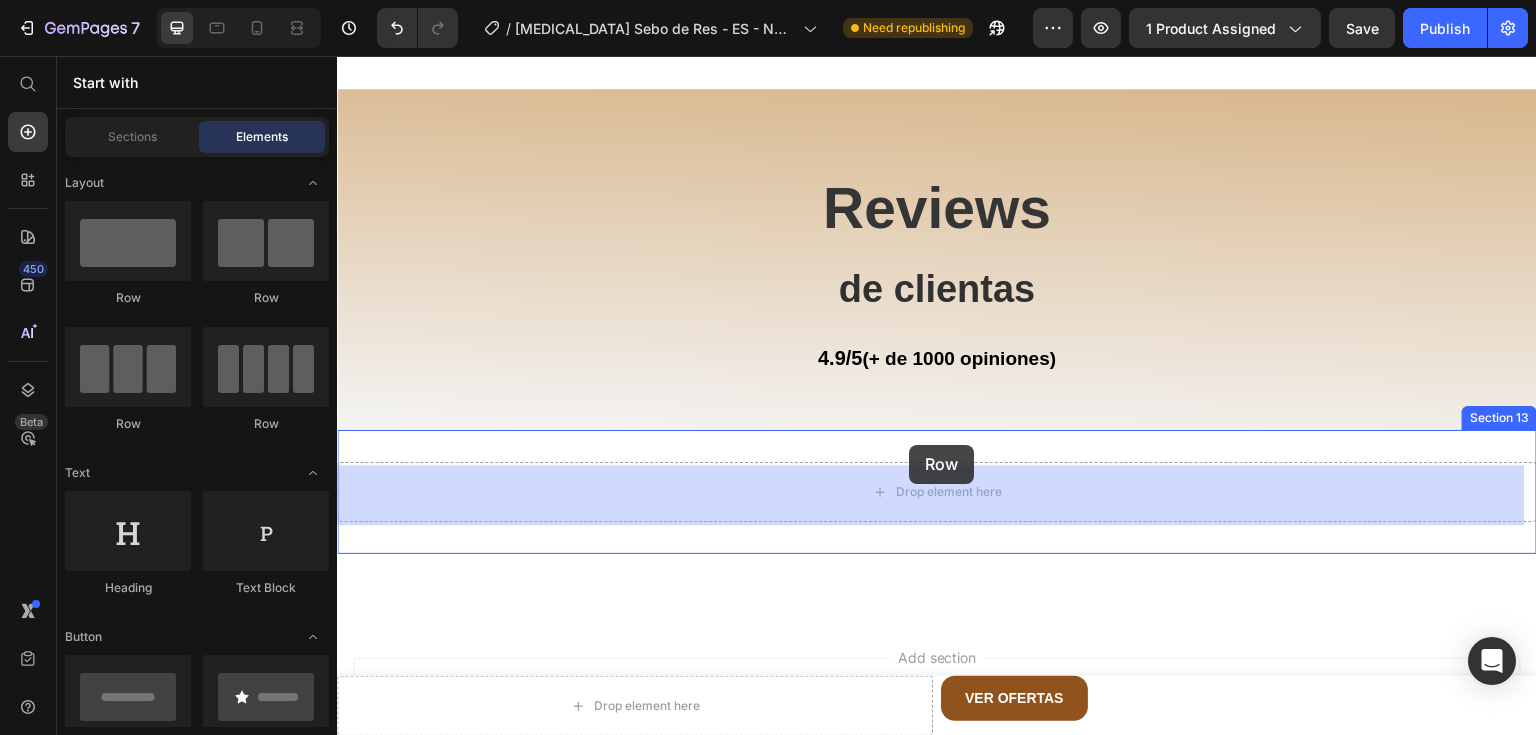 drag, startPoint x: 485, startPoint y: 333, endPoint x: 909, endPoint y: 445, distance: 438.54303 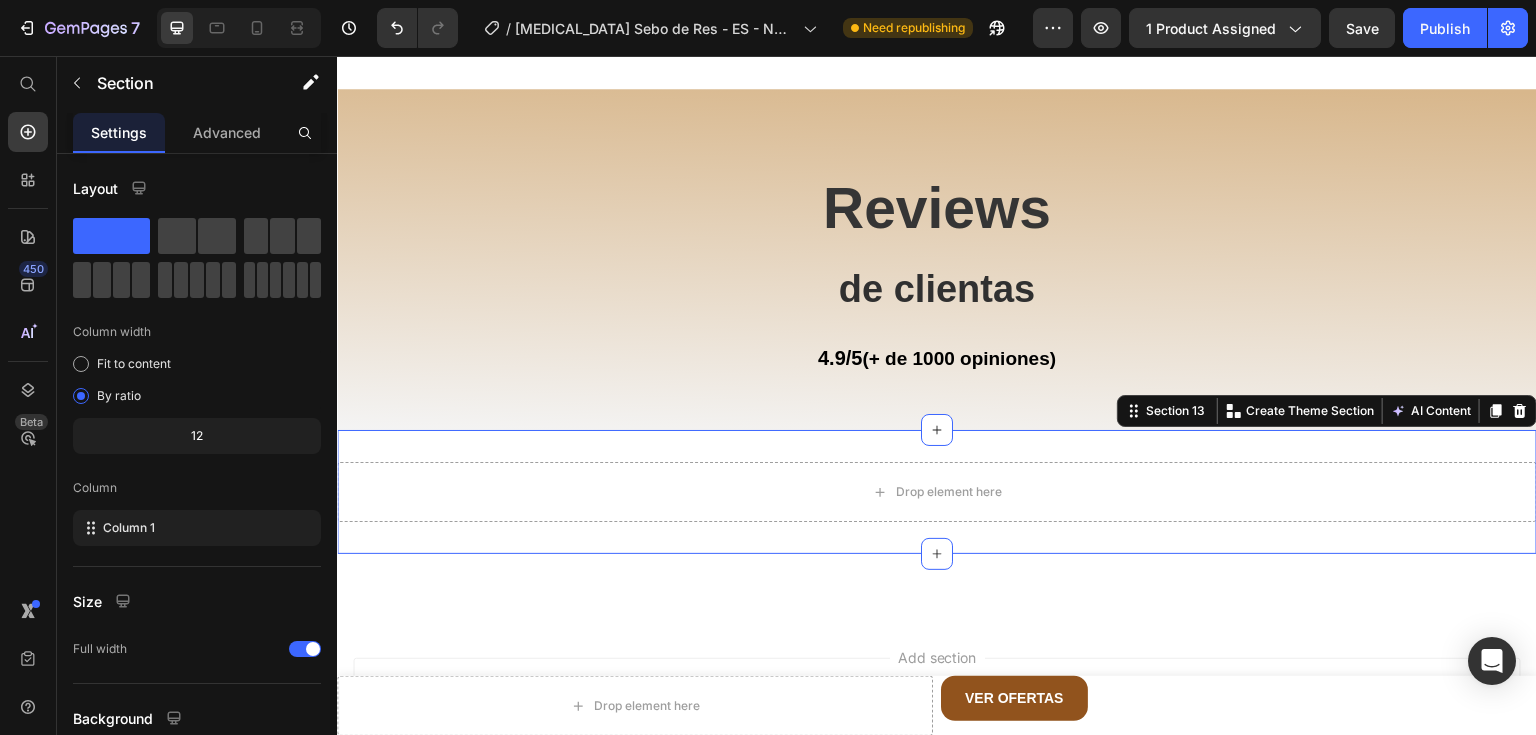 click on "Drop element here Row Section 13   Create Theme Section AI Content Write with [PERSON_NAME] What would you like to describe here? Tone and Voice Persuasive Product Getting products... Show more Generate" at bounding box center (937, 492) 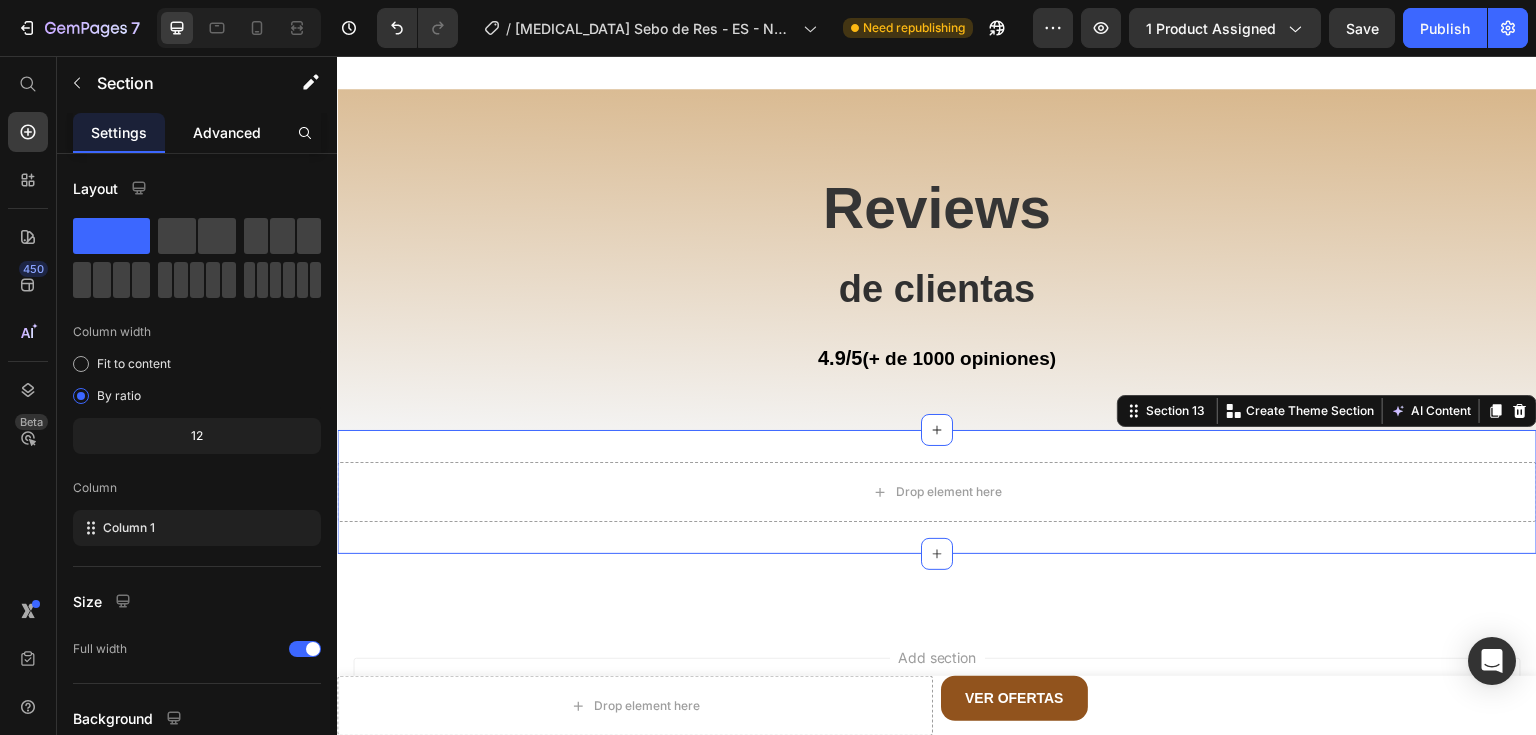 click on "Advanced" at bounding box center (227, 132) 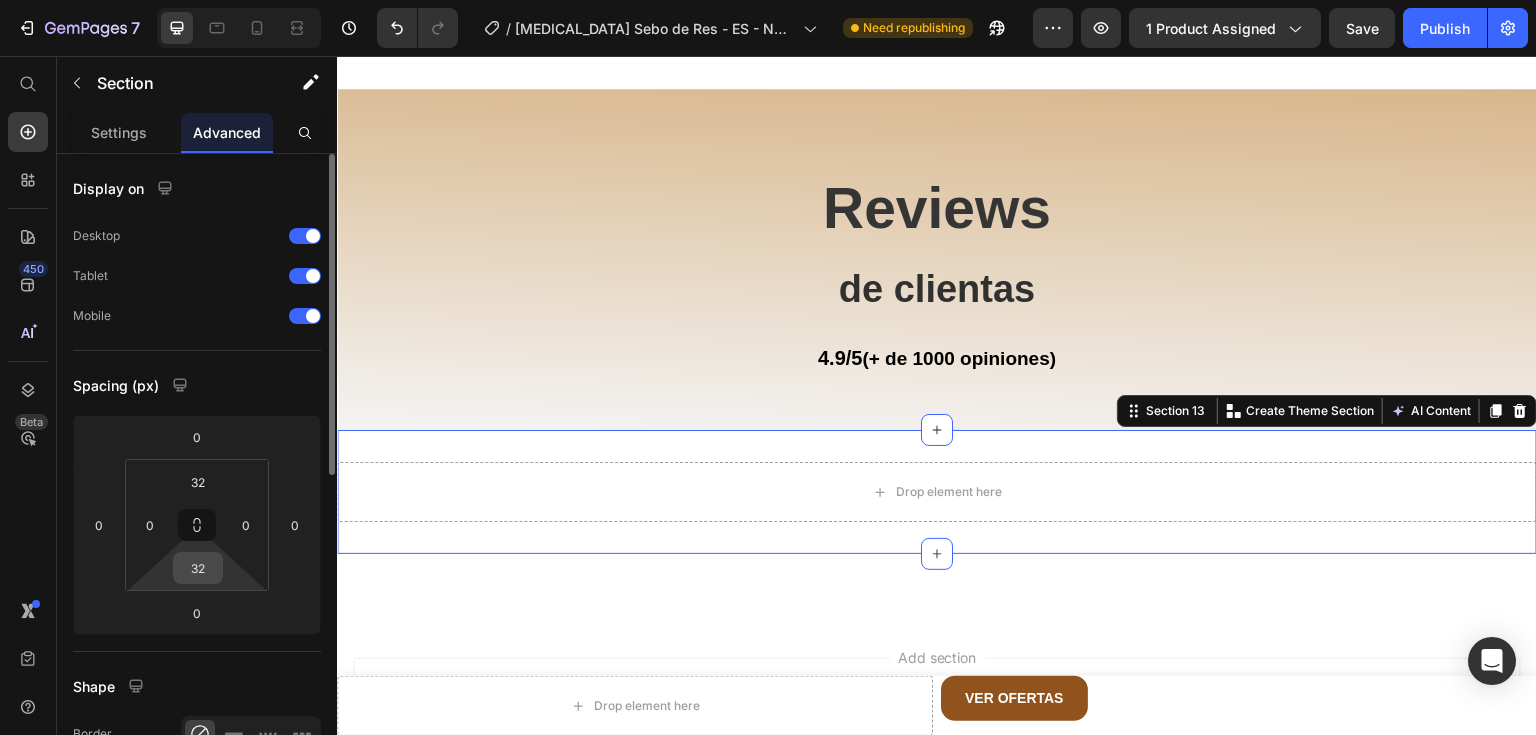 click on "32" at bounding box center (198, 568) 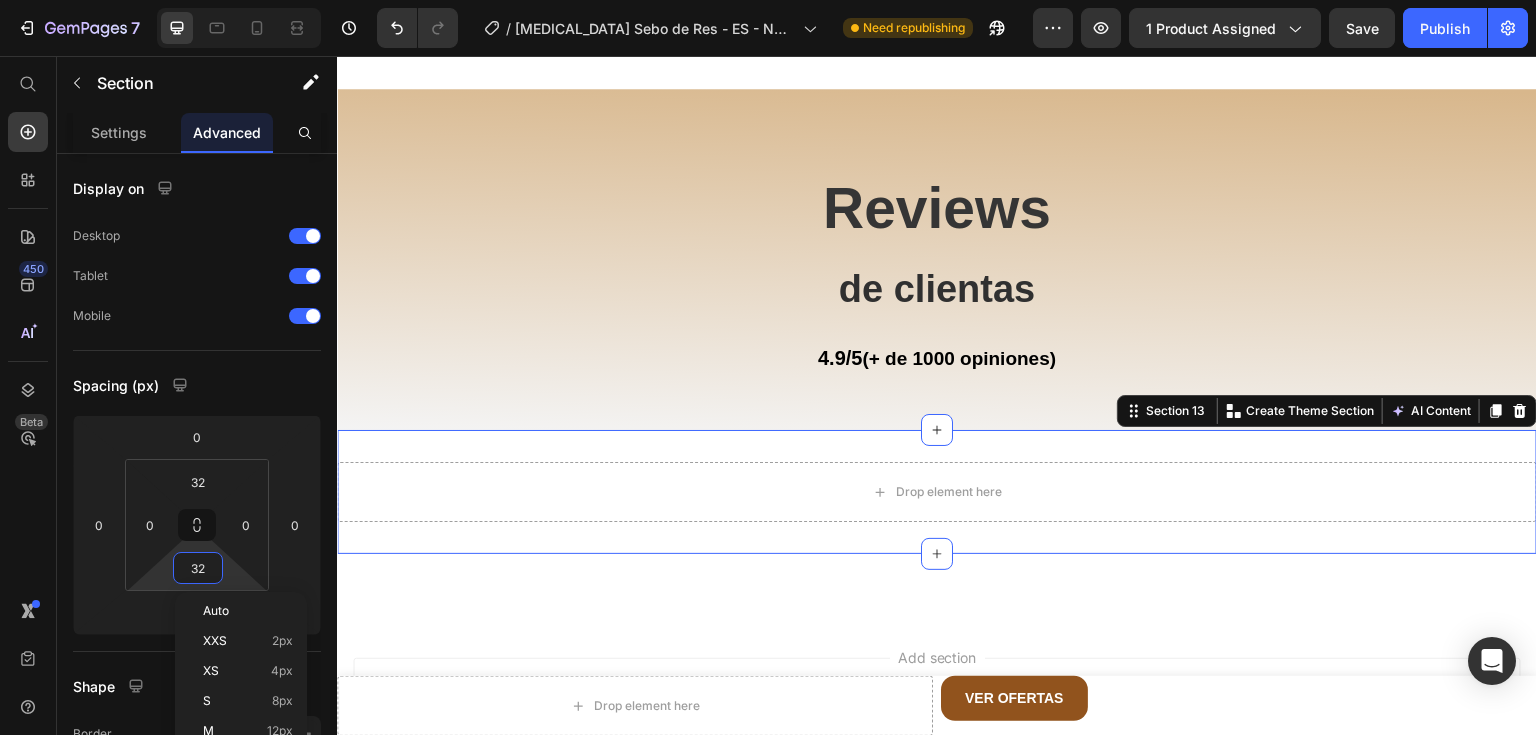 click on "Drop element here Row Section 13   Create Theme Section AI Content Write with [PERSON_NAME] What would you like to describe here? Tone and Voice Persuasive Product [MEDICAL_DATA][PERSON_NAME] de Res con Cera Natural y Miel 100% Pura Show more Generate" at bounding box center [937, 492] 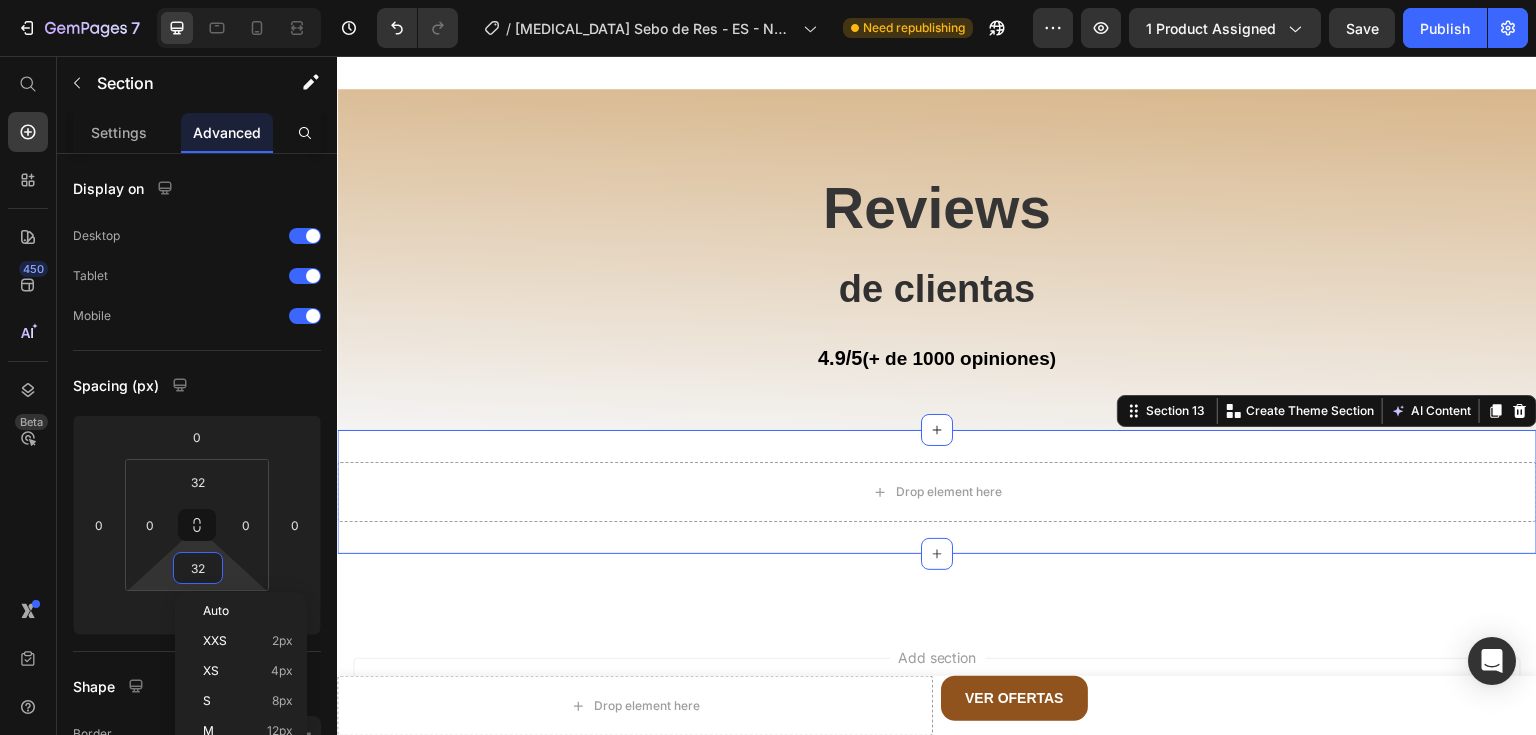 type on "2" 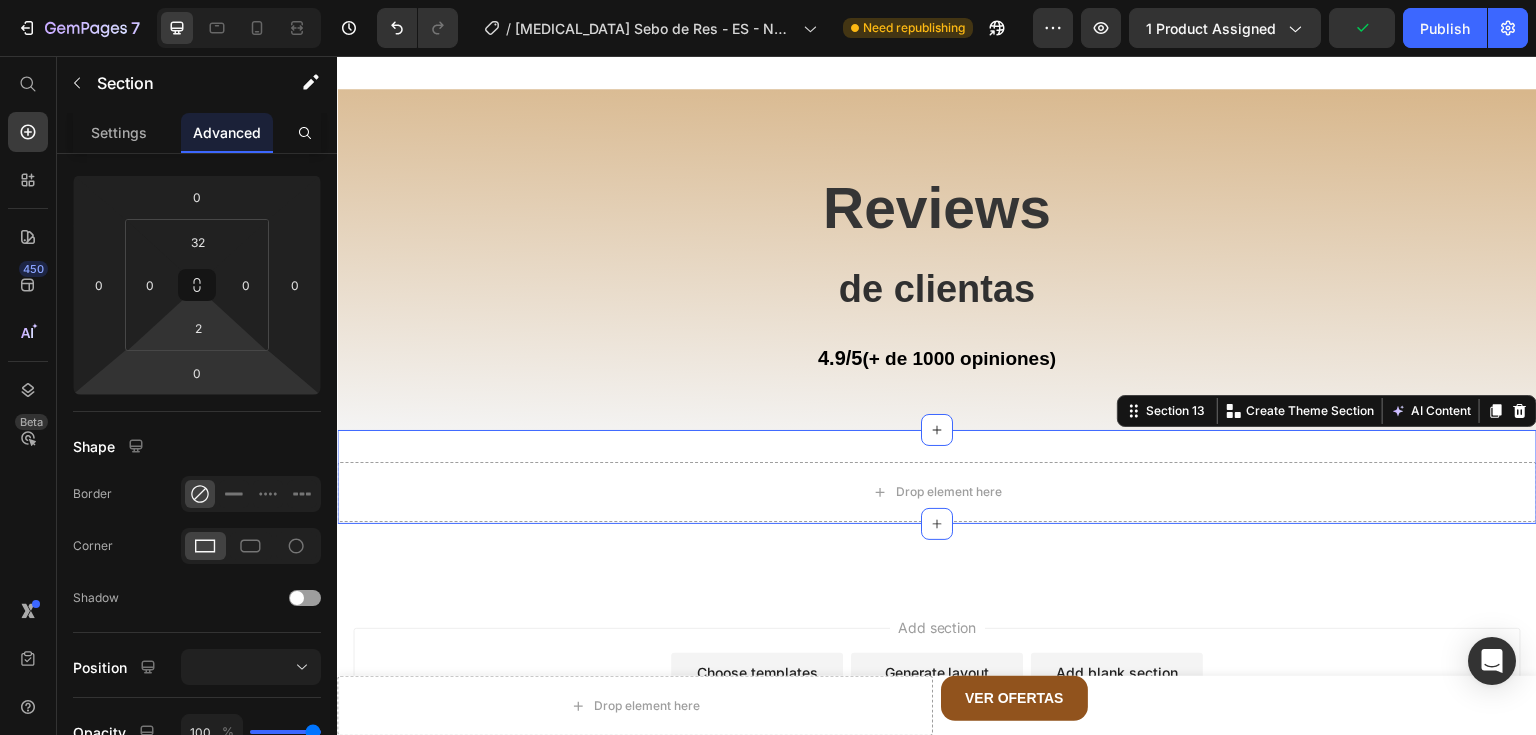 scroll, scrollTop: 560, scrollLeft: 0, axis: vertical 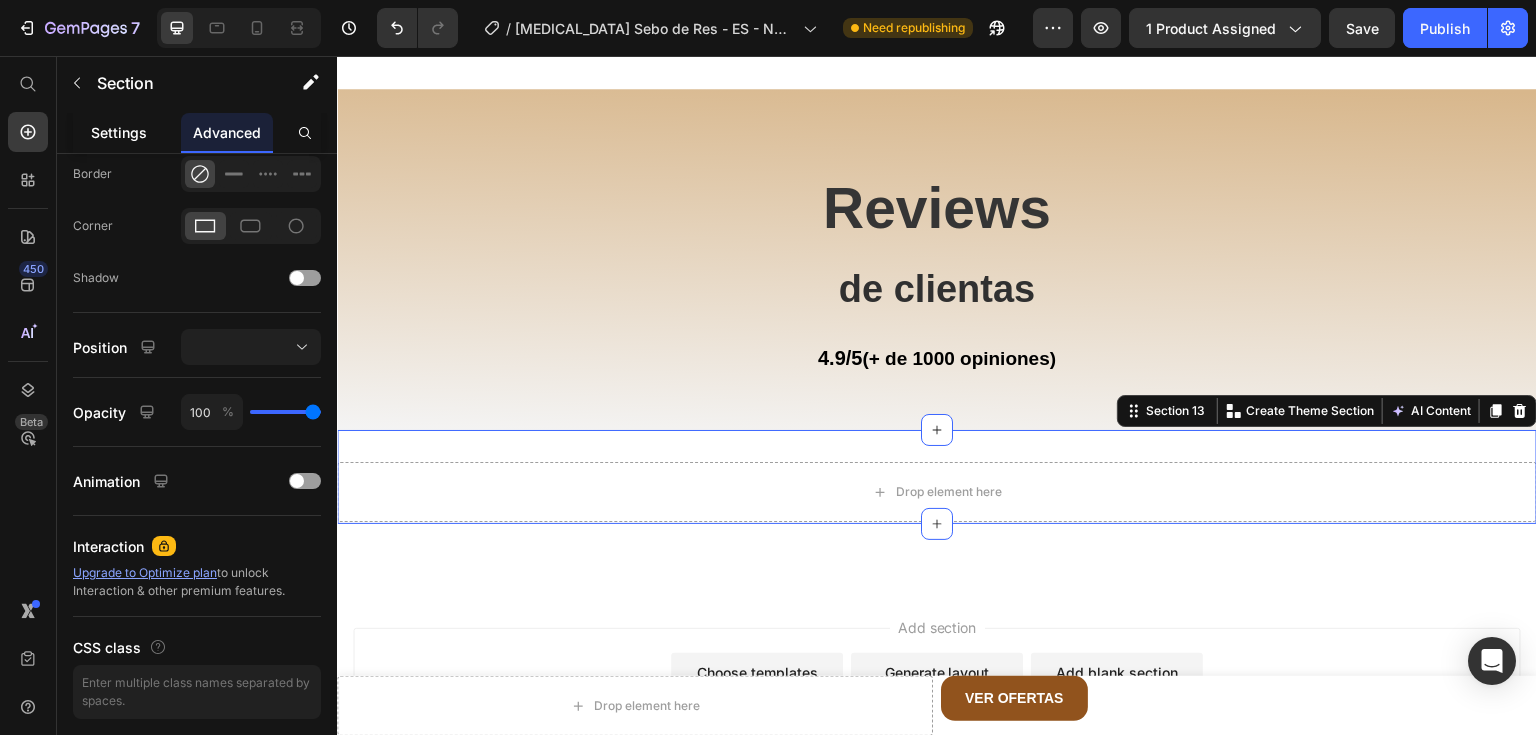 click on "Settings" at bounding box center (119, 132) 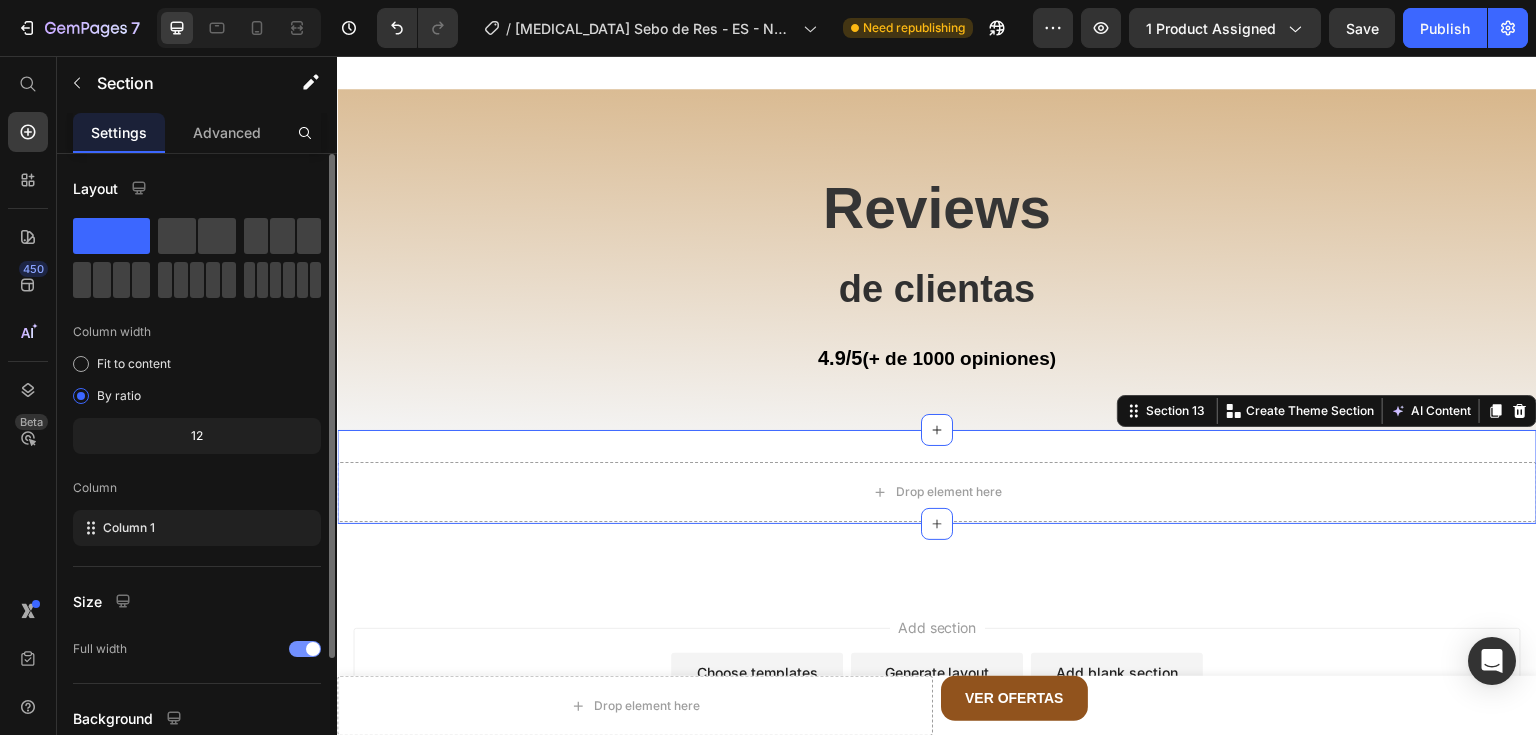 click at bounding box center (305, 649) 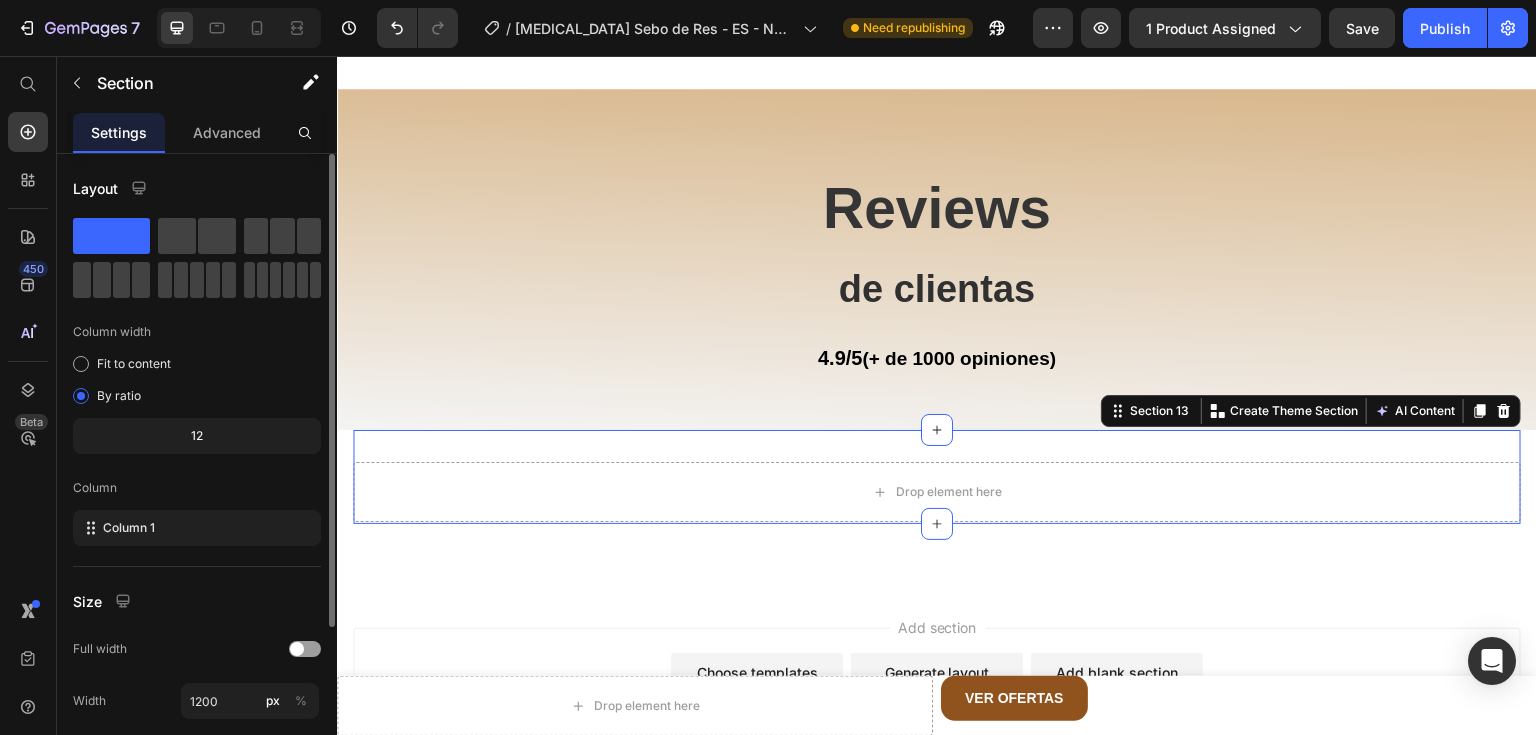 scroll, scrollTop: 220, scrollLeft: 0, axis: vertical 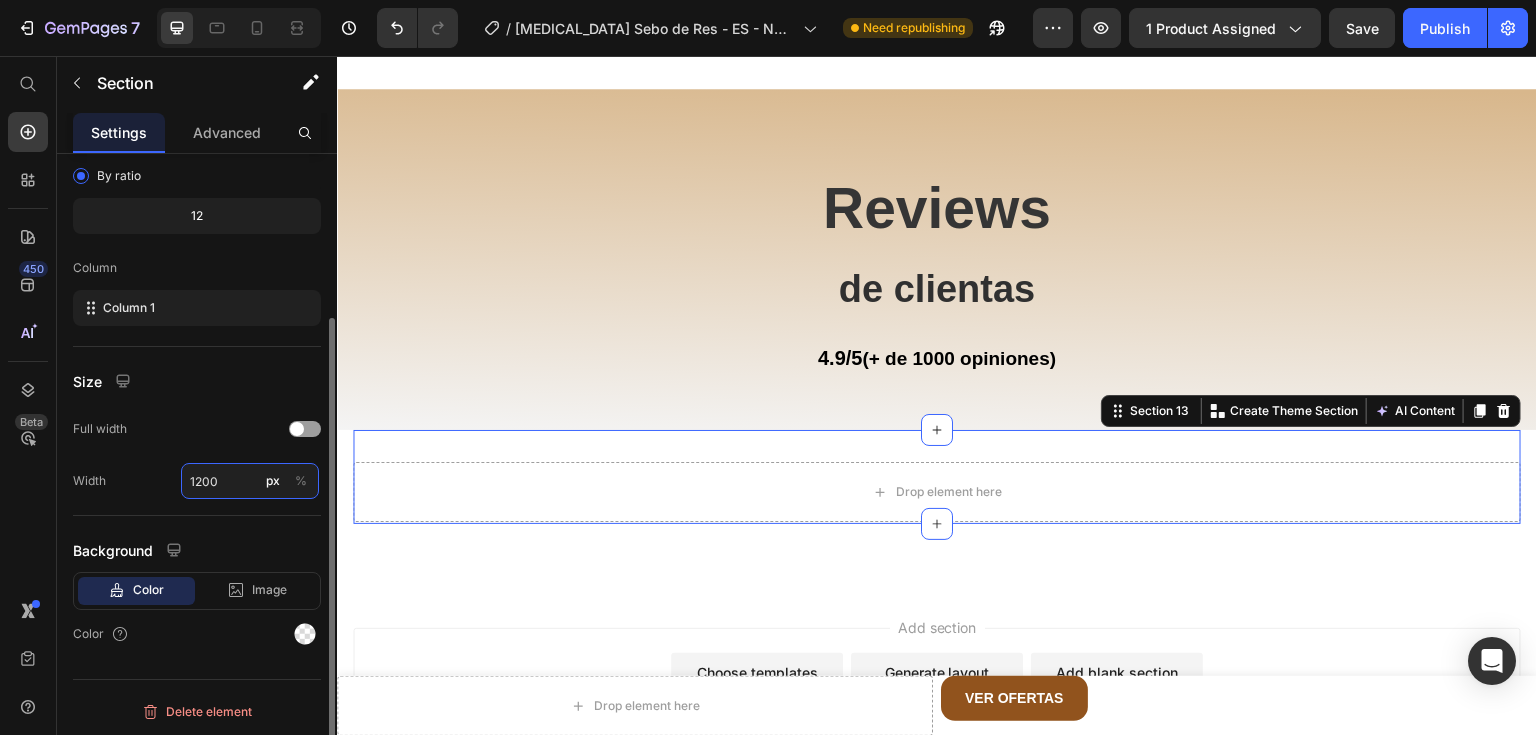 click on "1200" at bounding box center (250, 481) 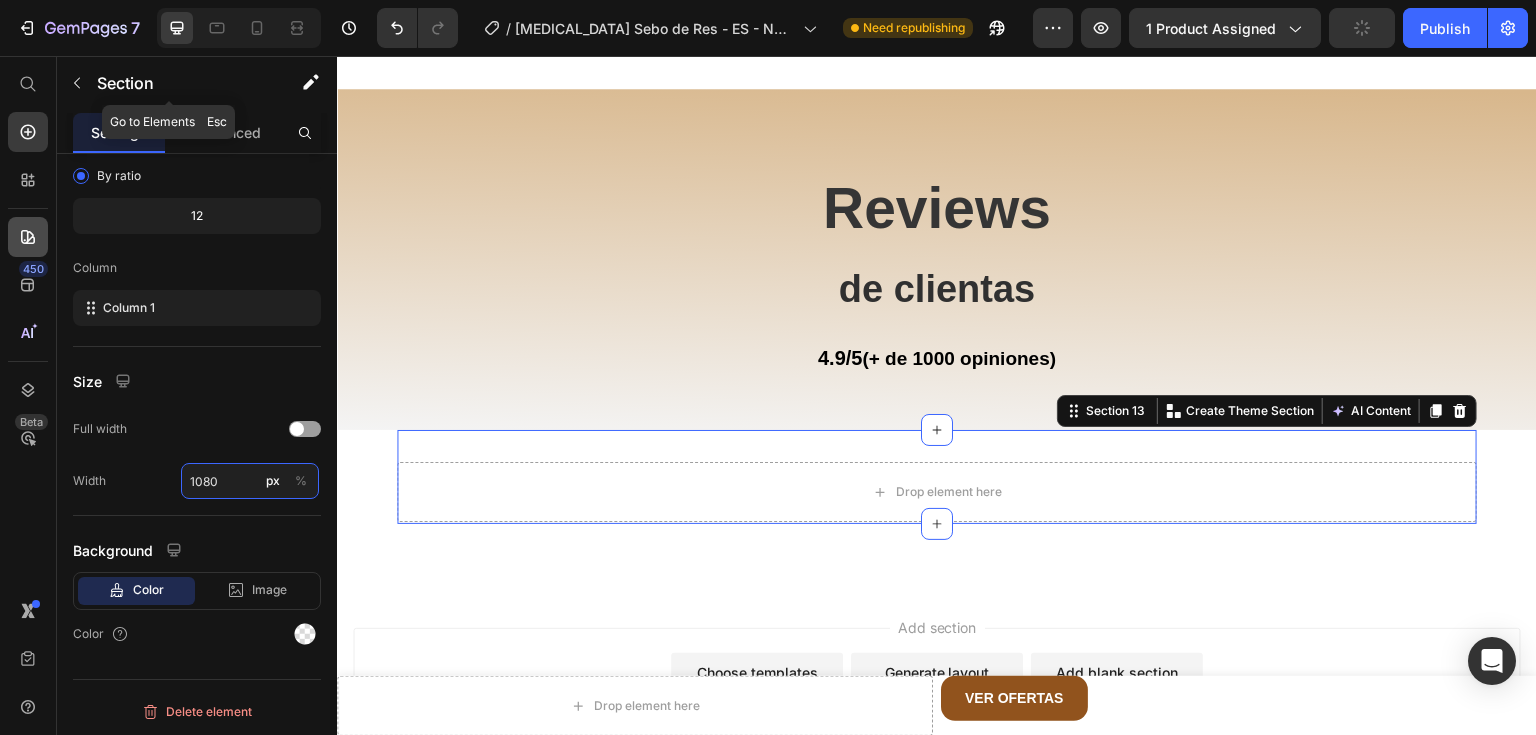 type on "1200" 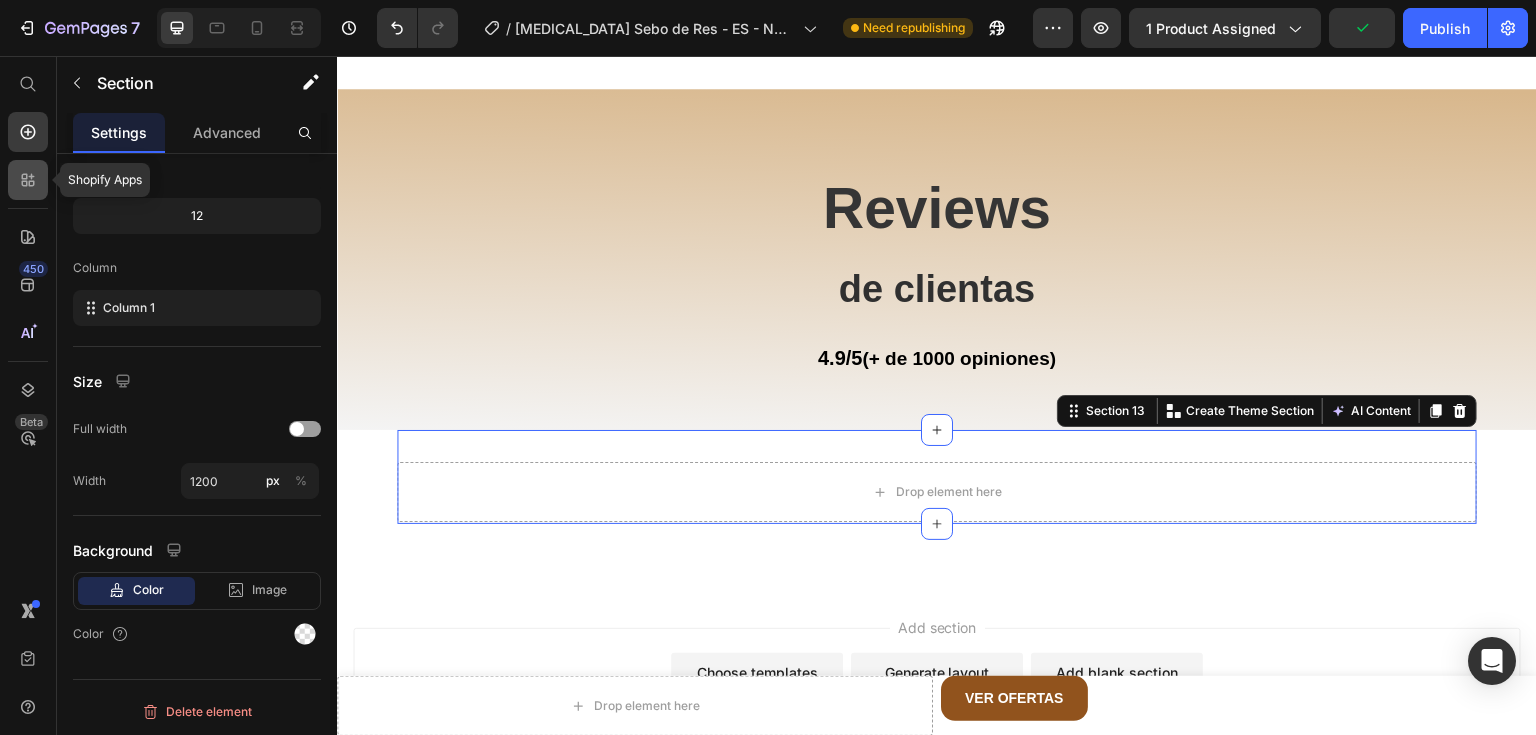 click 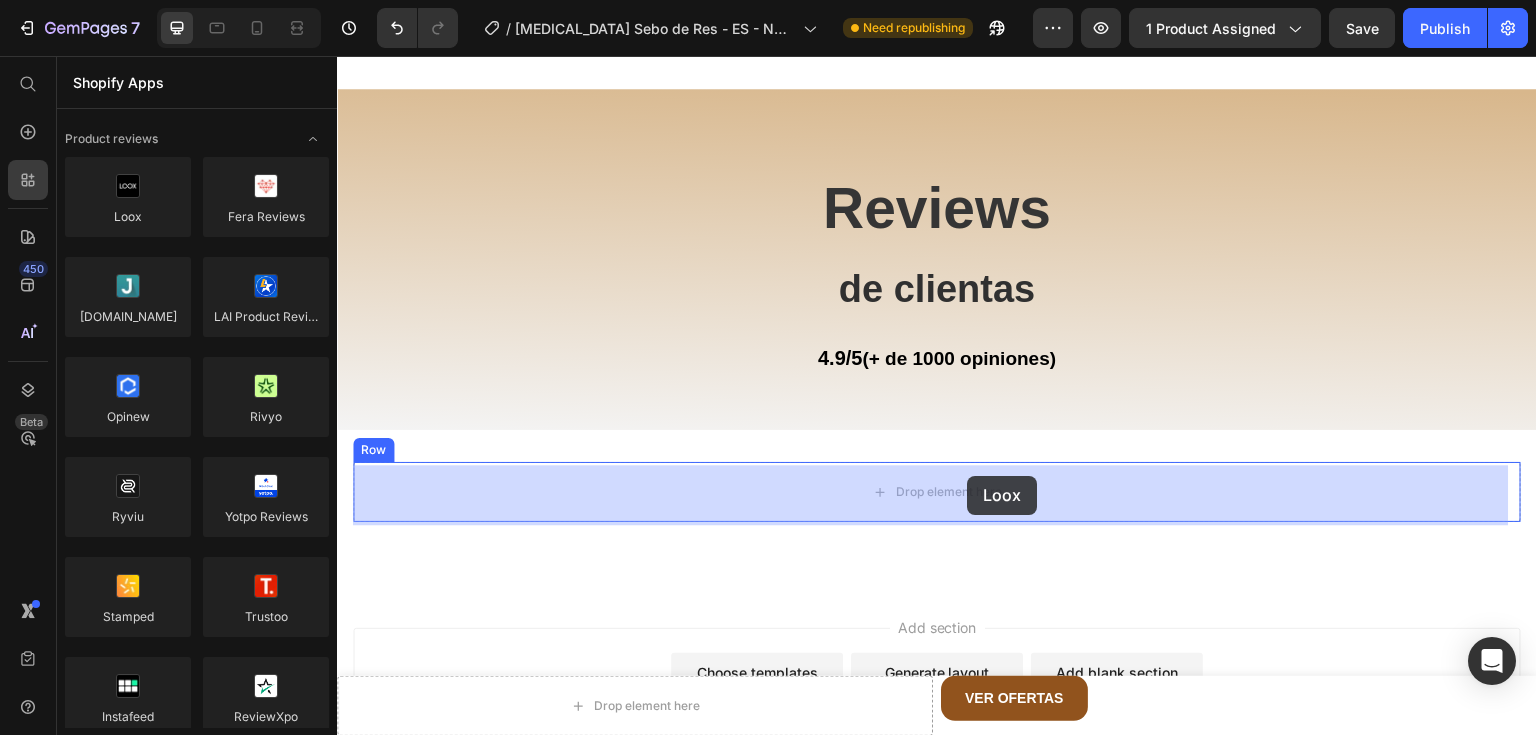 drag, startPoint x: 486, startPoint y: 260, endPoint x: 968, endPoint y: 476, distance: 528.18555 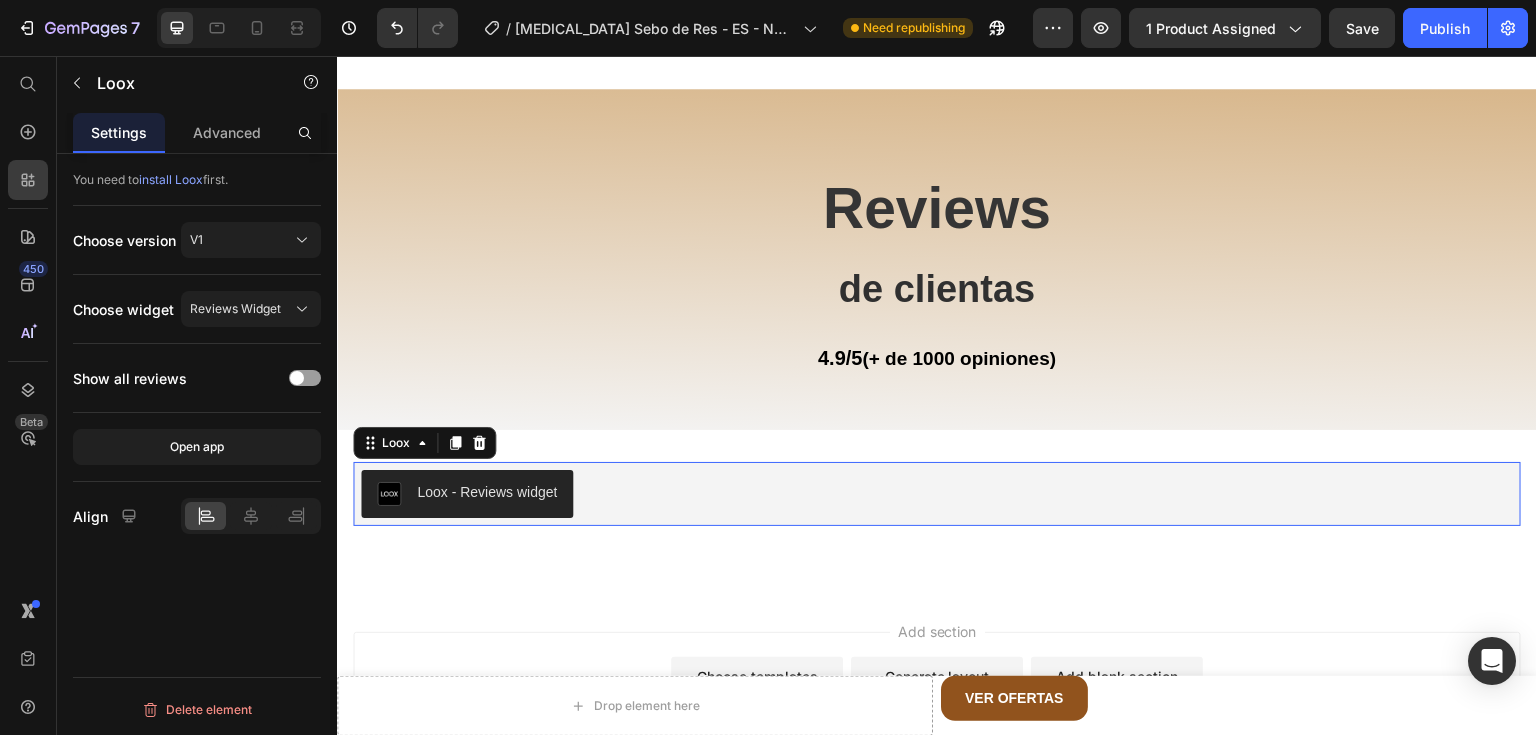 scroll, scrollTop: 0, scrollLeft: 0, axis: both 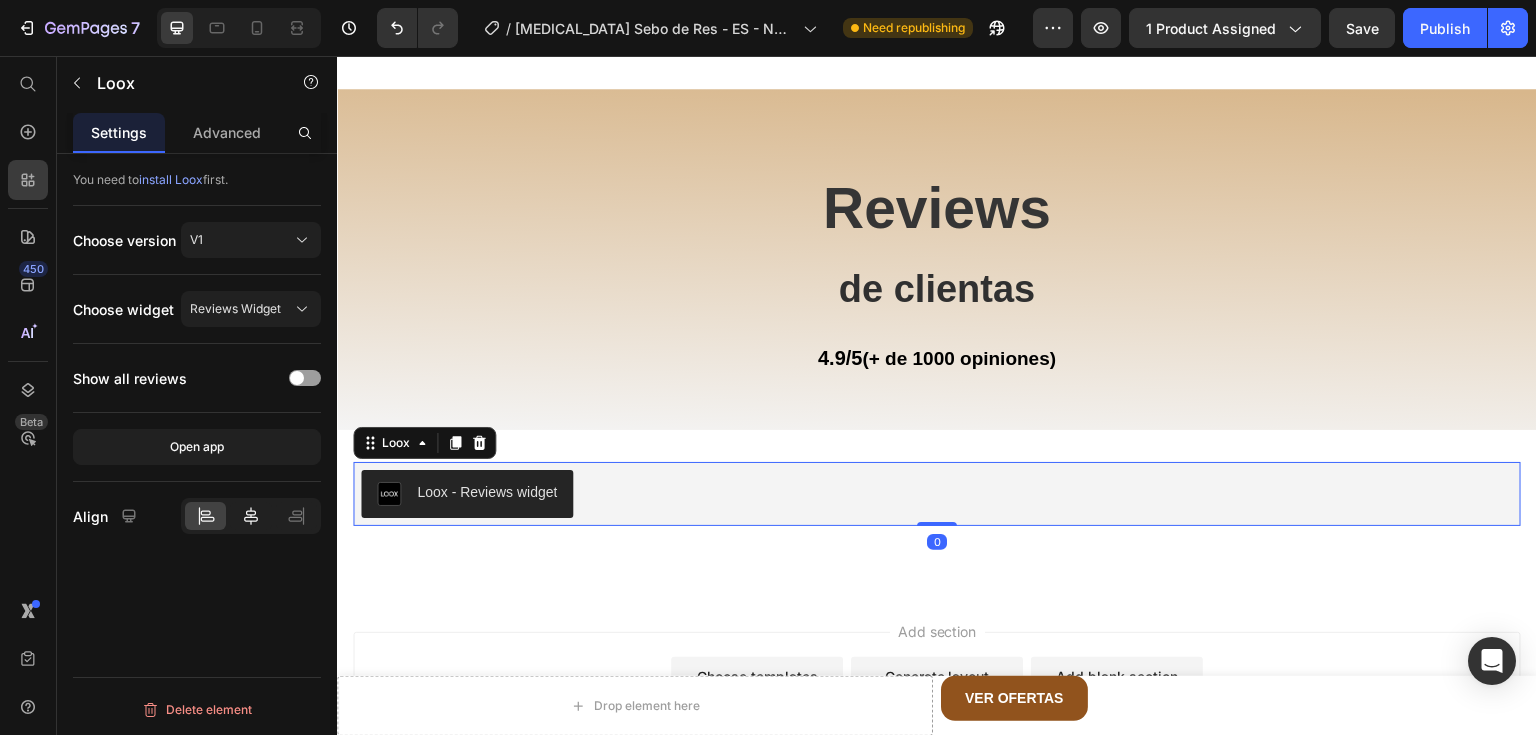 click 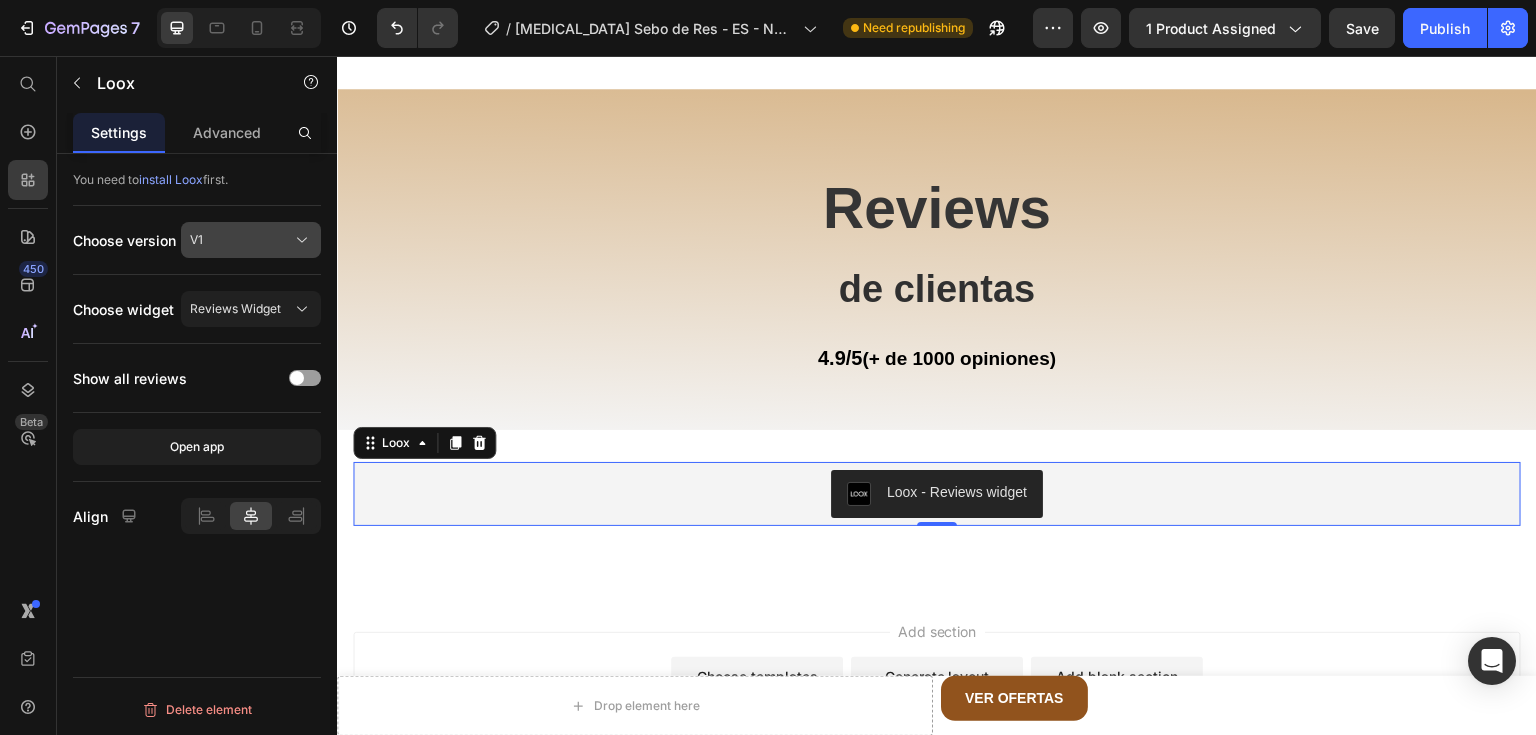 click on "V1" at bounding box center (251, 240) 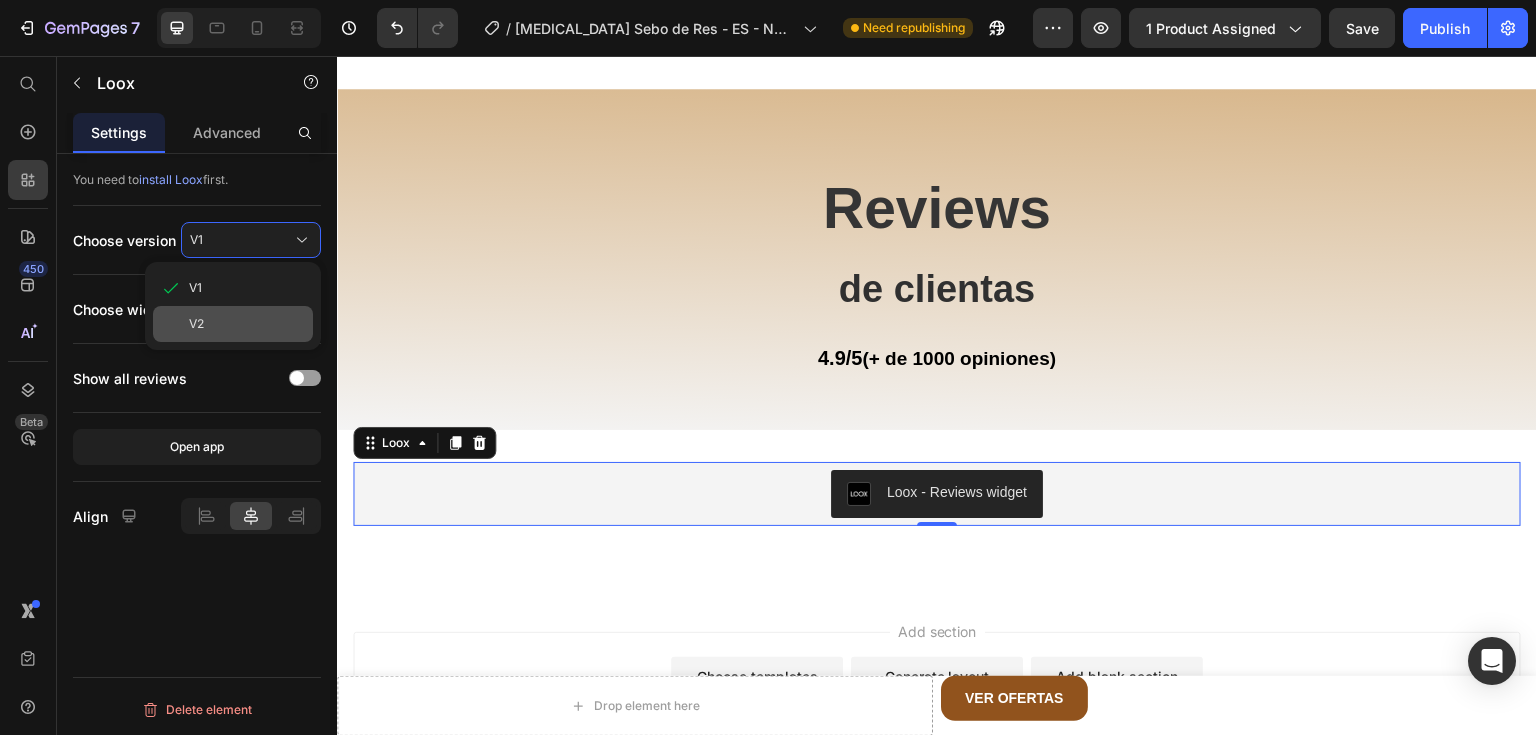 click on "V2" at bounding box center (247, 324) 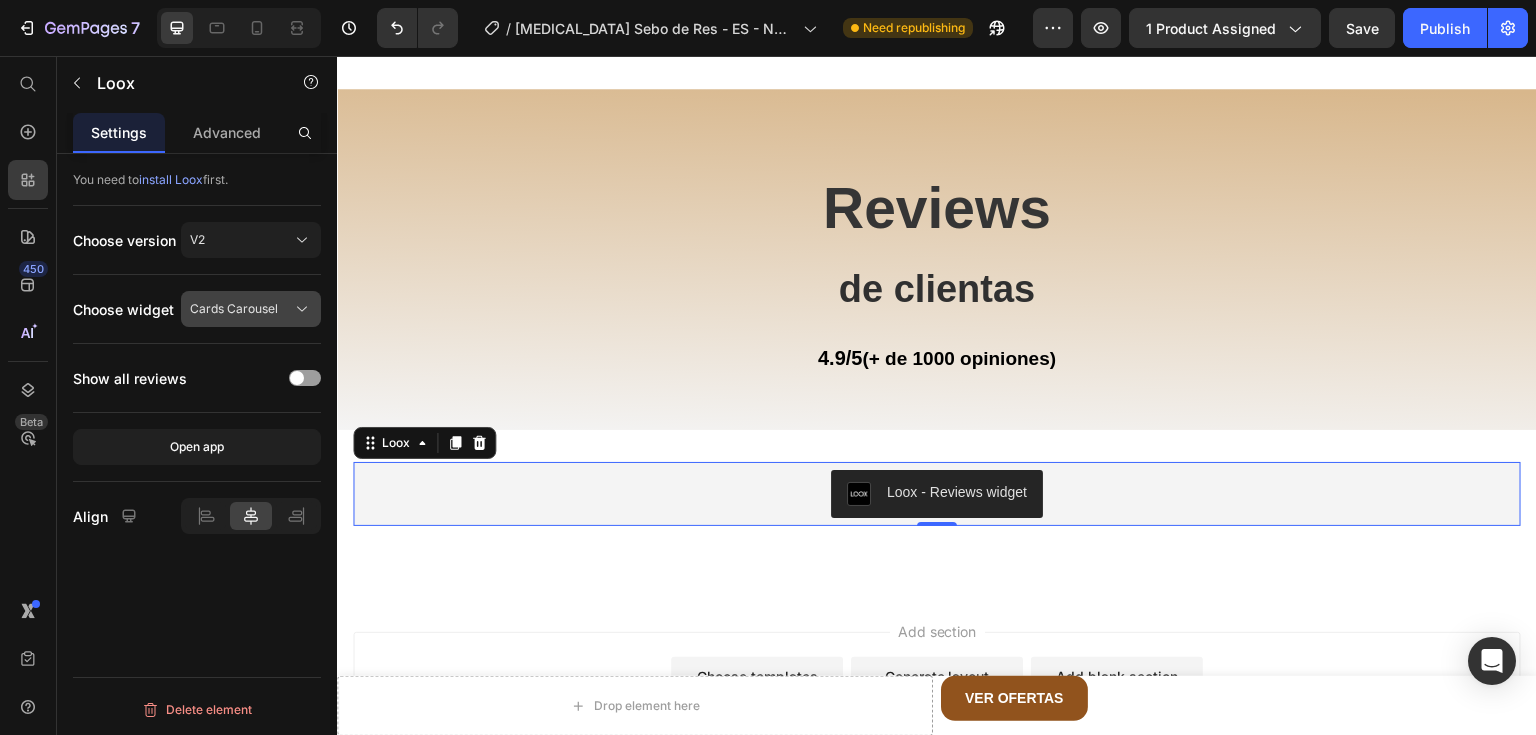 click on "Cards Carousel" at bounding box center [251, 309] 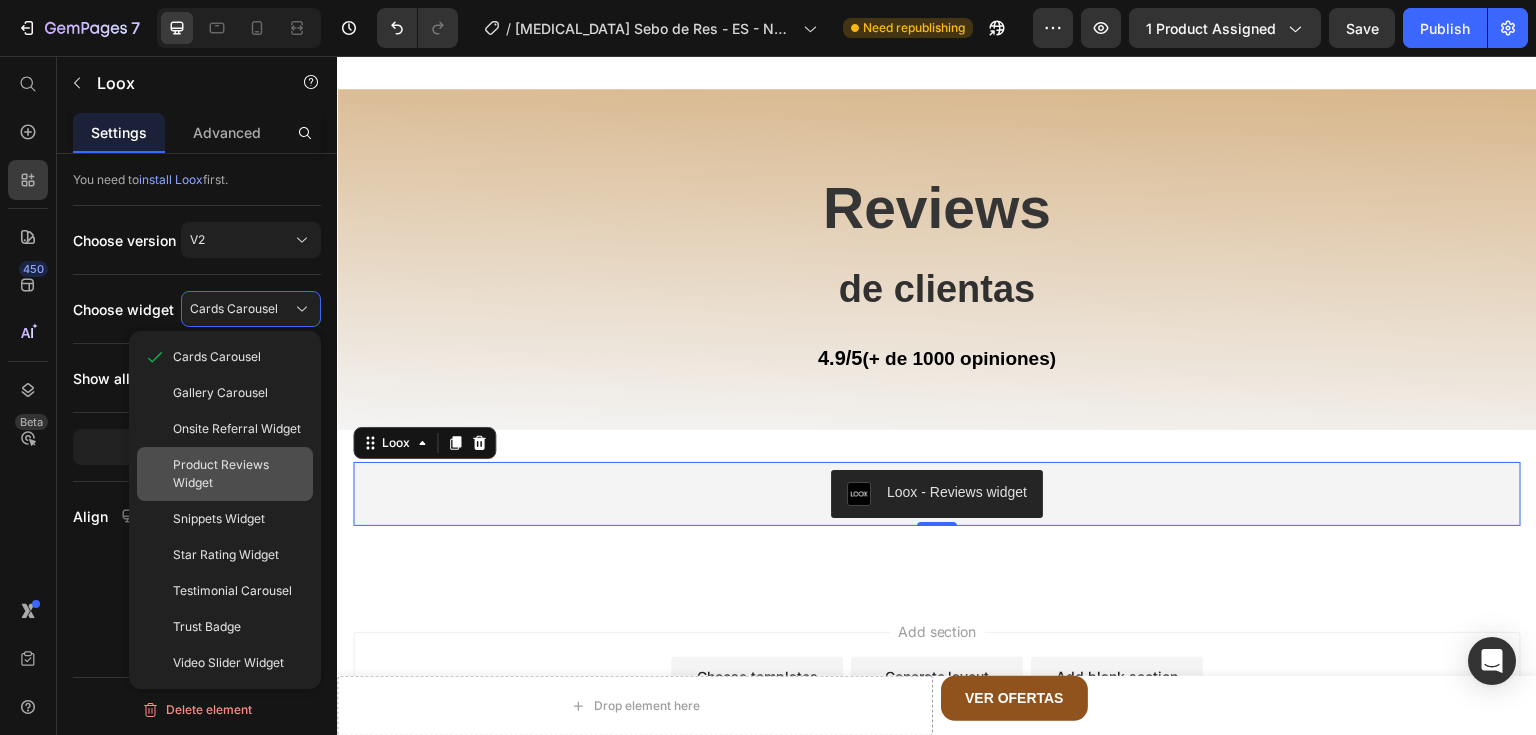 click on "Product Reviews Widget" at bounding box center (239, 474) 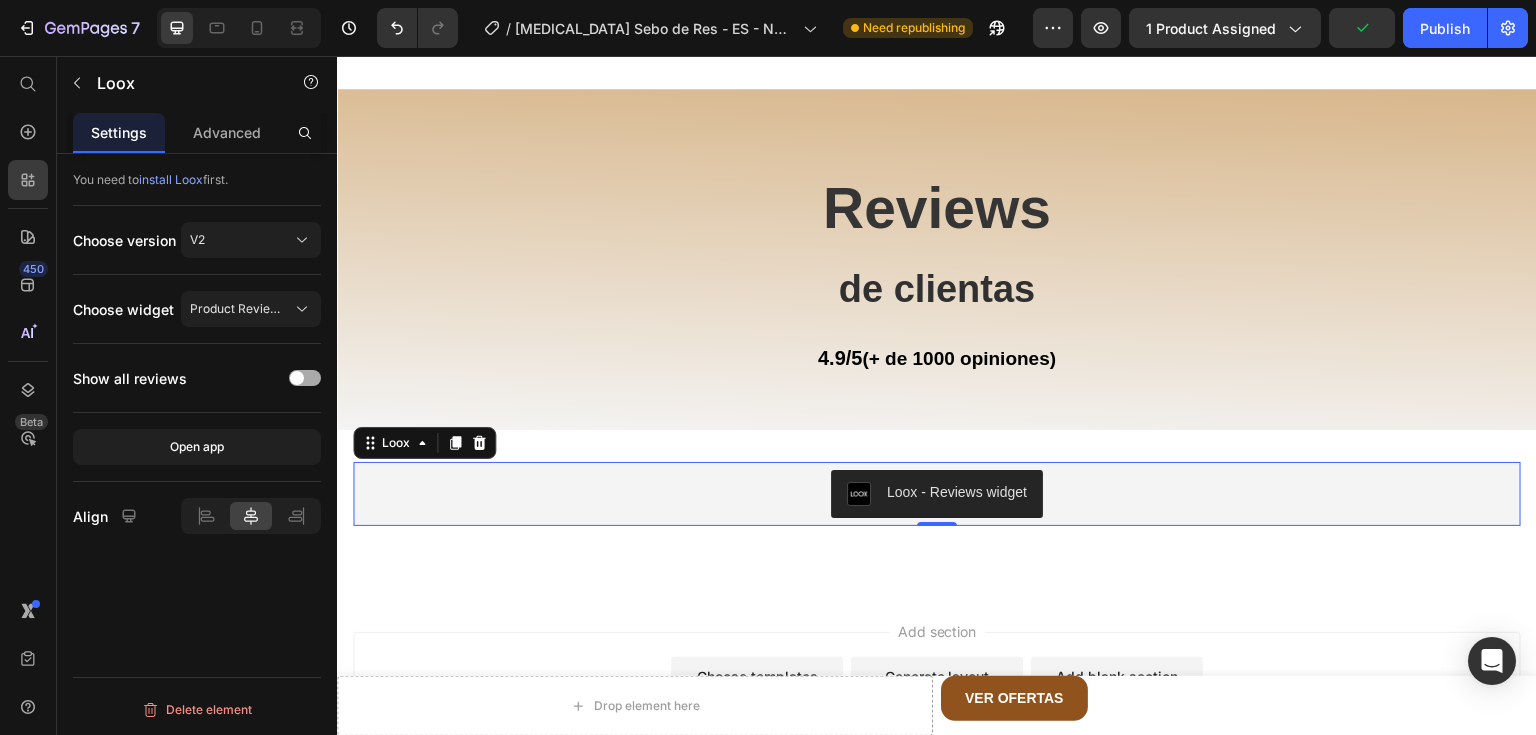 click at bounding box center (305, 378) 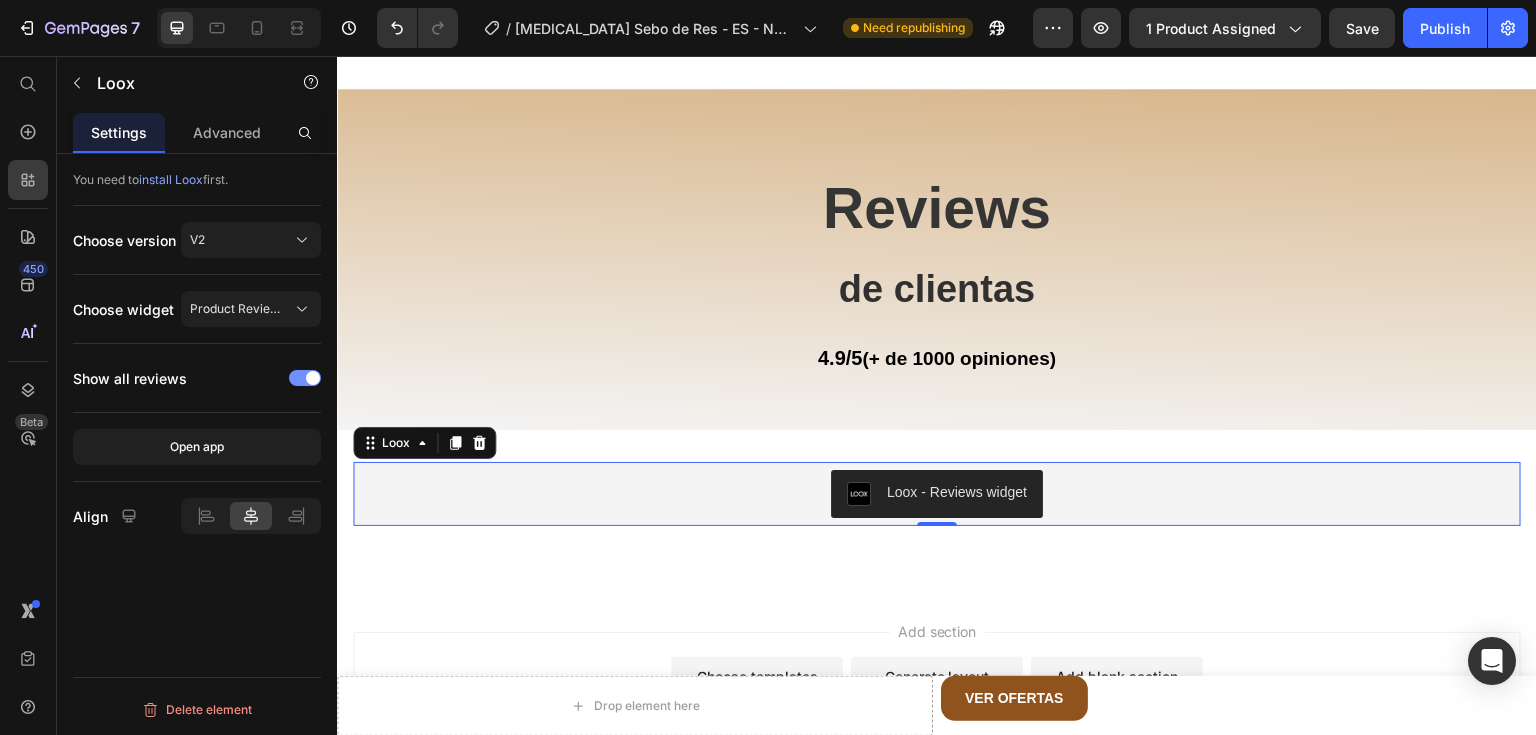click at bounding box center [305, 378] 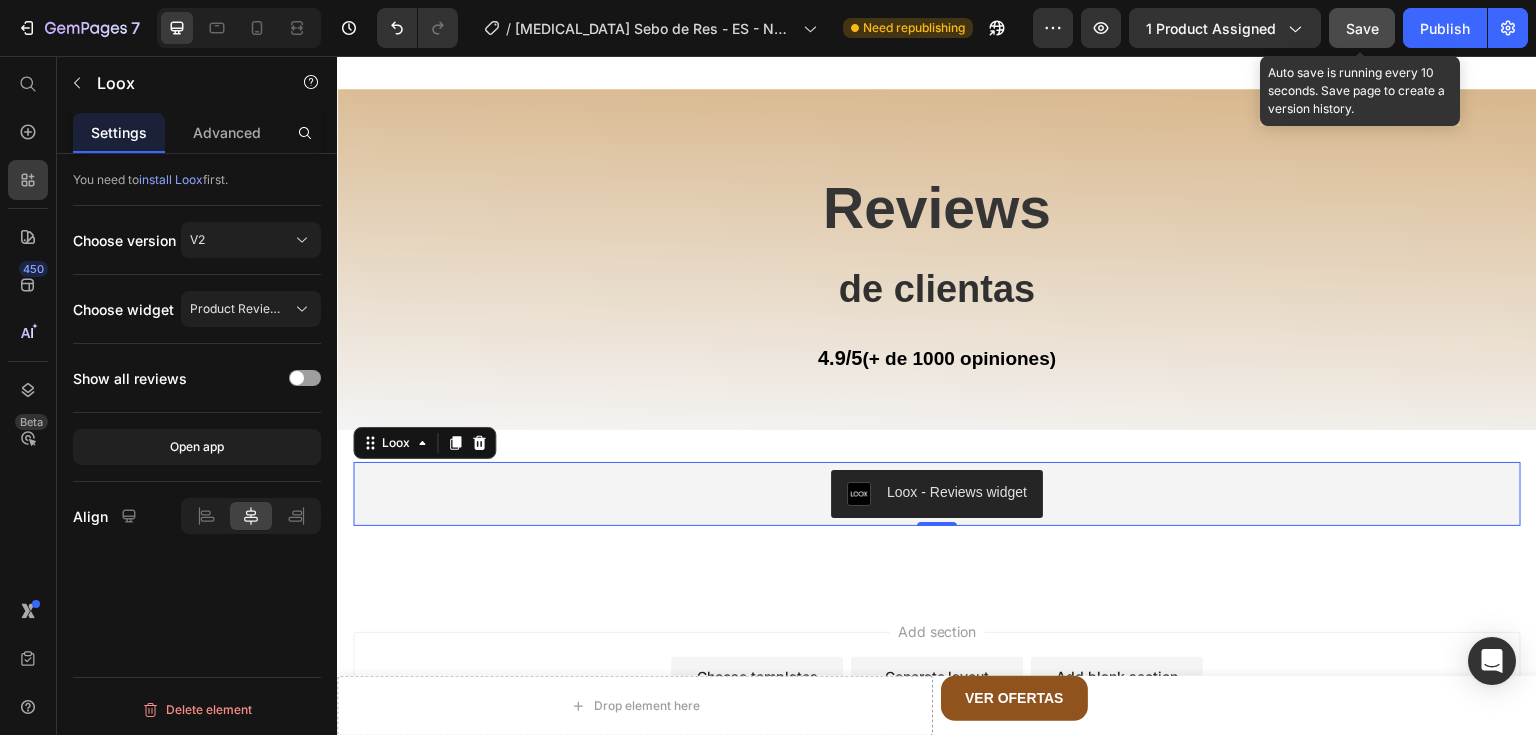 click on "Save" at bounding box center [1362, 28] 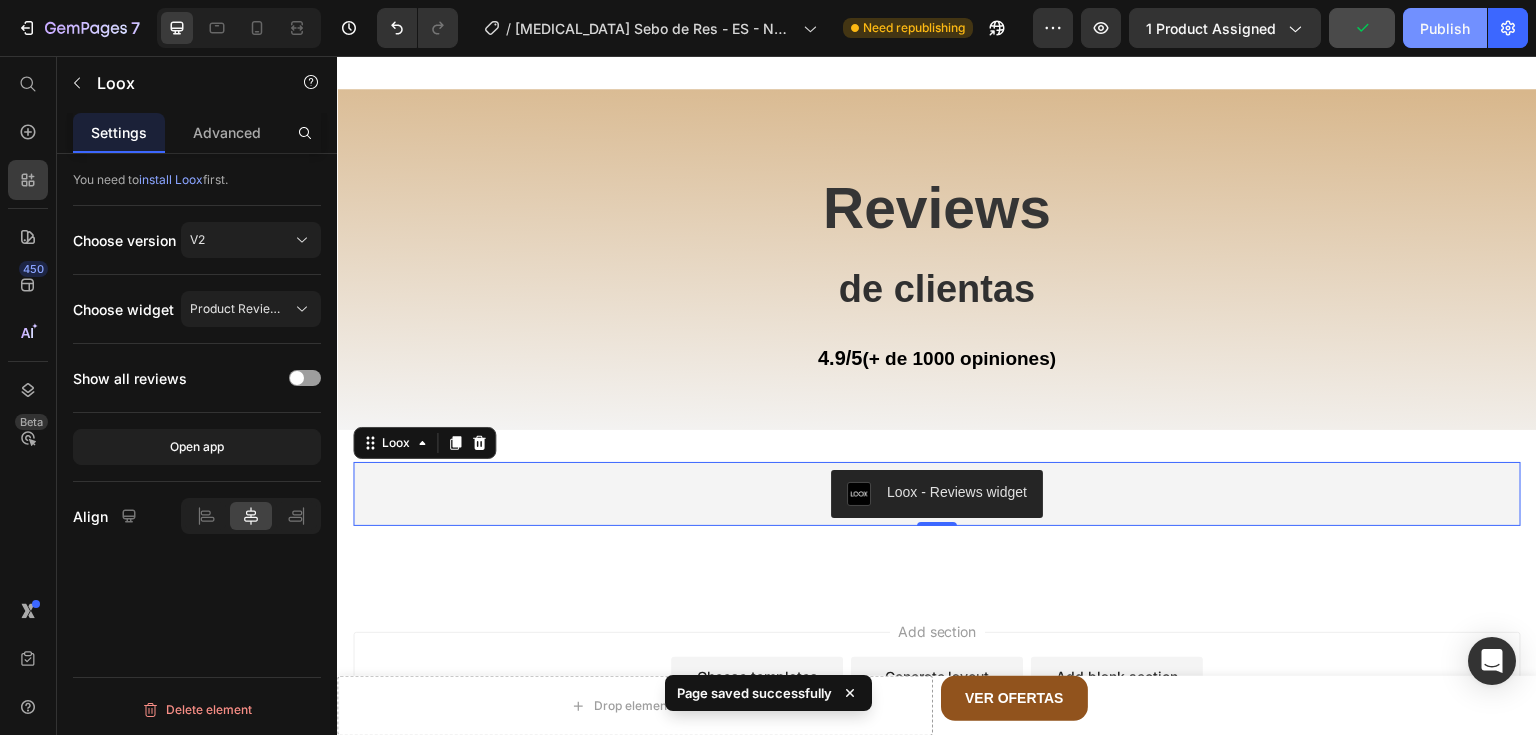 click on "Publish" at bounding box center (1445, 28) 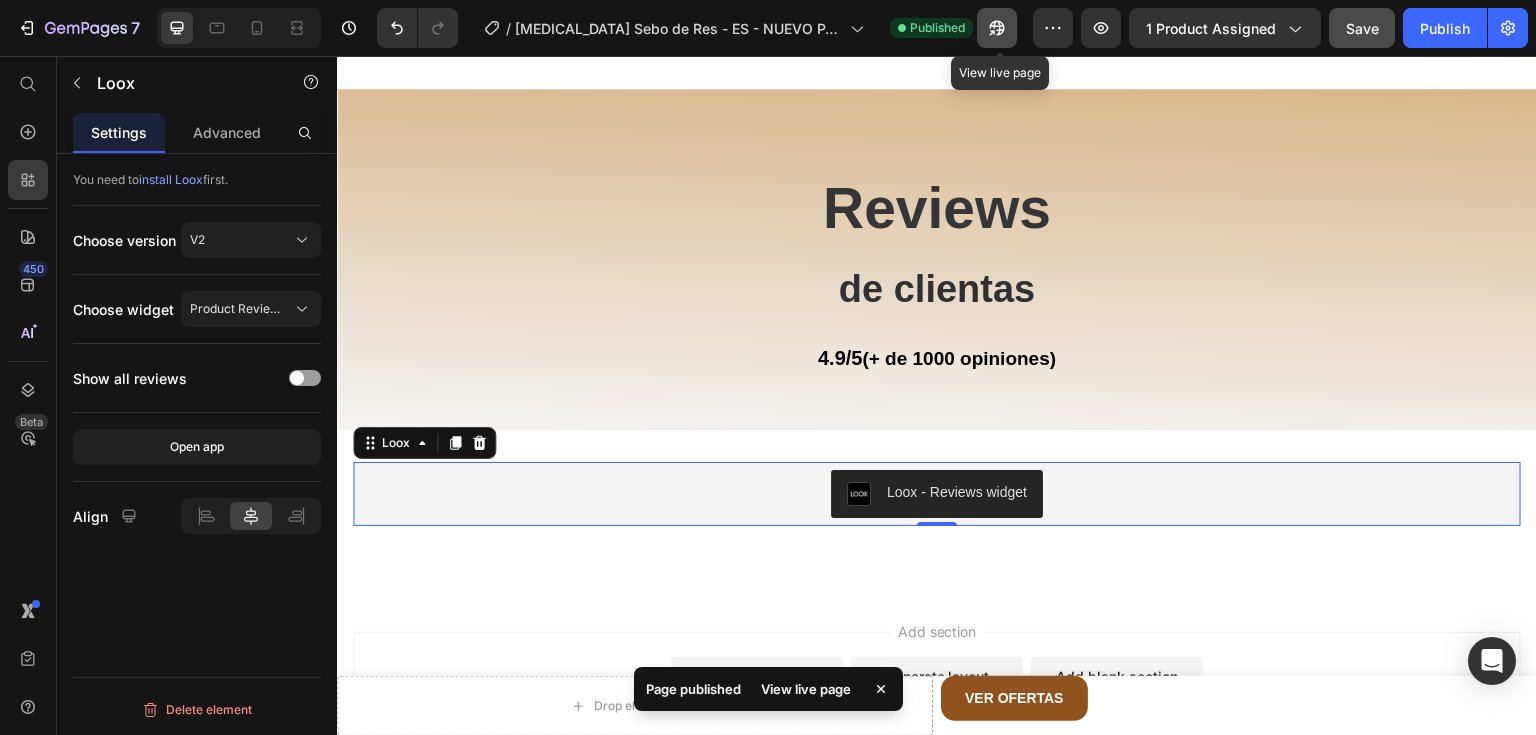 click 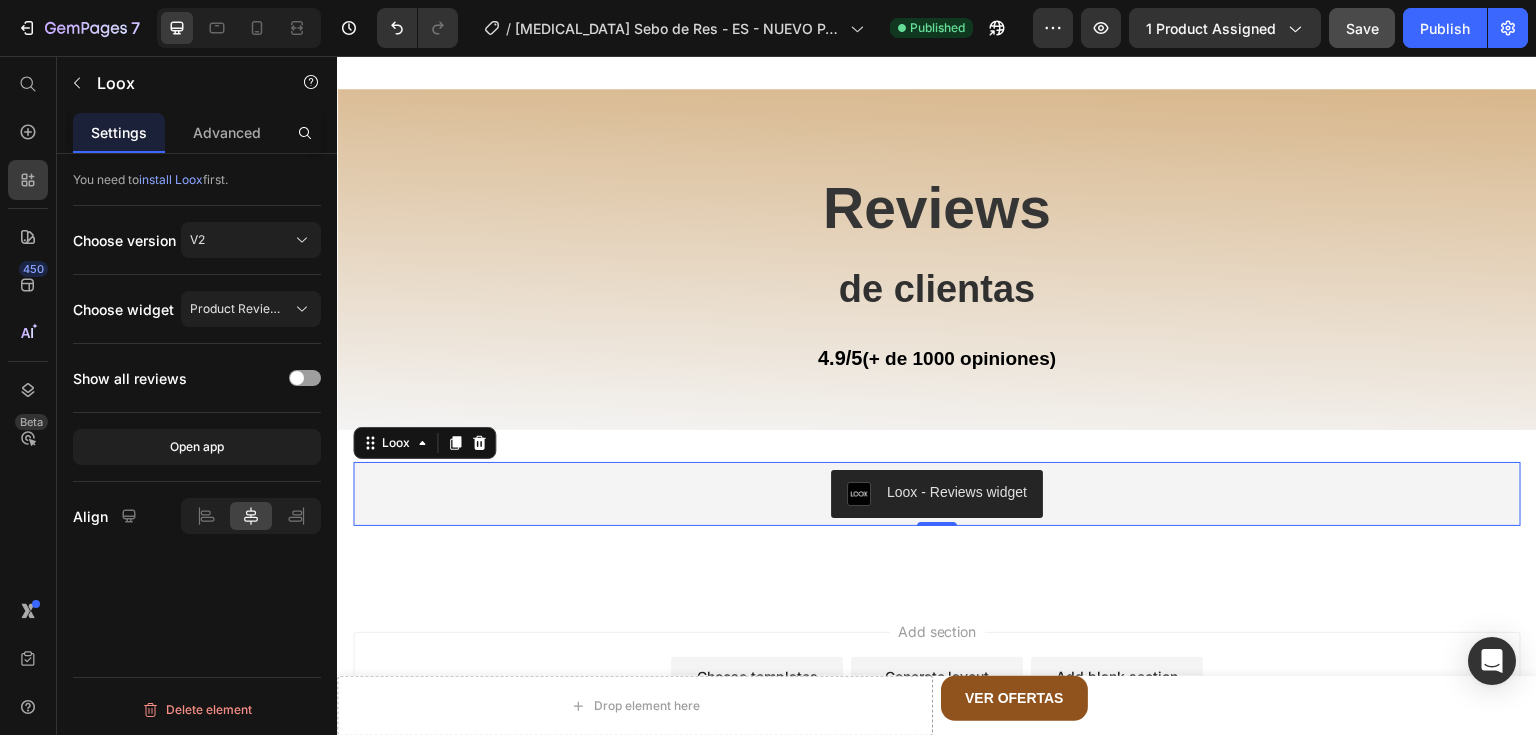 click on "You need to  install Loox  first.  Choose version V2 Choose widget Product Reviews Widget Show all reviews  Open app  Align  Delete element" at bounding box center (197, 473) 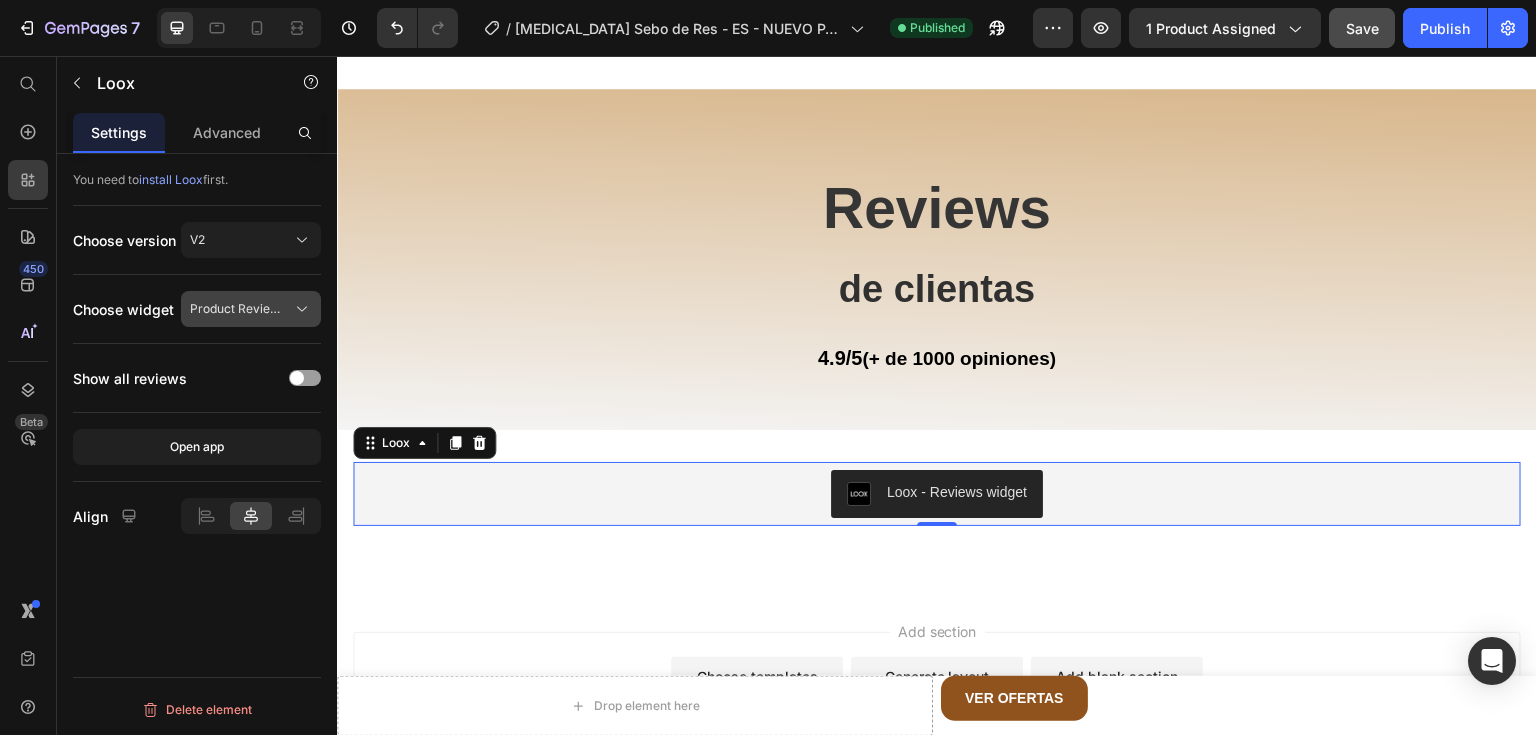 click 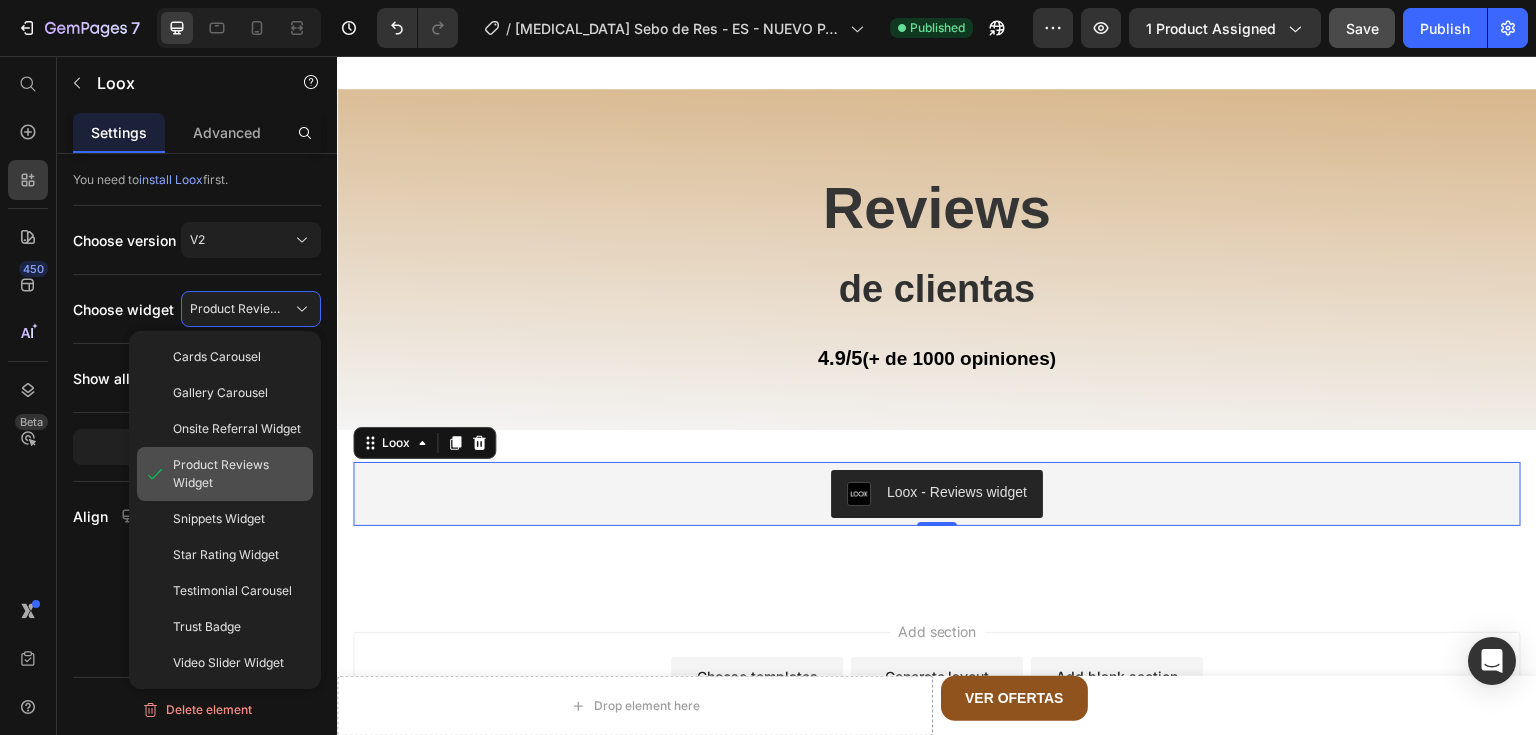 click on "Product Reviews Widget" at bounding box center [239, 474] 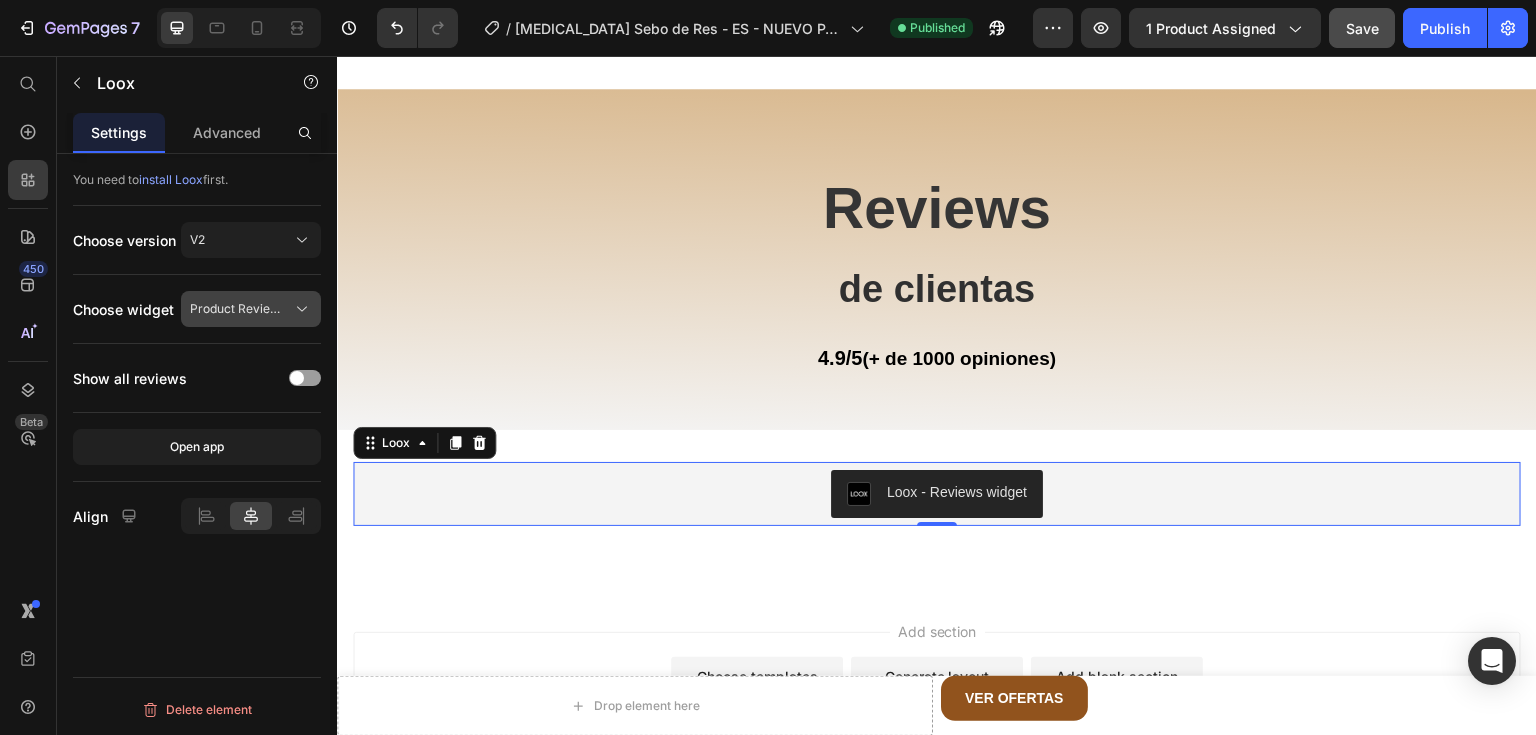 click on "Product Reviews Widget" at bounding box center [239, 309] 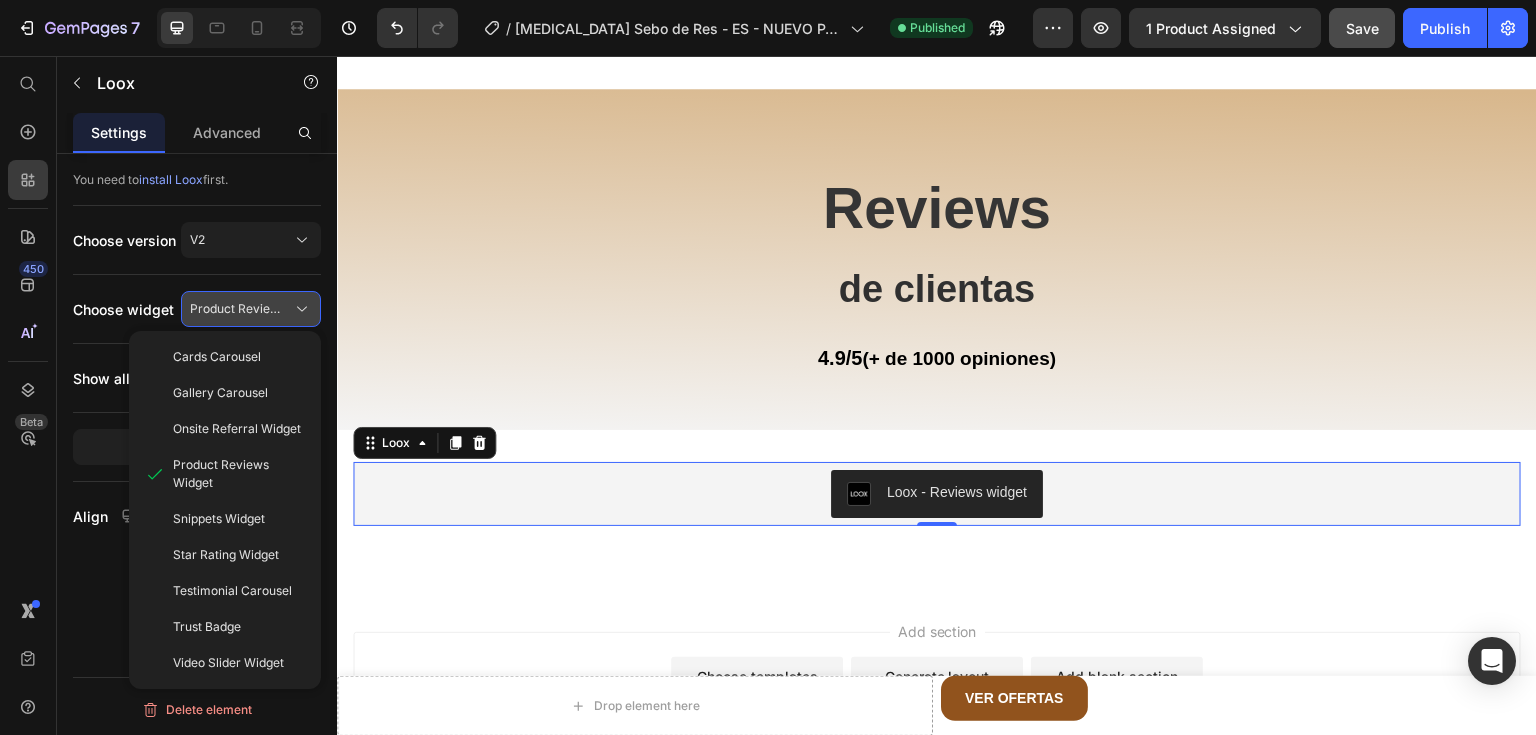 click on "Product Reviews Widget" at bounding box center [239, 309] 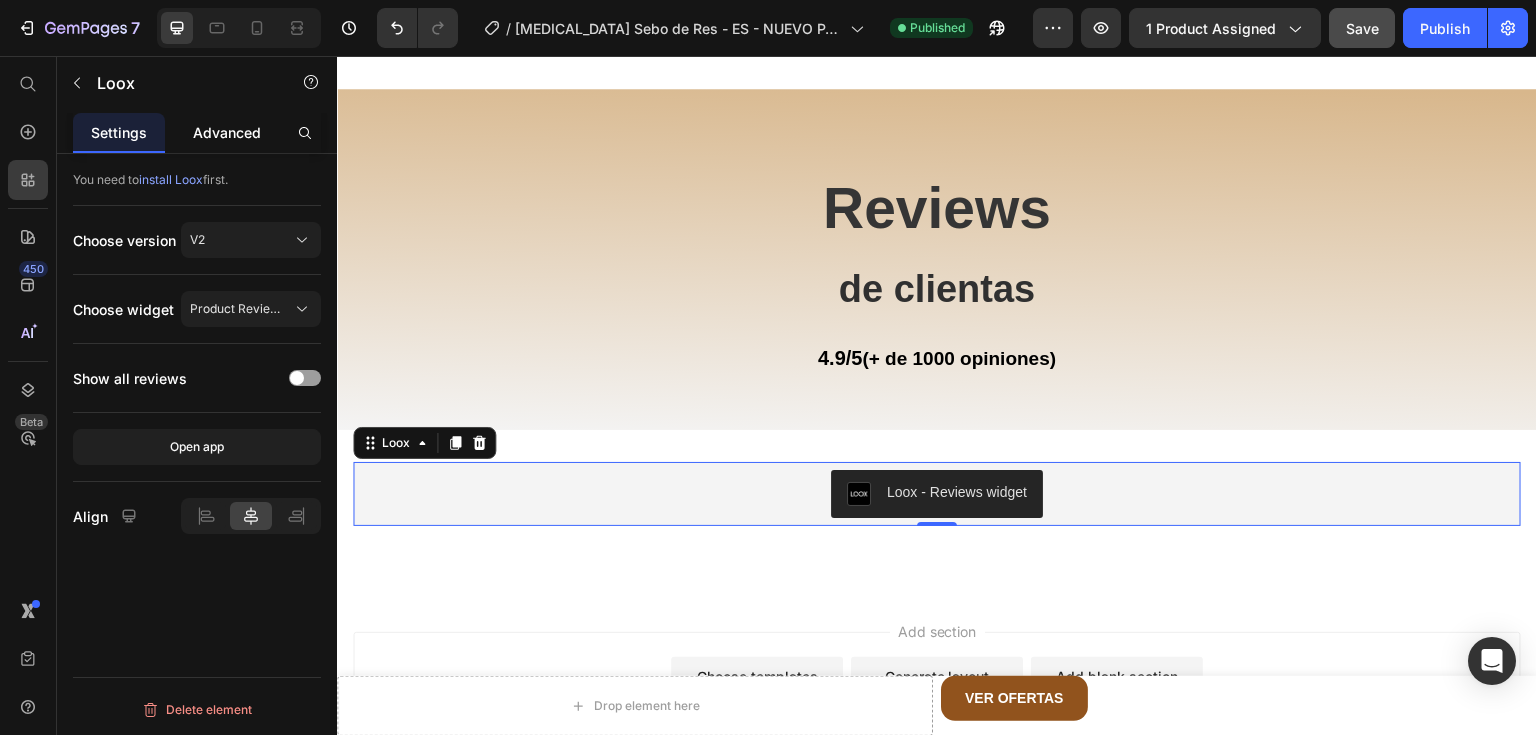 click on "Advanced" 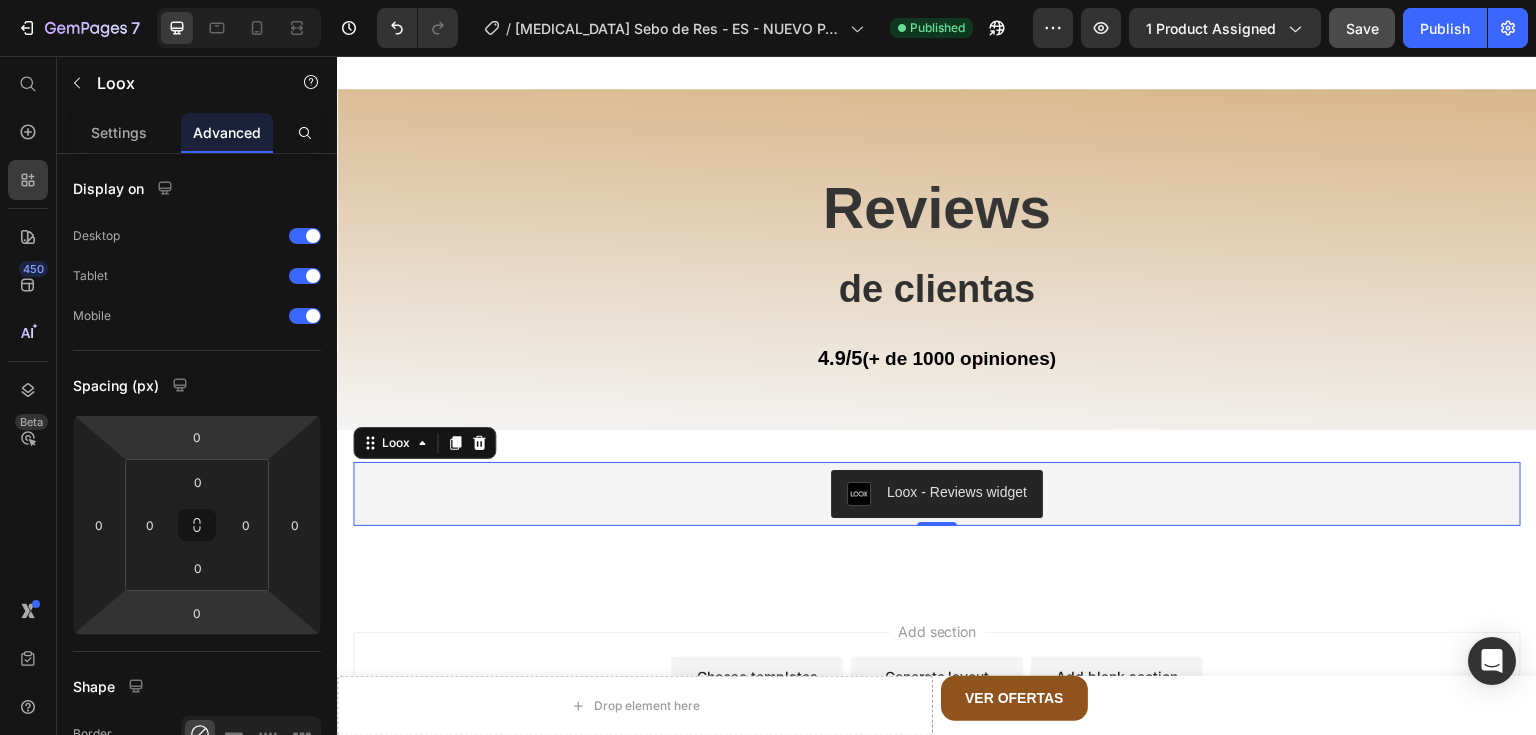 scroll, scrollTop: 480, scrollLeft: 0, axis: vertical 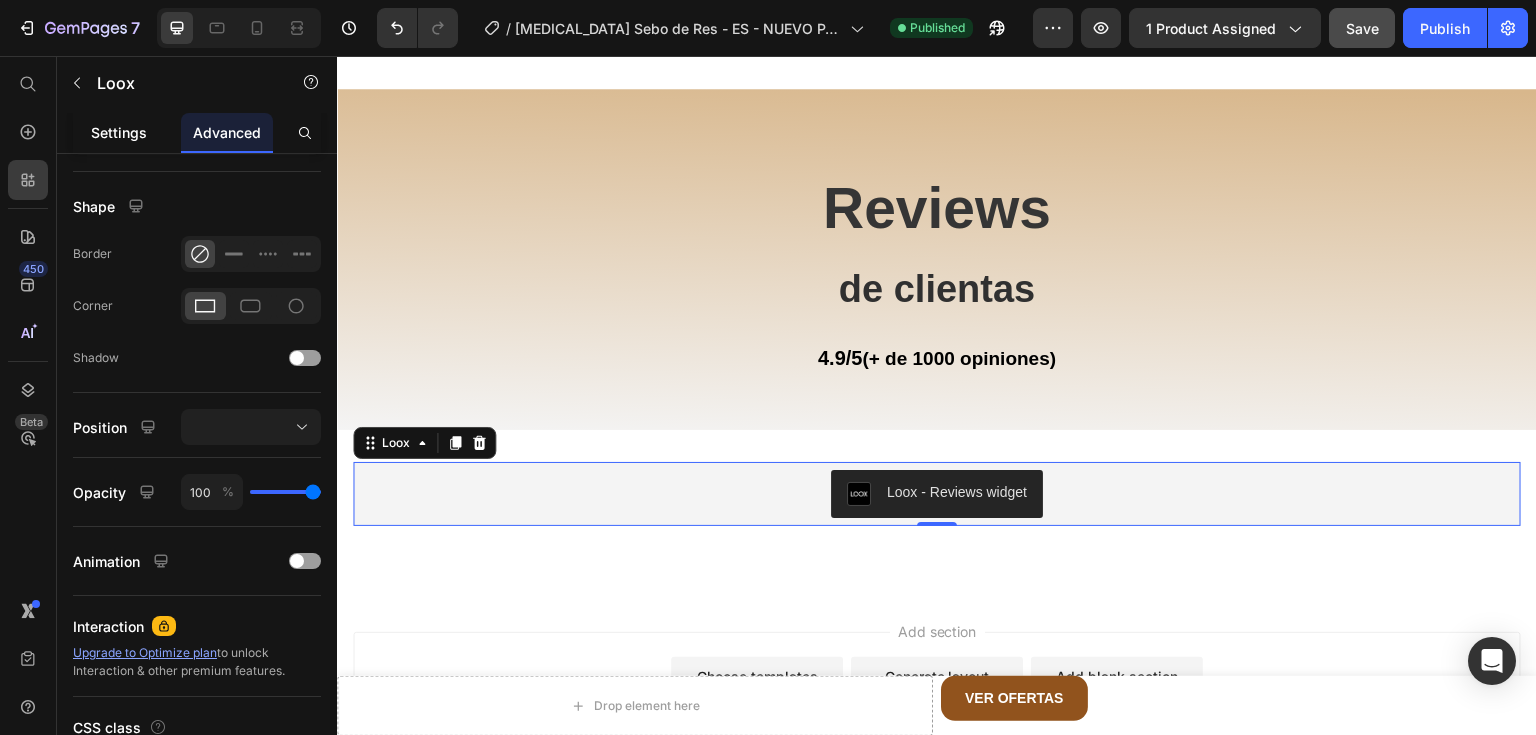 click on "Settings" at bounding box center [119, 132] 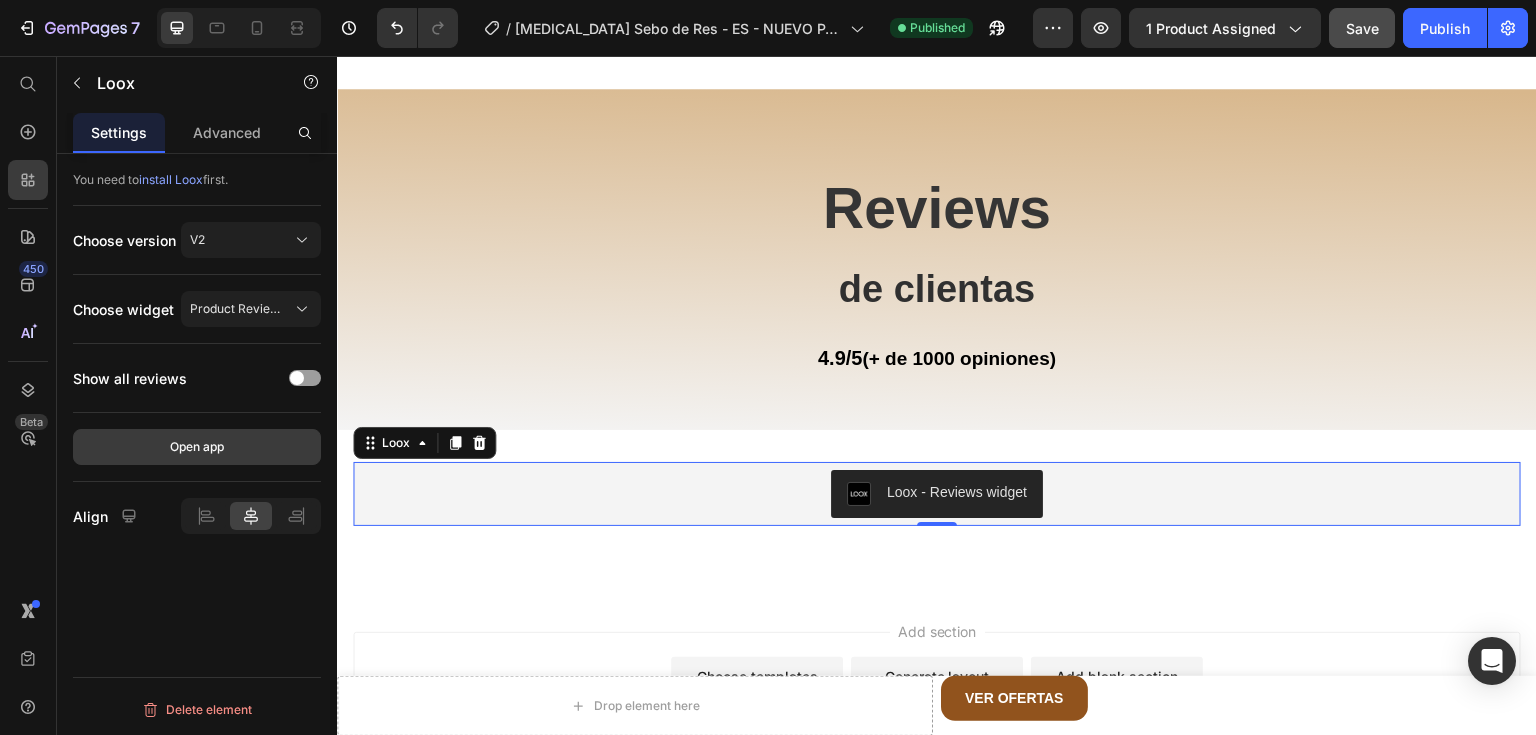 click on "Open app" at bounding box center [197, 447] 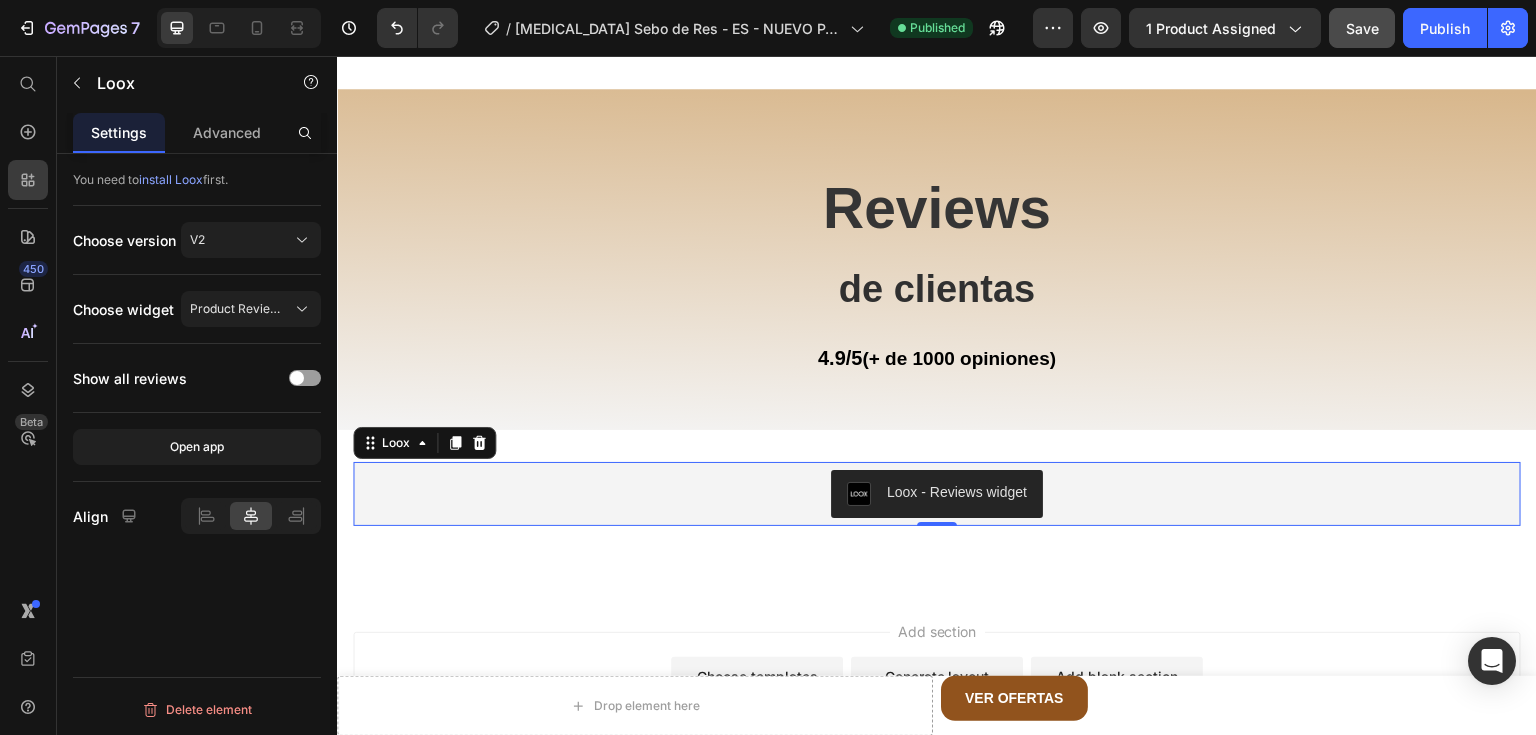 click on "Loox - Reviews widget" at bounding box center [937, 494] 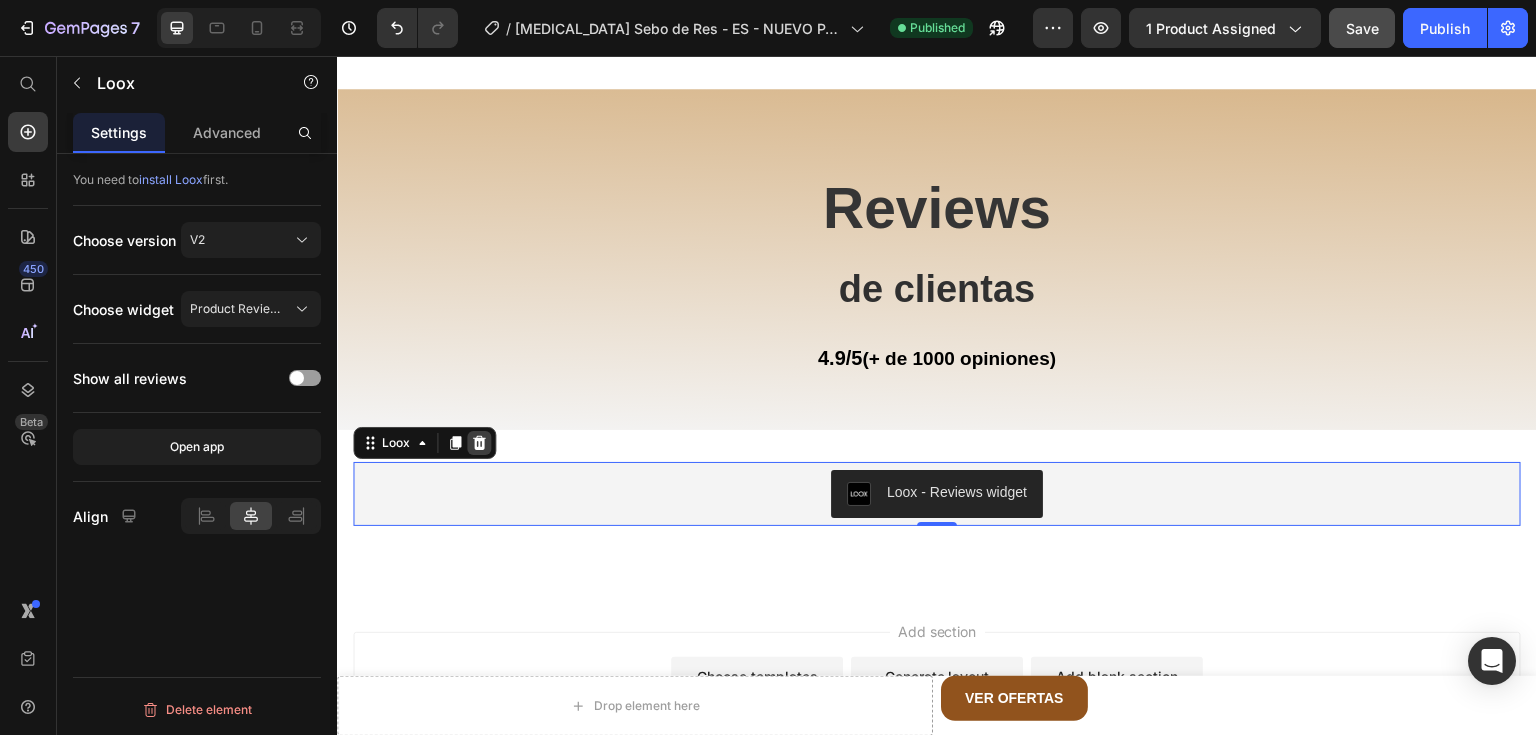 click 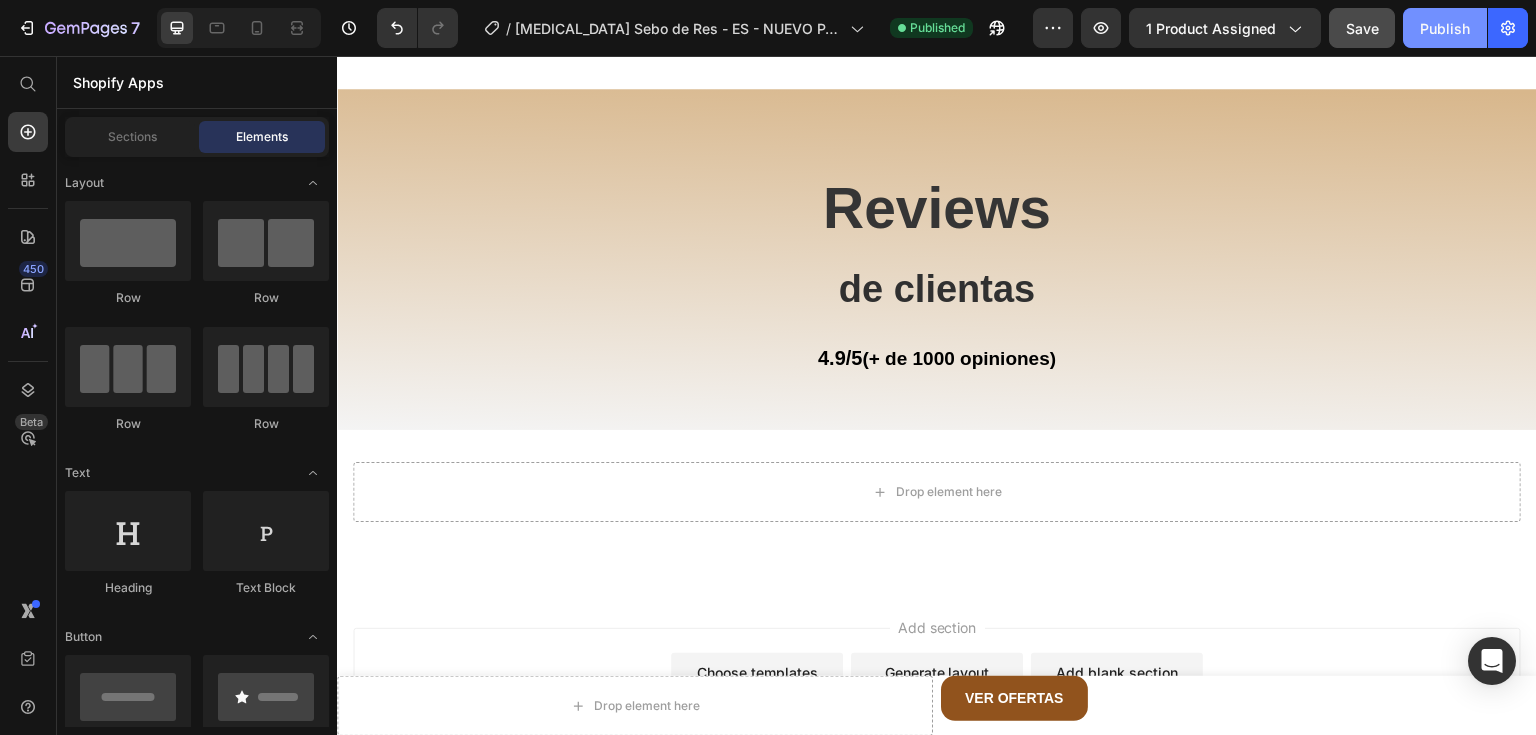 click on "Publish" at bounding box center (1445, 28) 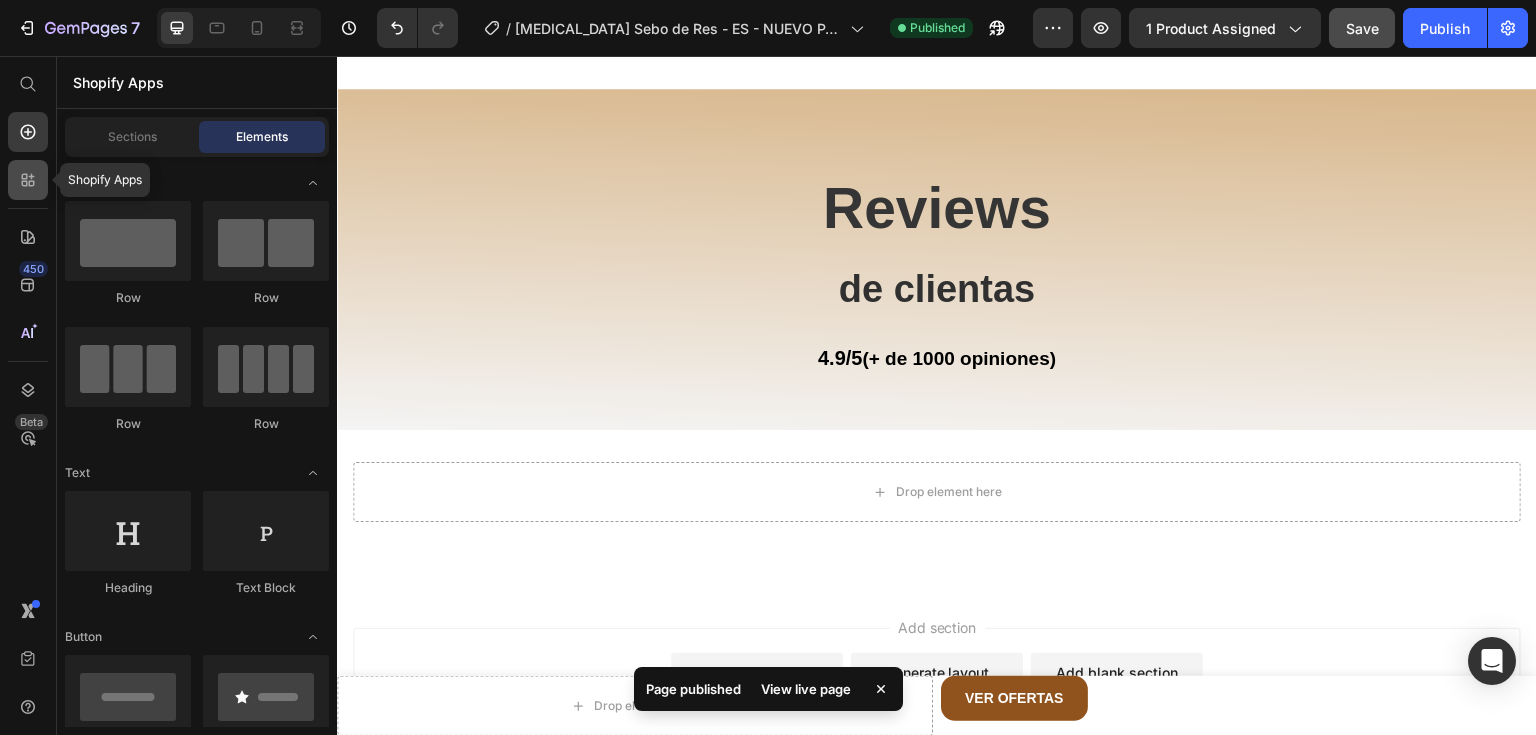 click 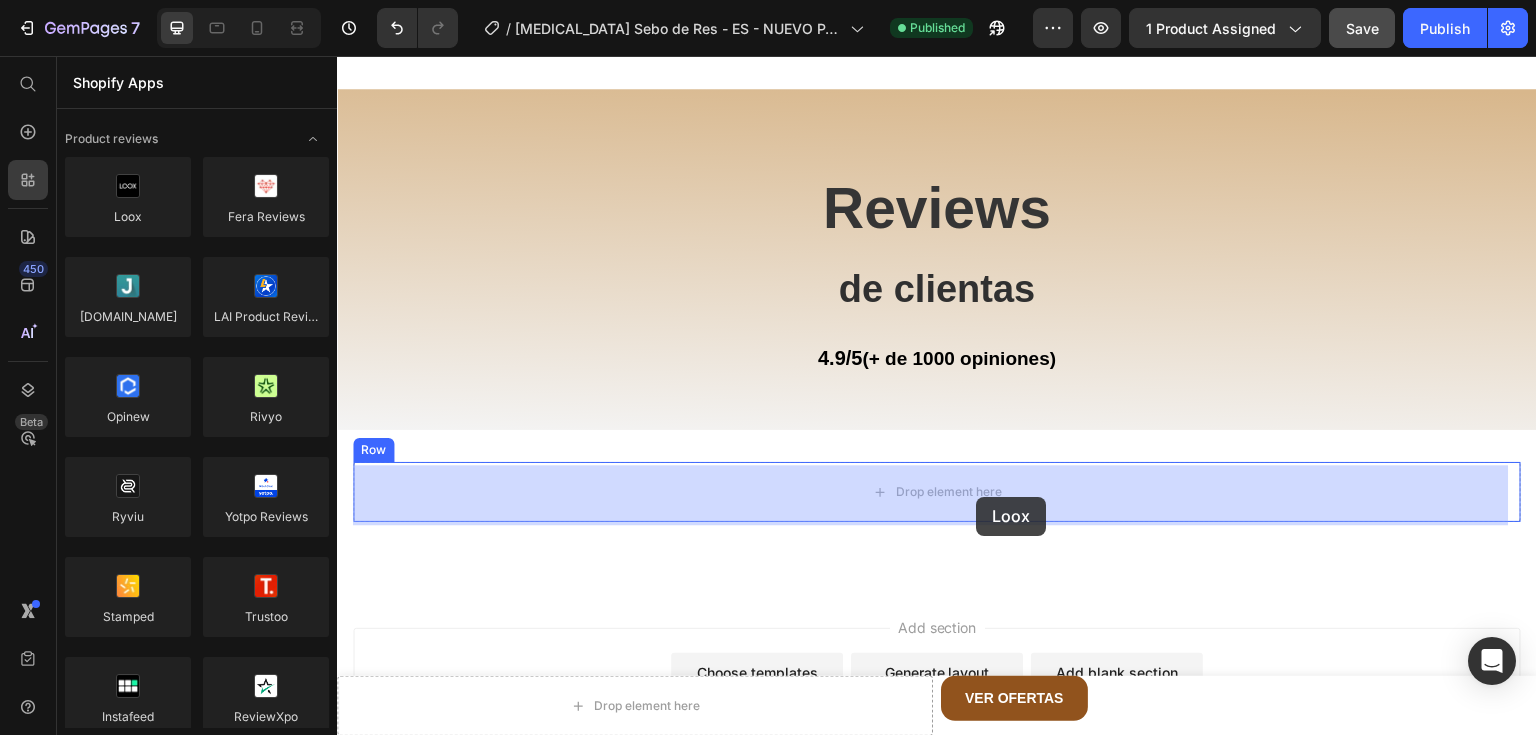 drag, startPoint x: 489, startPoint y: 269, endPoint x: 977, endPoint y: 497, distance: 538.6353 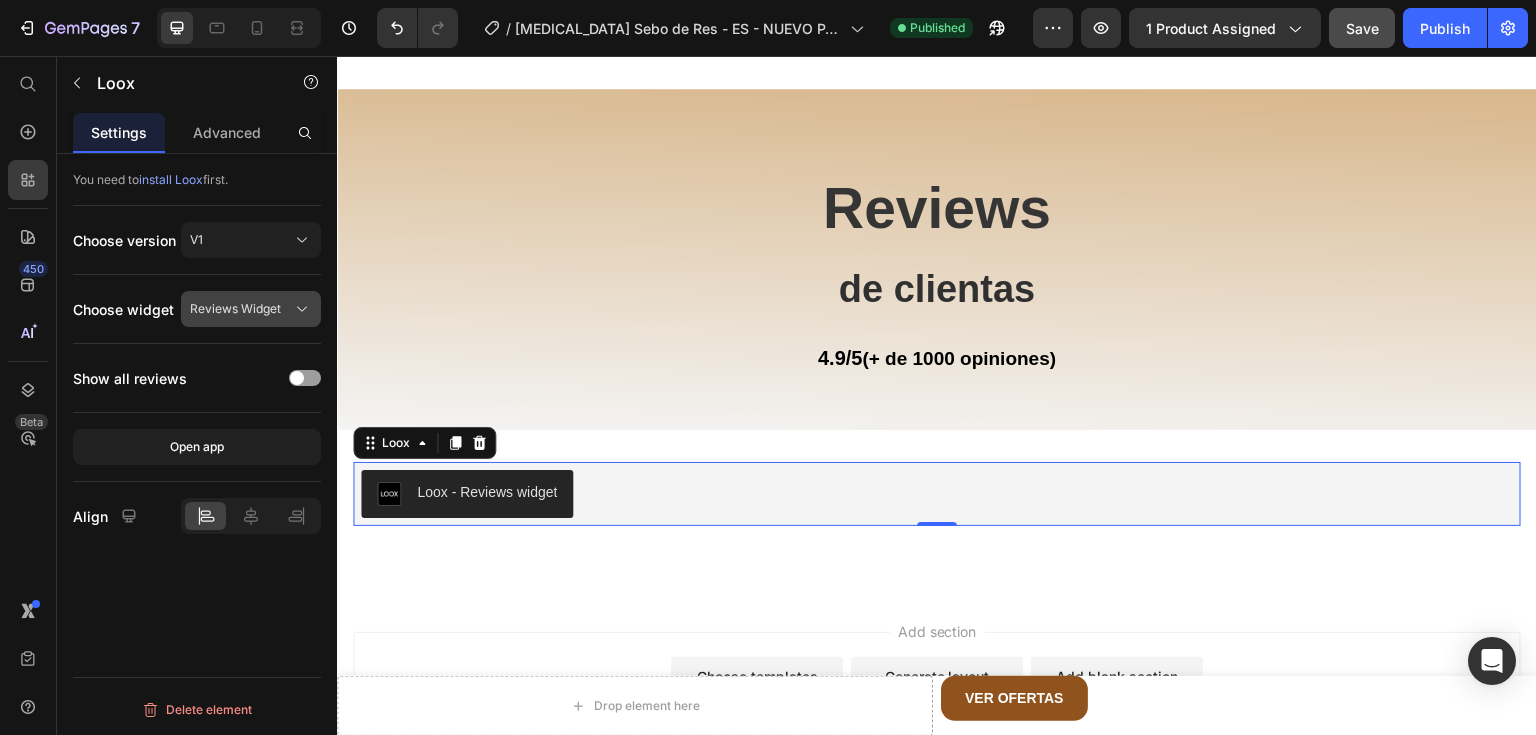 click on "Reviews Widget" at bounding box center (251, 309) 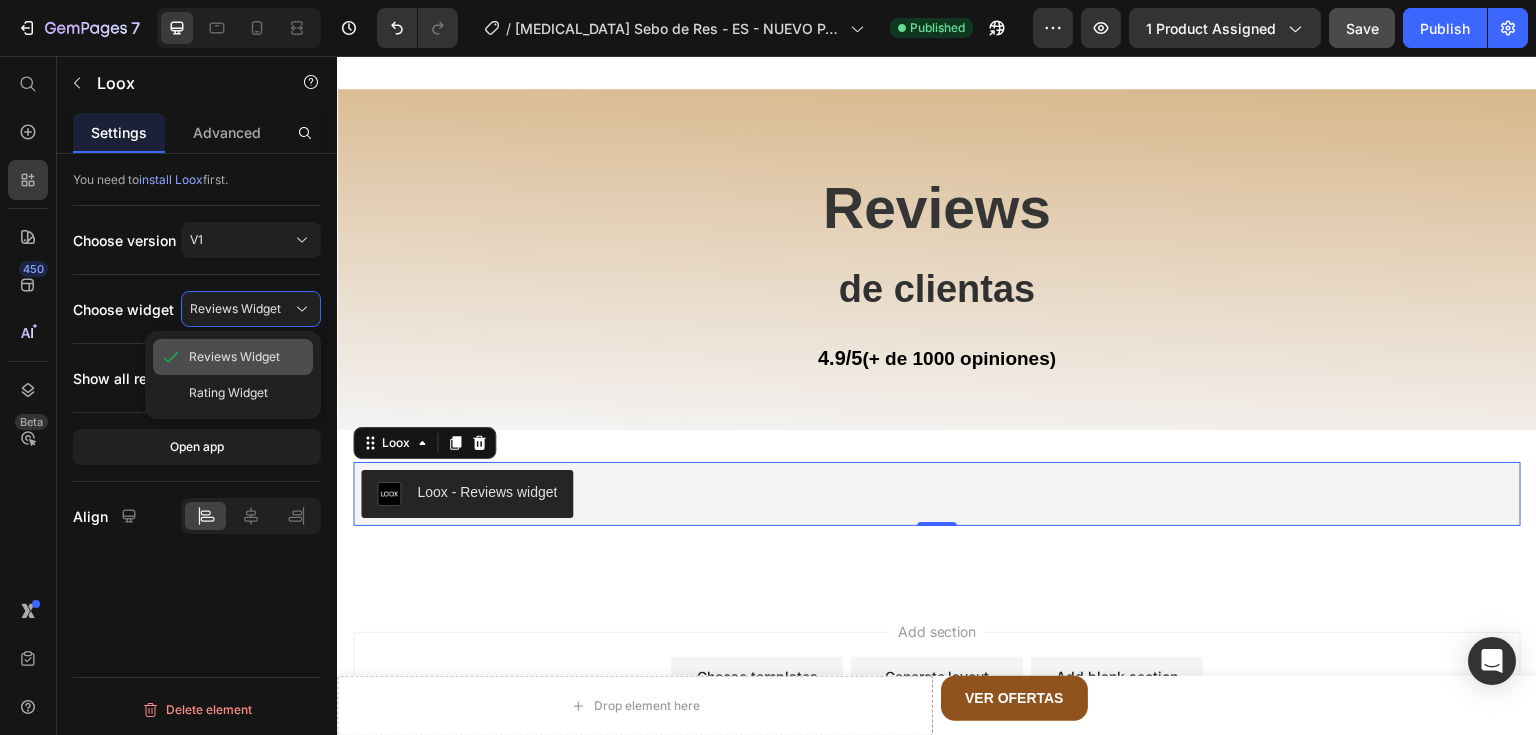 click on "Reviews Widget" at bounding box center (247, 357) 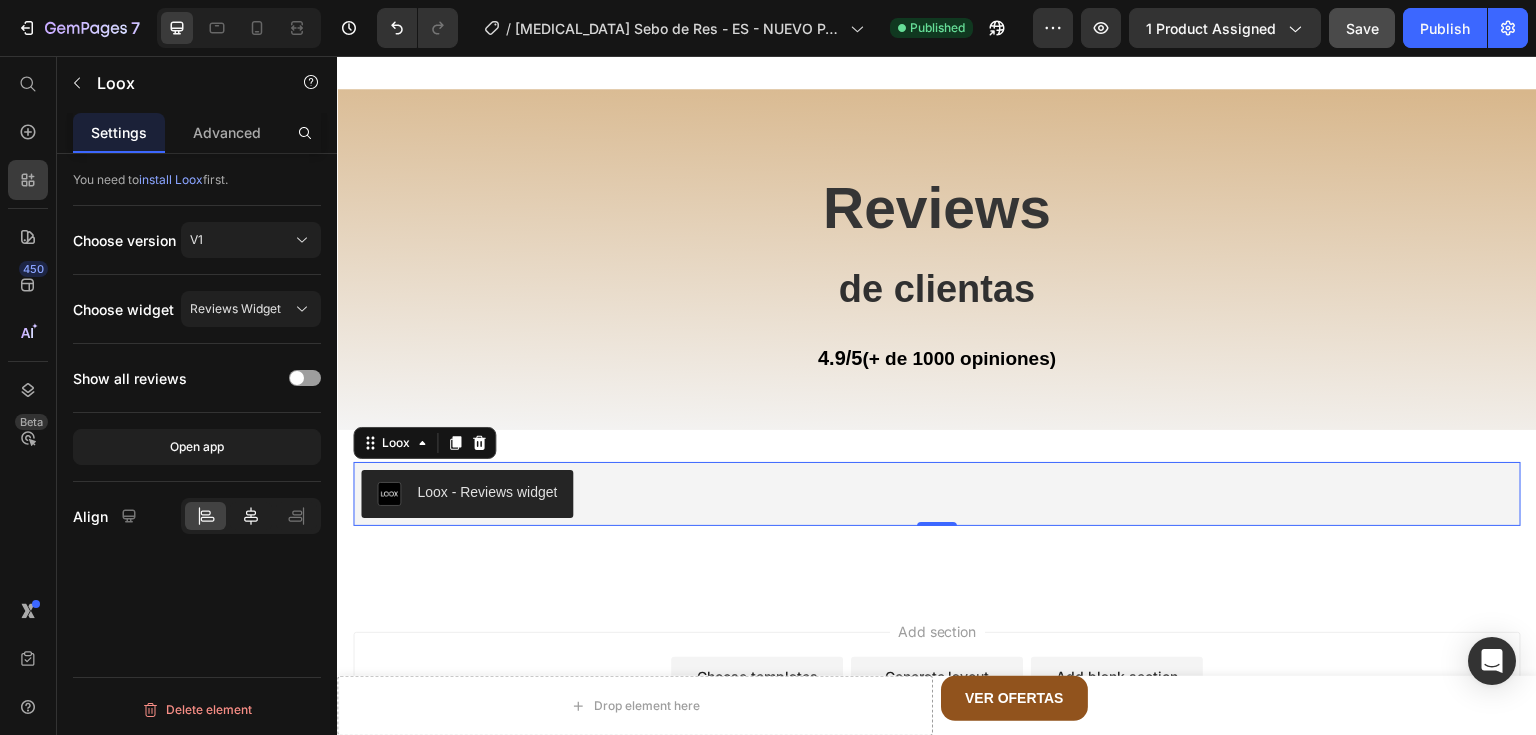click 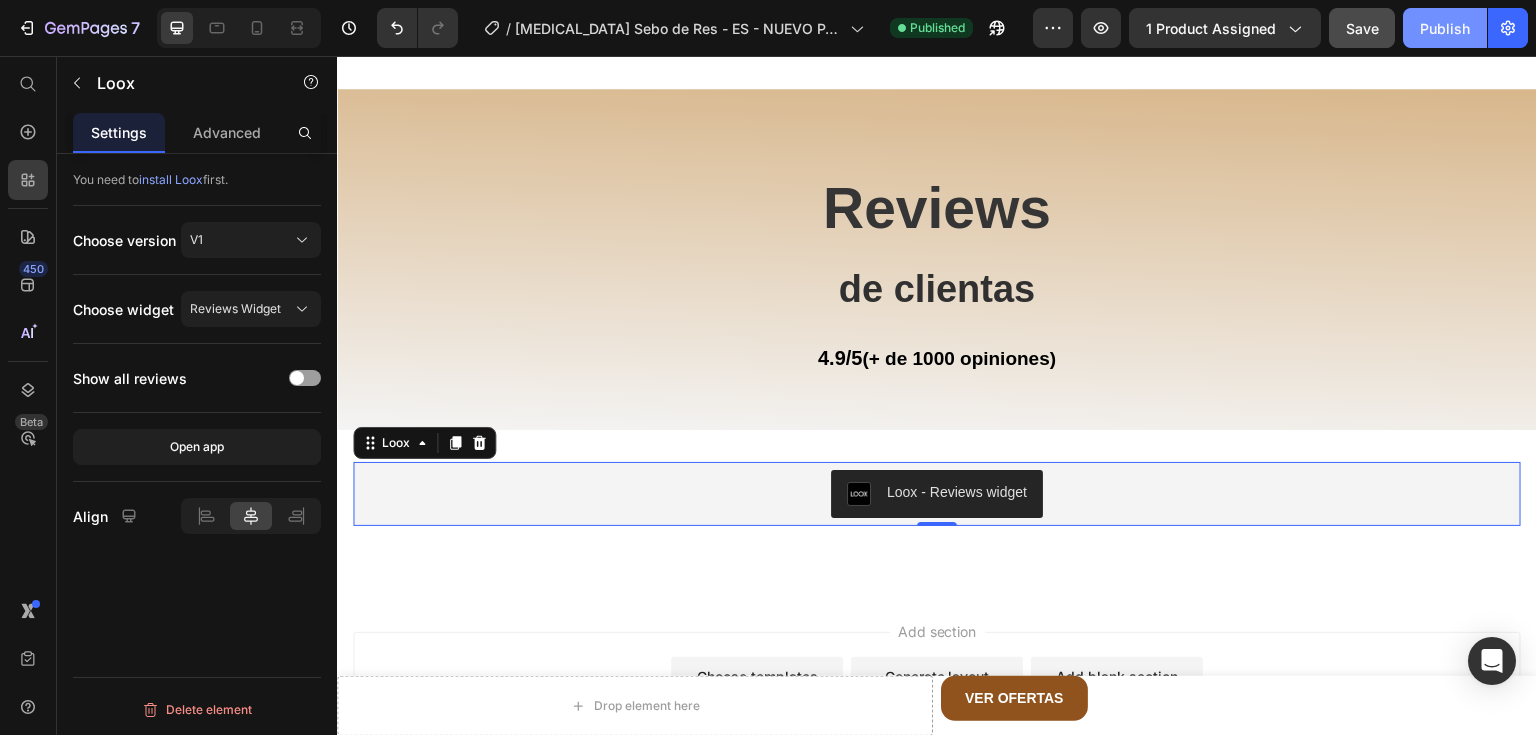 click on "Publish" at bounding box center [1445, 28] 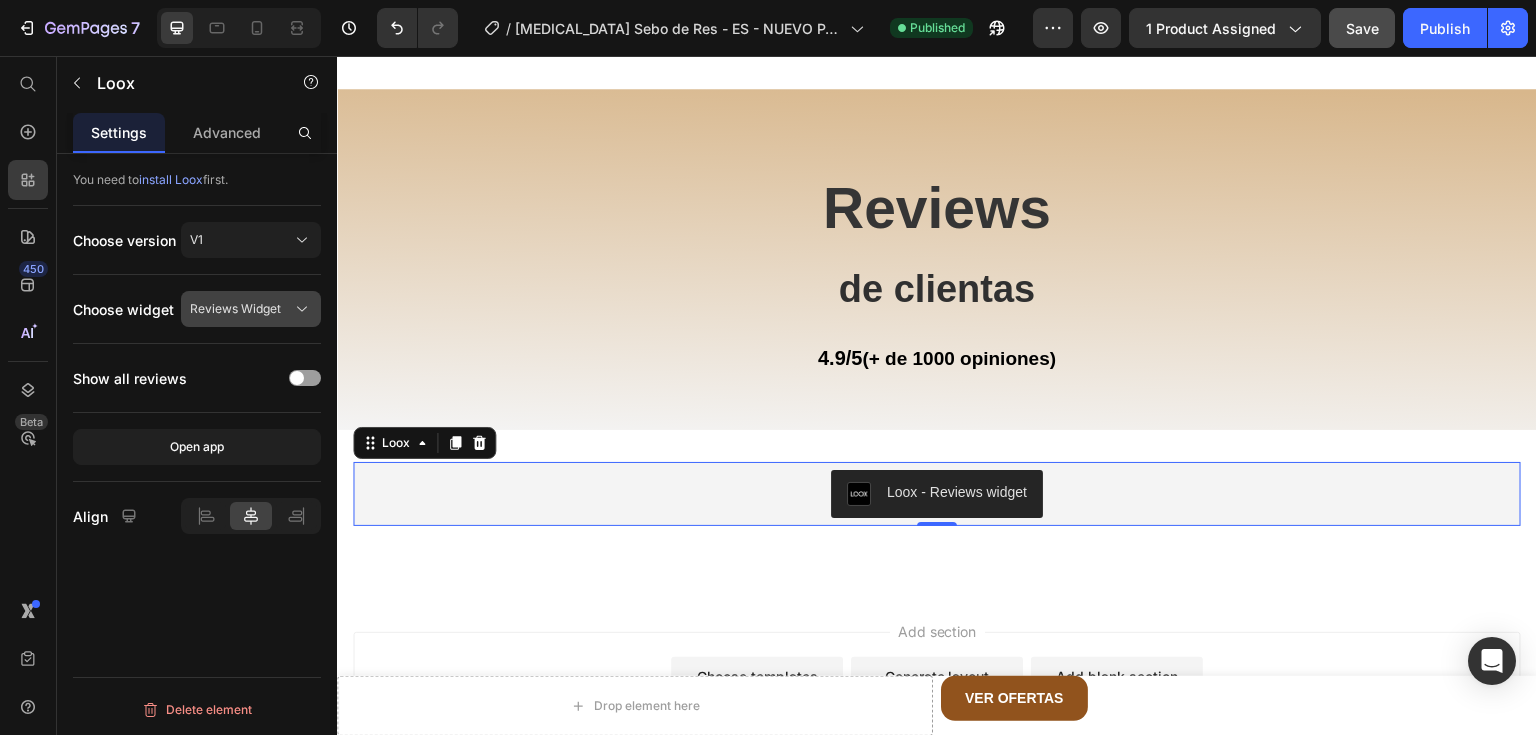 click 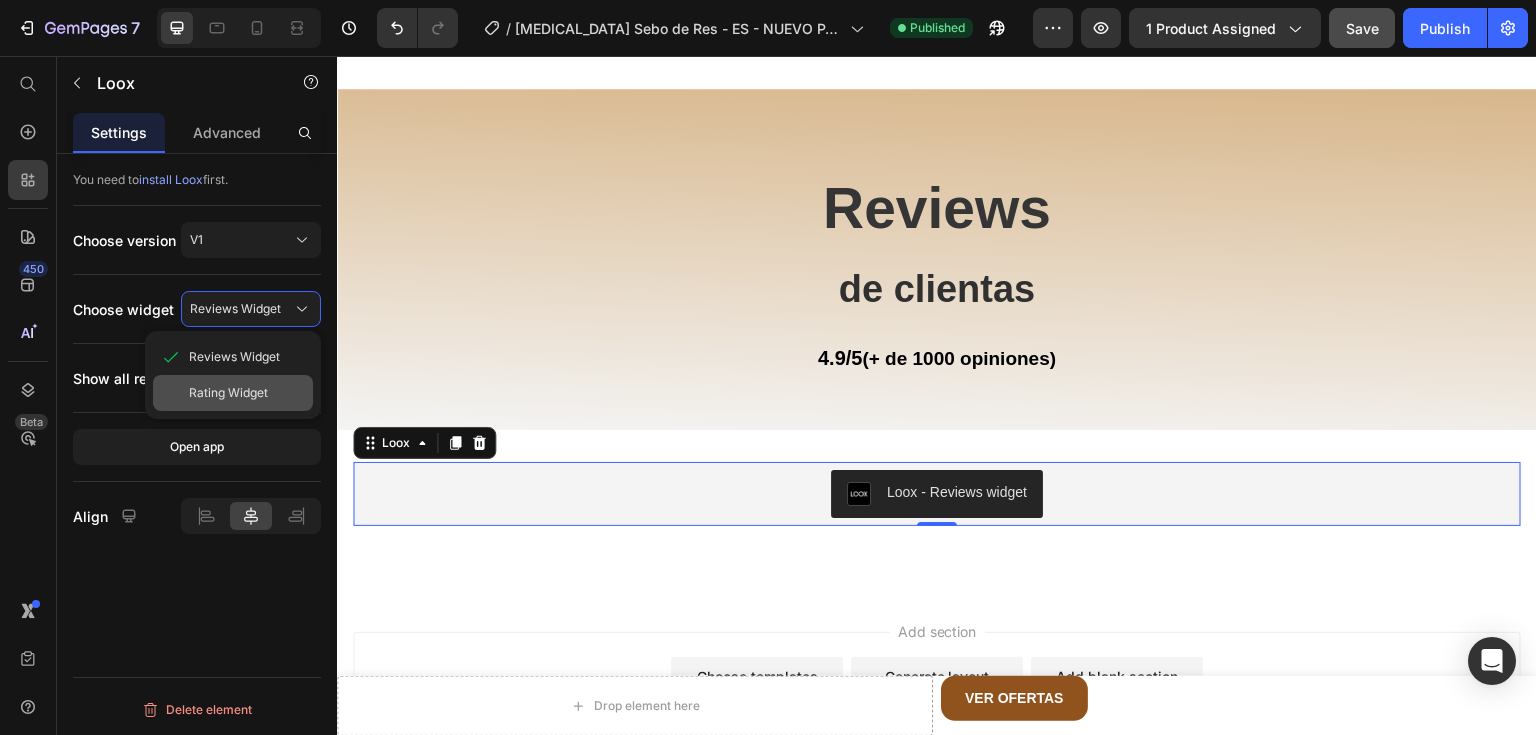 click on "Rating Widget" at bounding box center (247, 393) 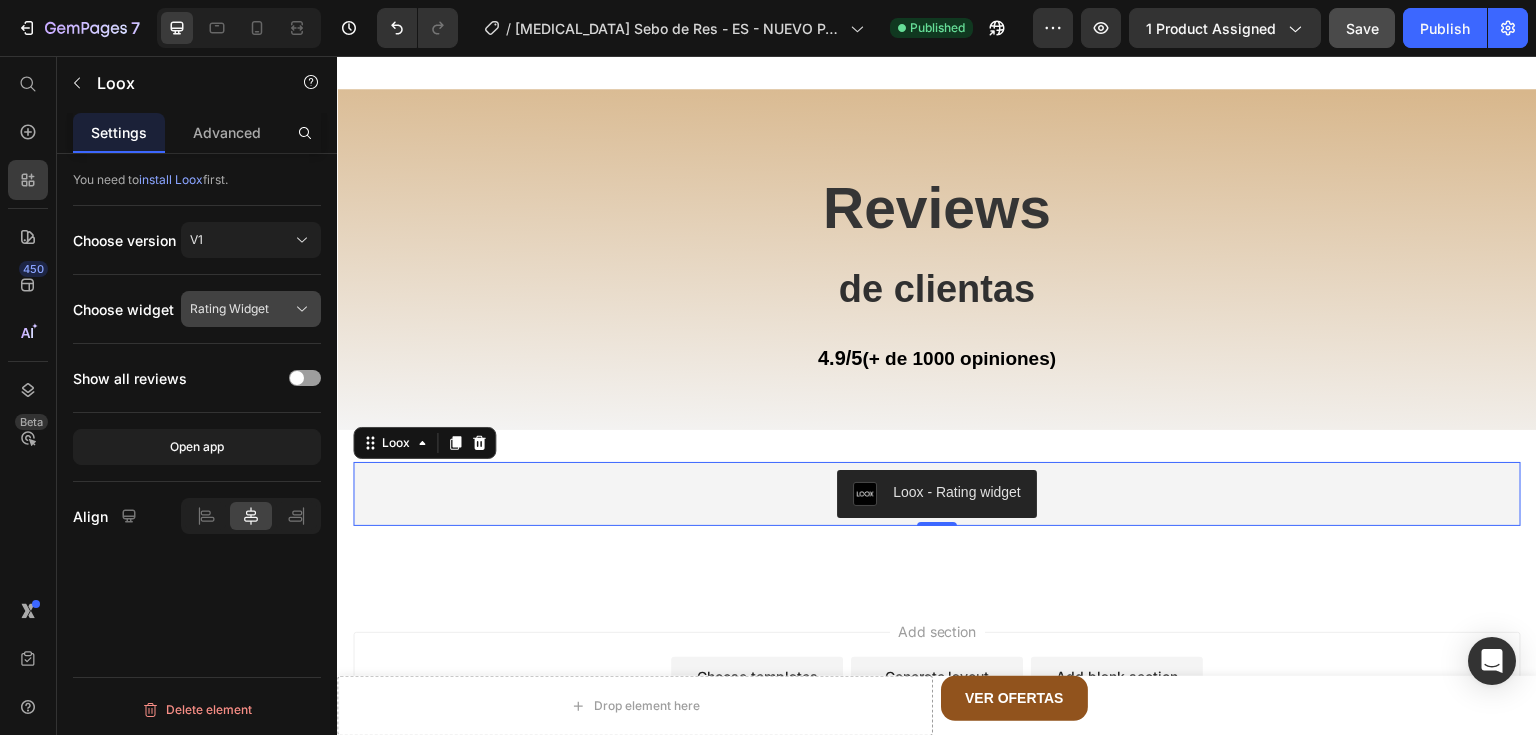 click on "Rating Widget" at bounding box center [251, 309] 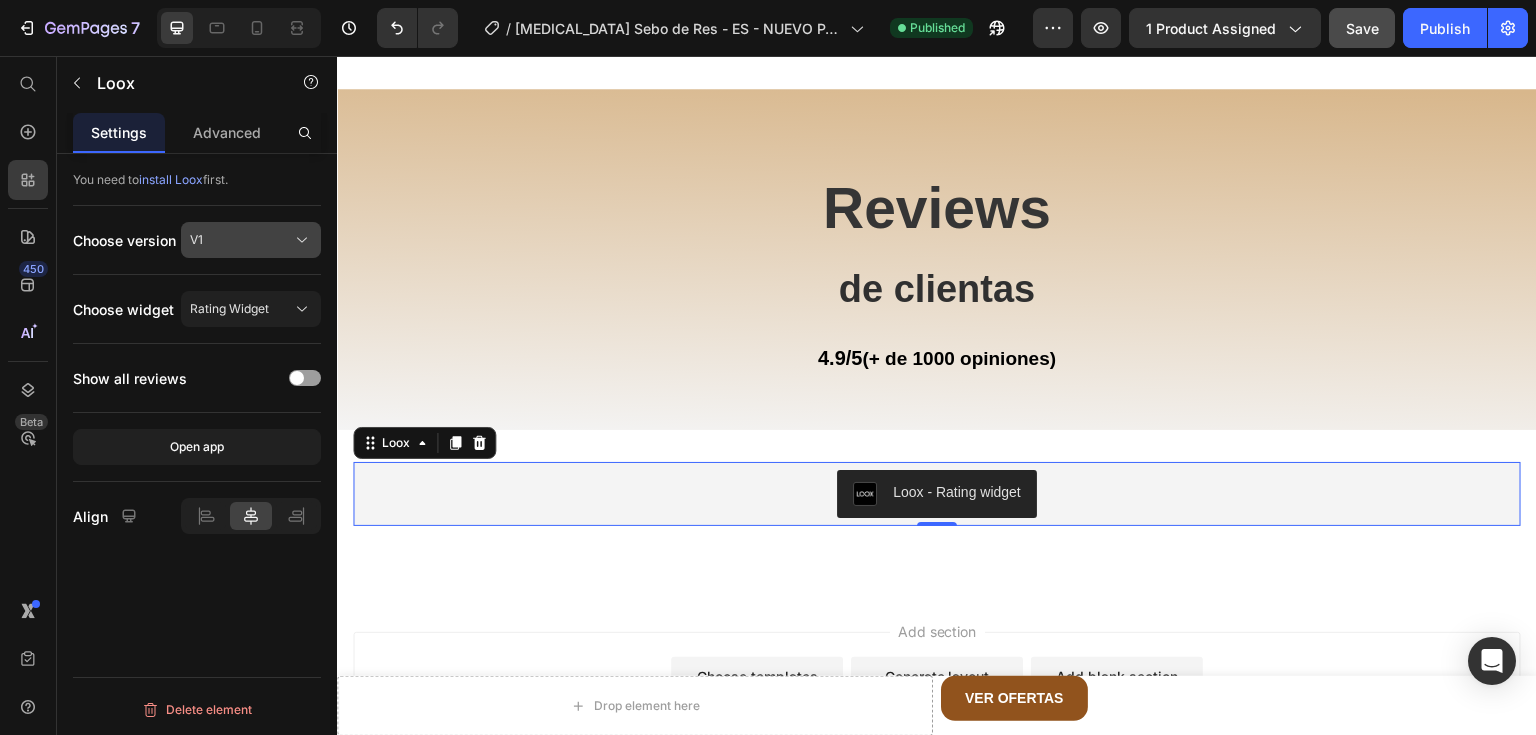 click on "V1" 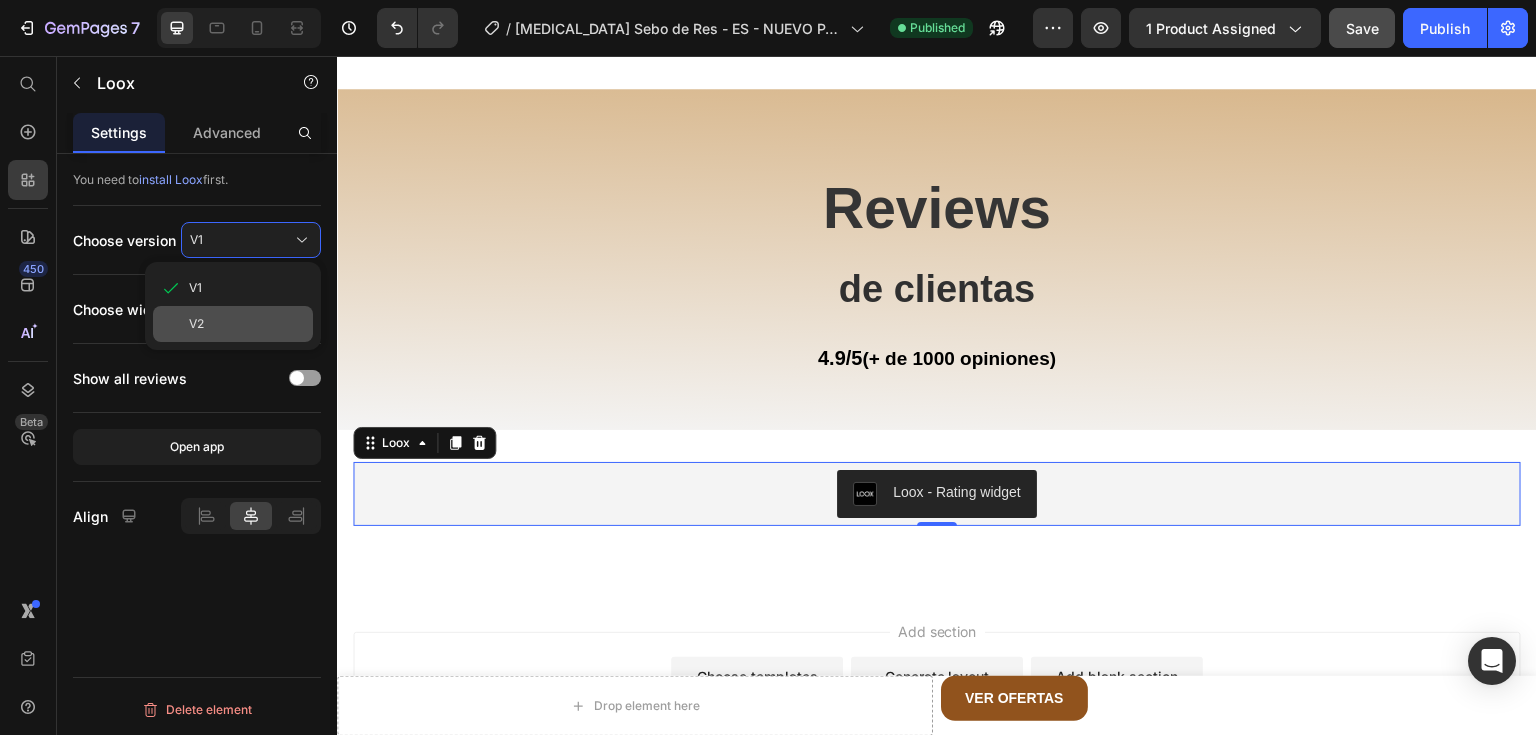 click on "V2" at bounding box center (247, 324) 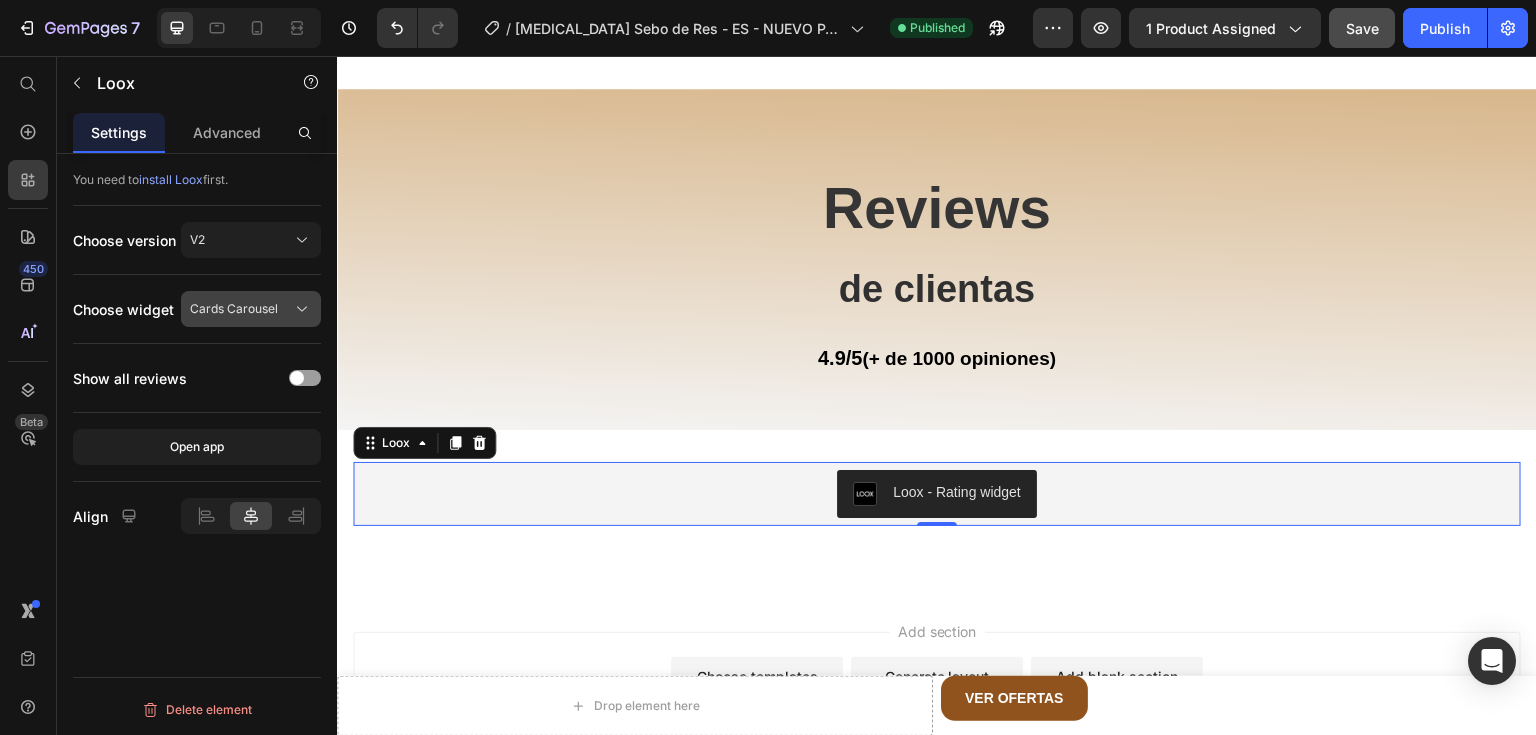 click on "Cards Carousel" at bounding box center (234, 309) 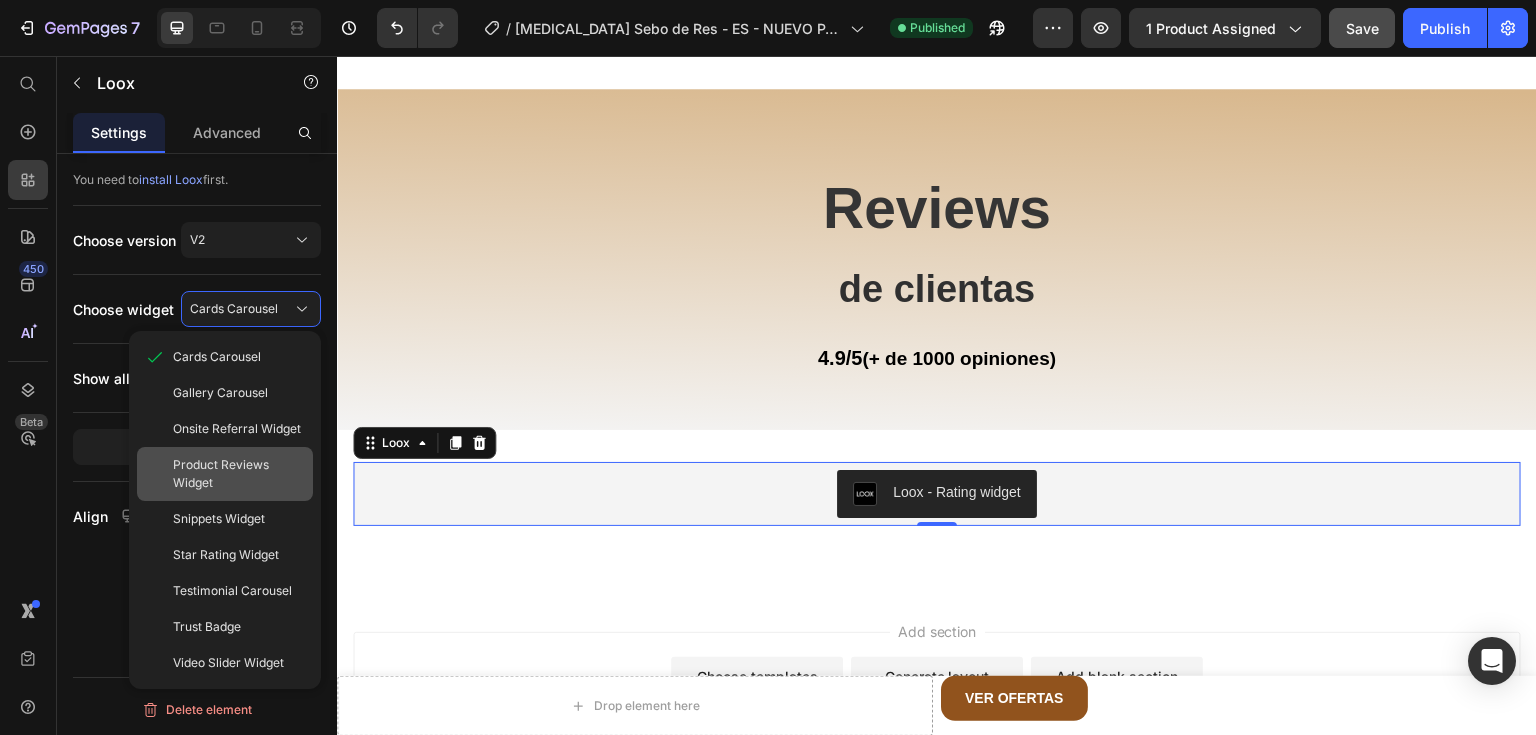 click on "Product Reviews Widget" at bounding box center [239, 474] 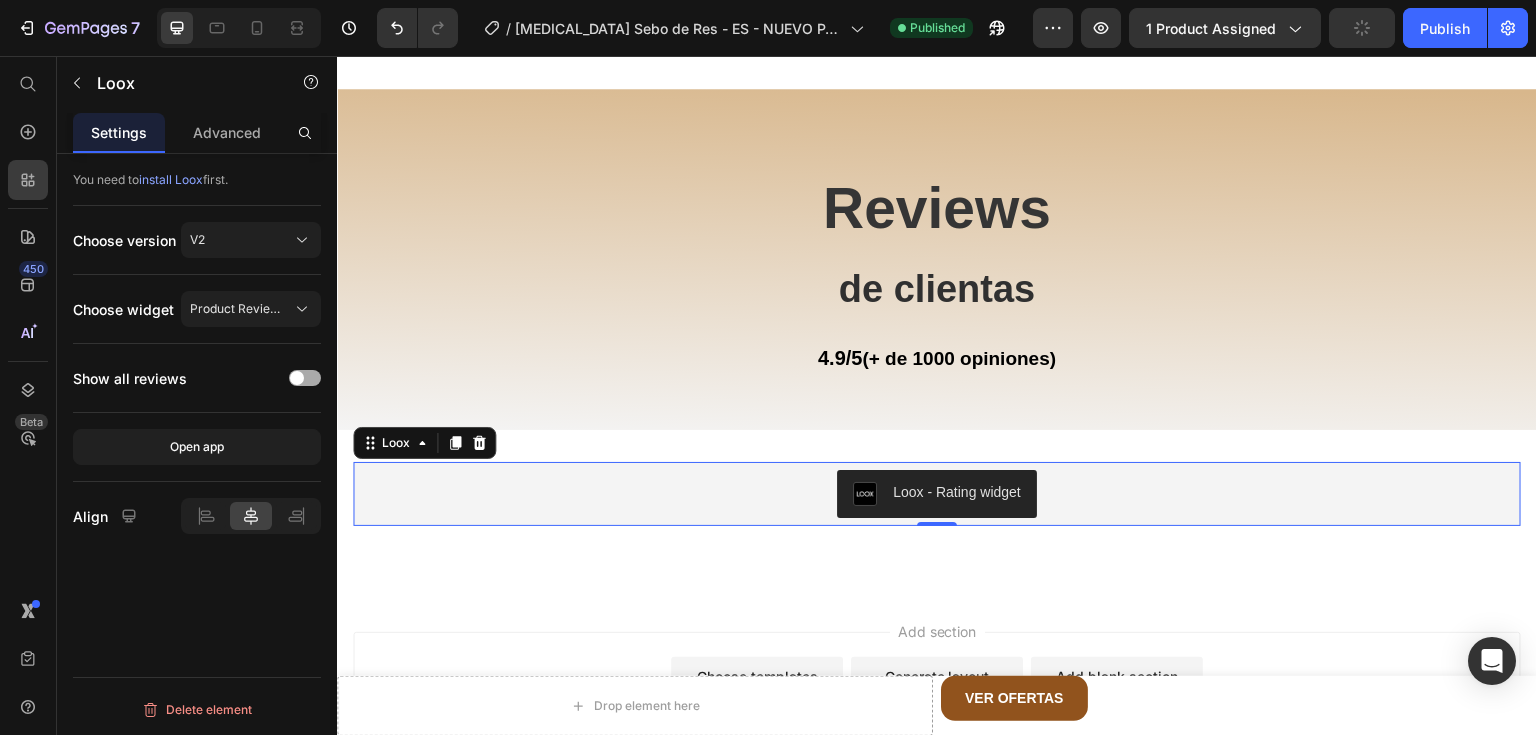 click at bounding box center [305, 378] 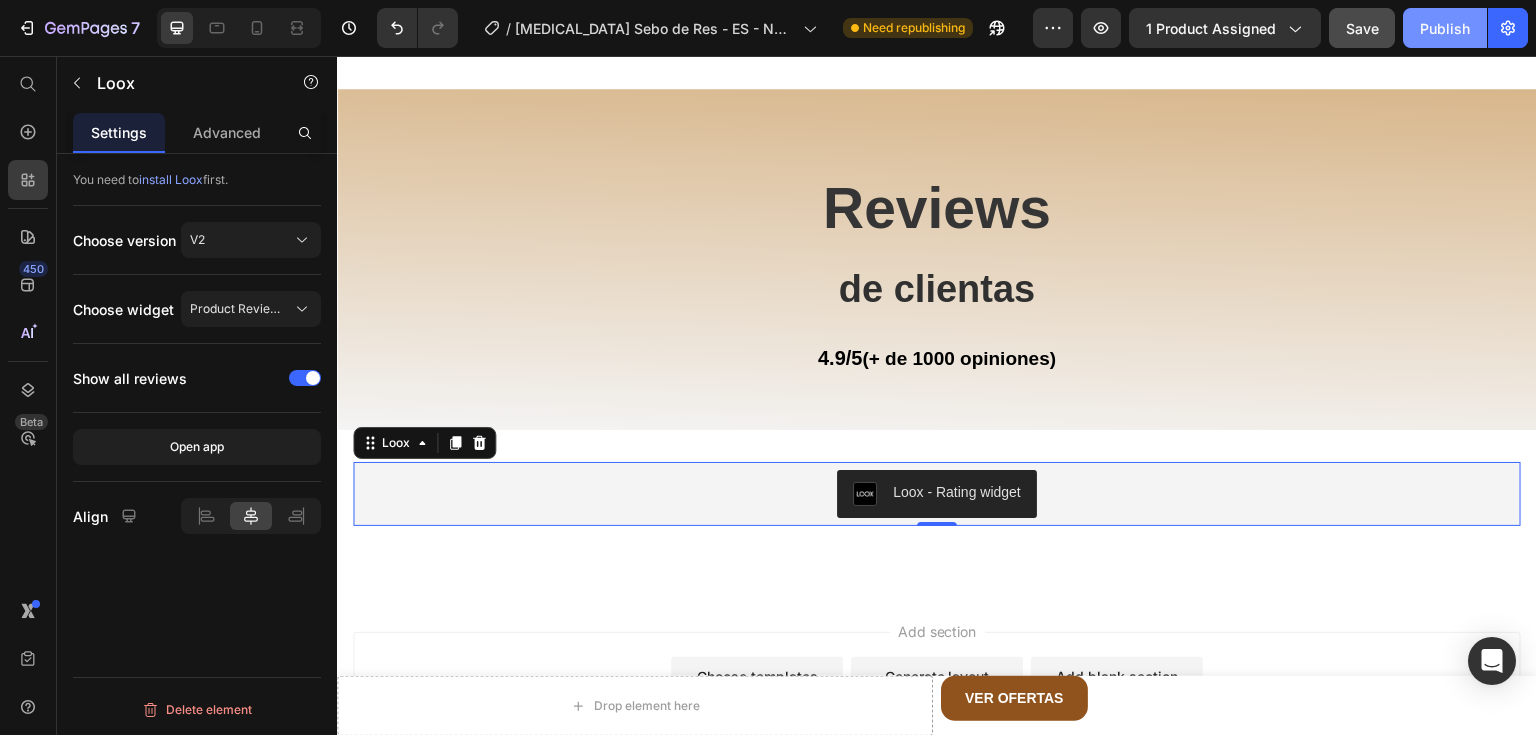 click on "Publish" at bounding box center (1445, 28) 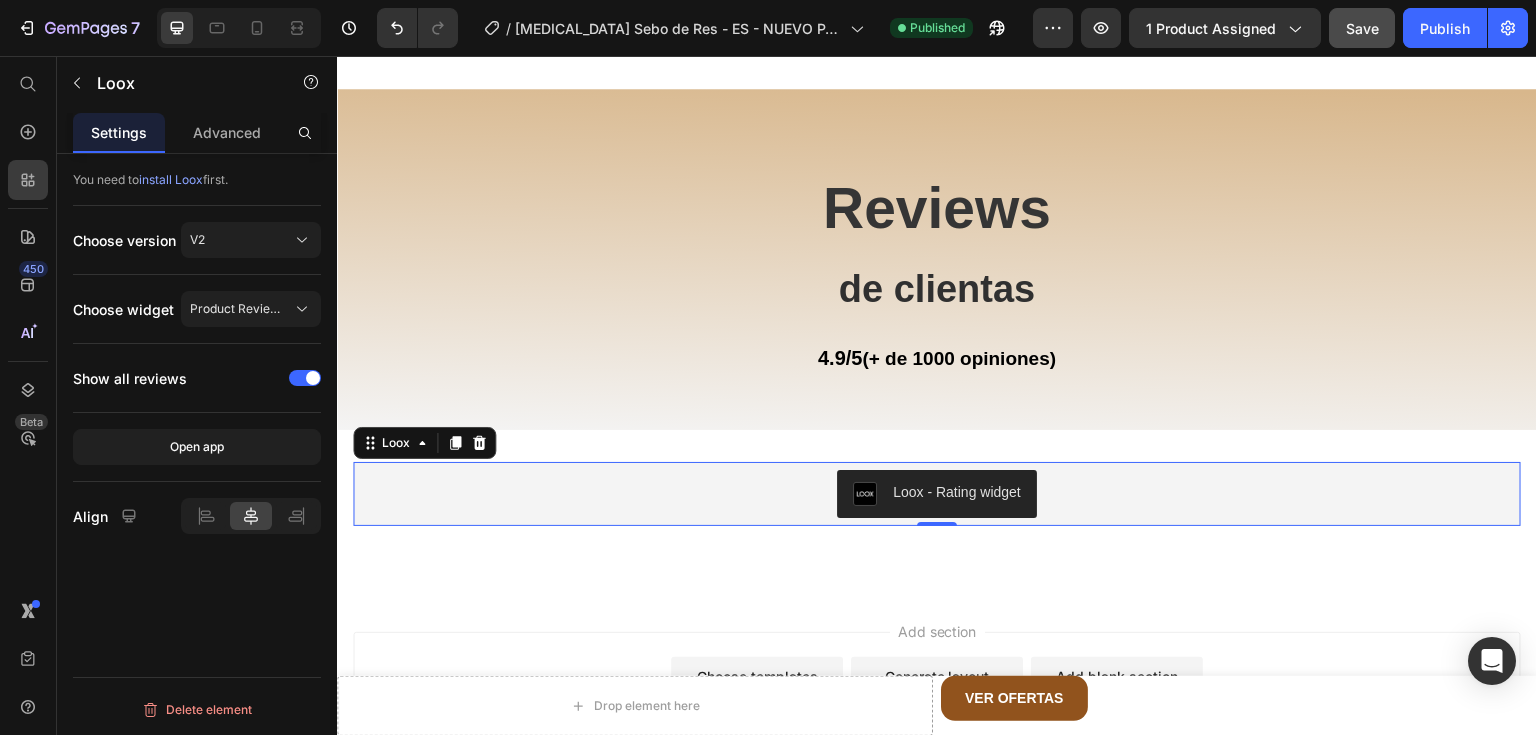 click 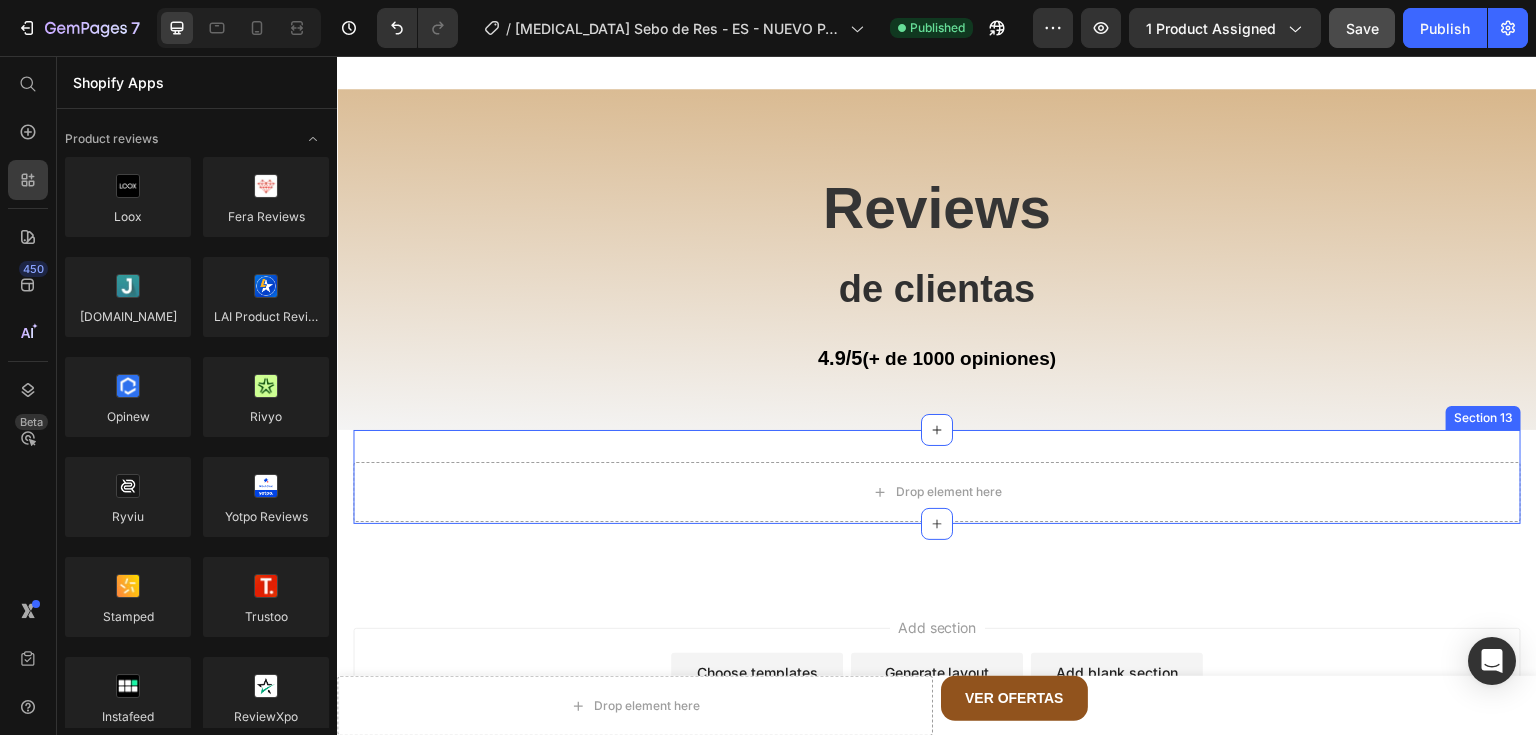 click on "Drop element here Row Section 13" at bounding box center [937, 477] 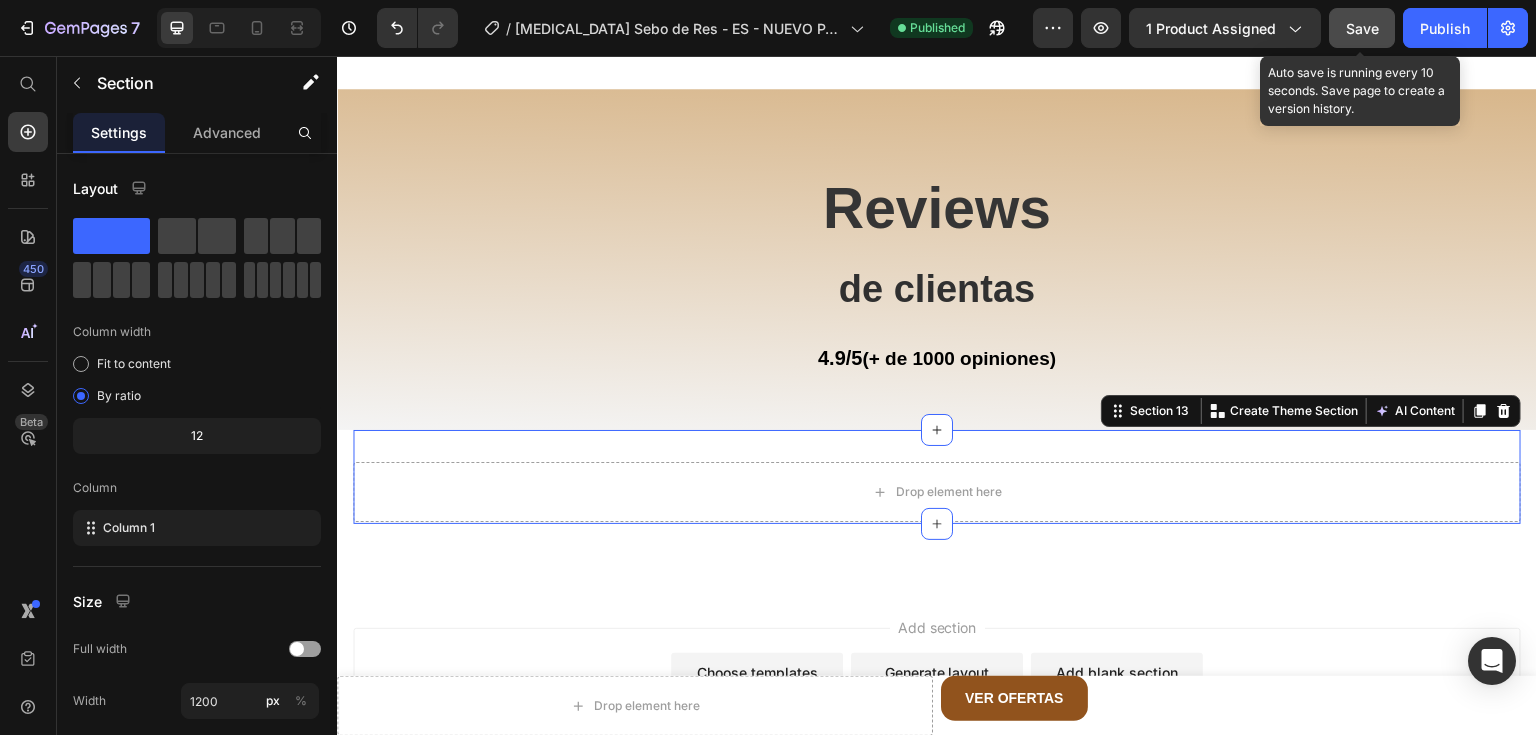 click on "Save" 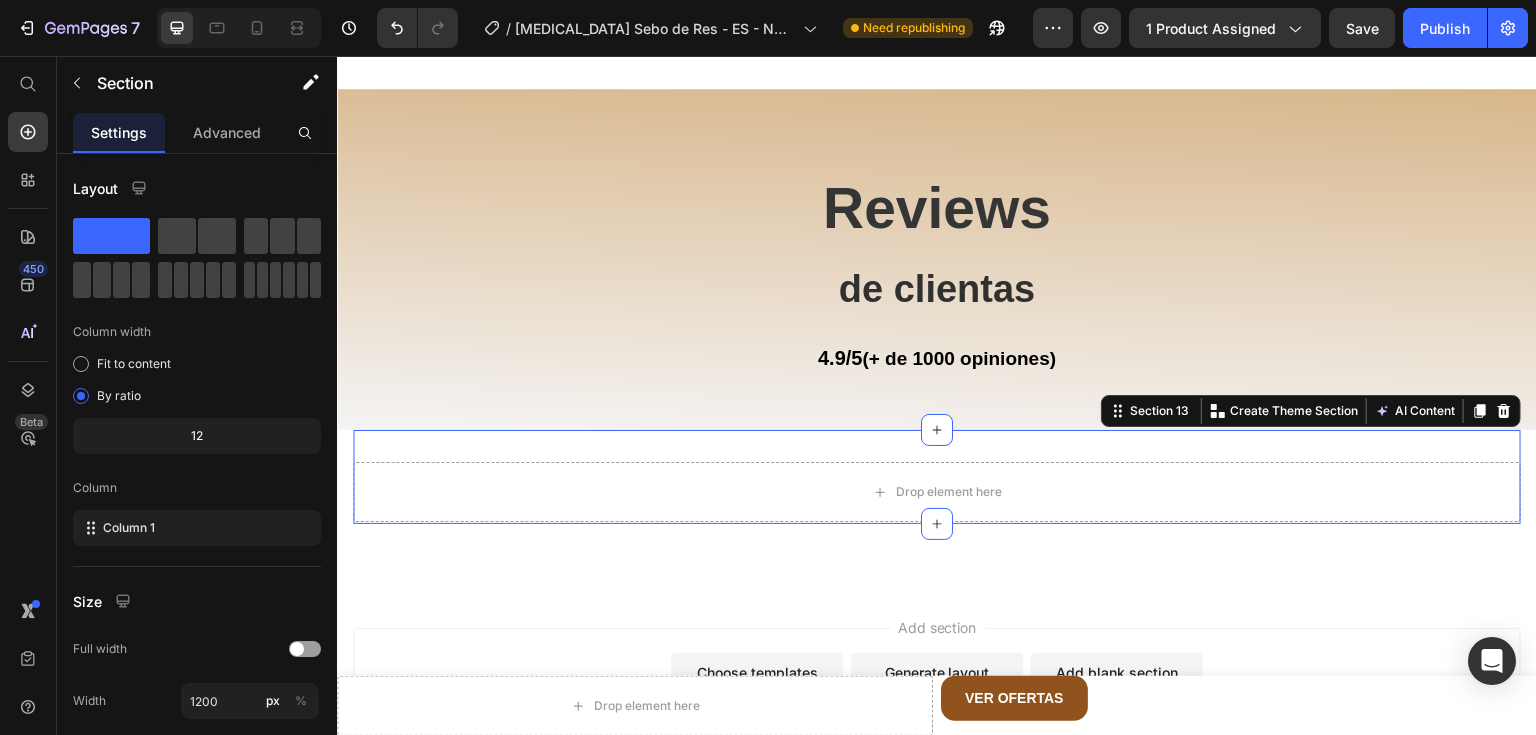drag, startPoint x: 1493, startPoint y: 412, endPoint x: 972, endPoint y: 474, distance: 524.6761 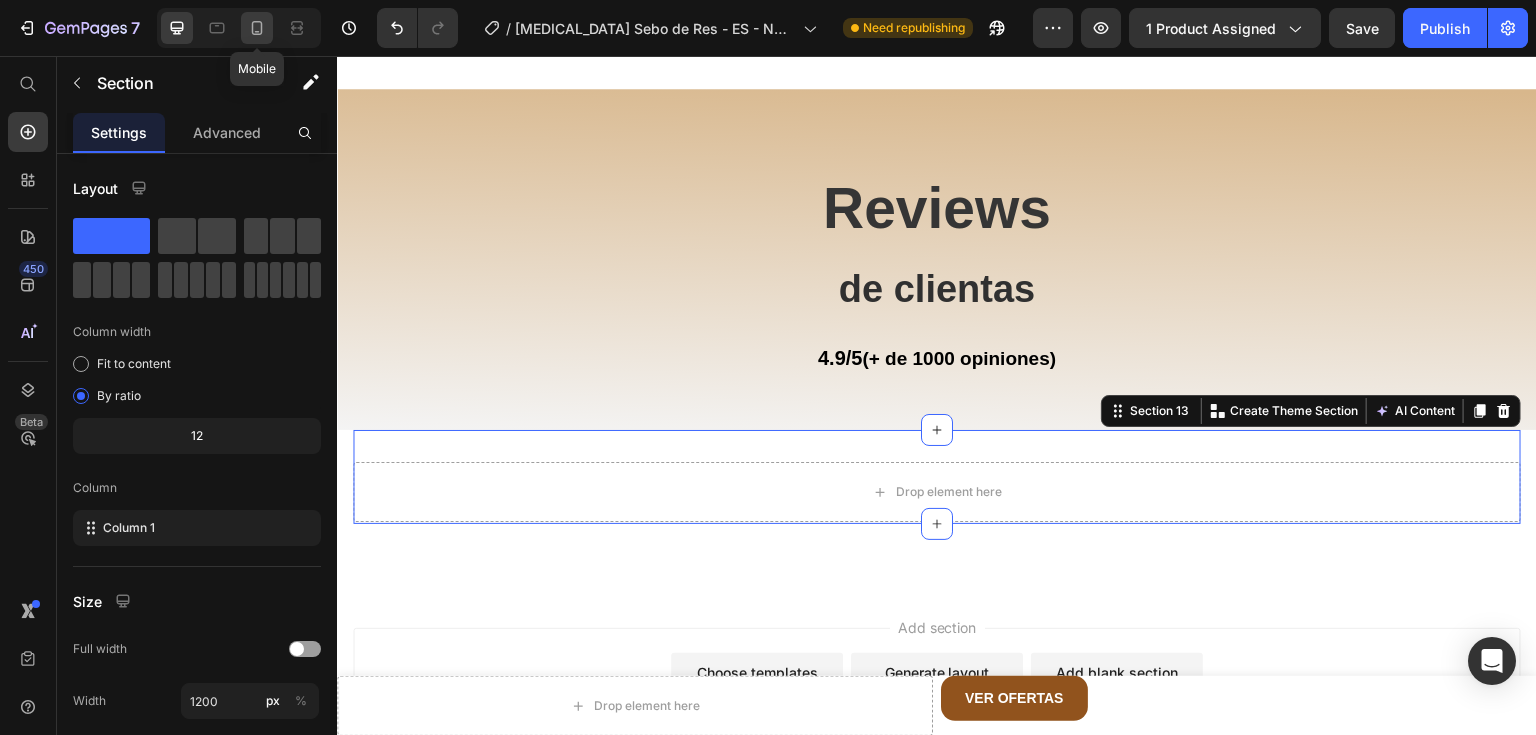 click 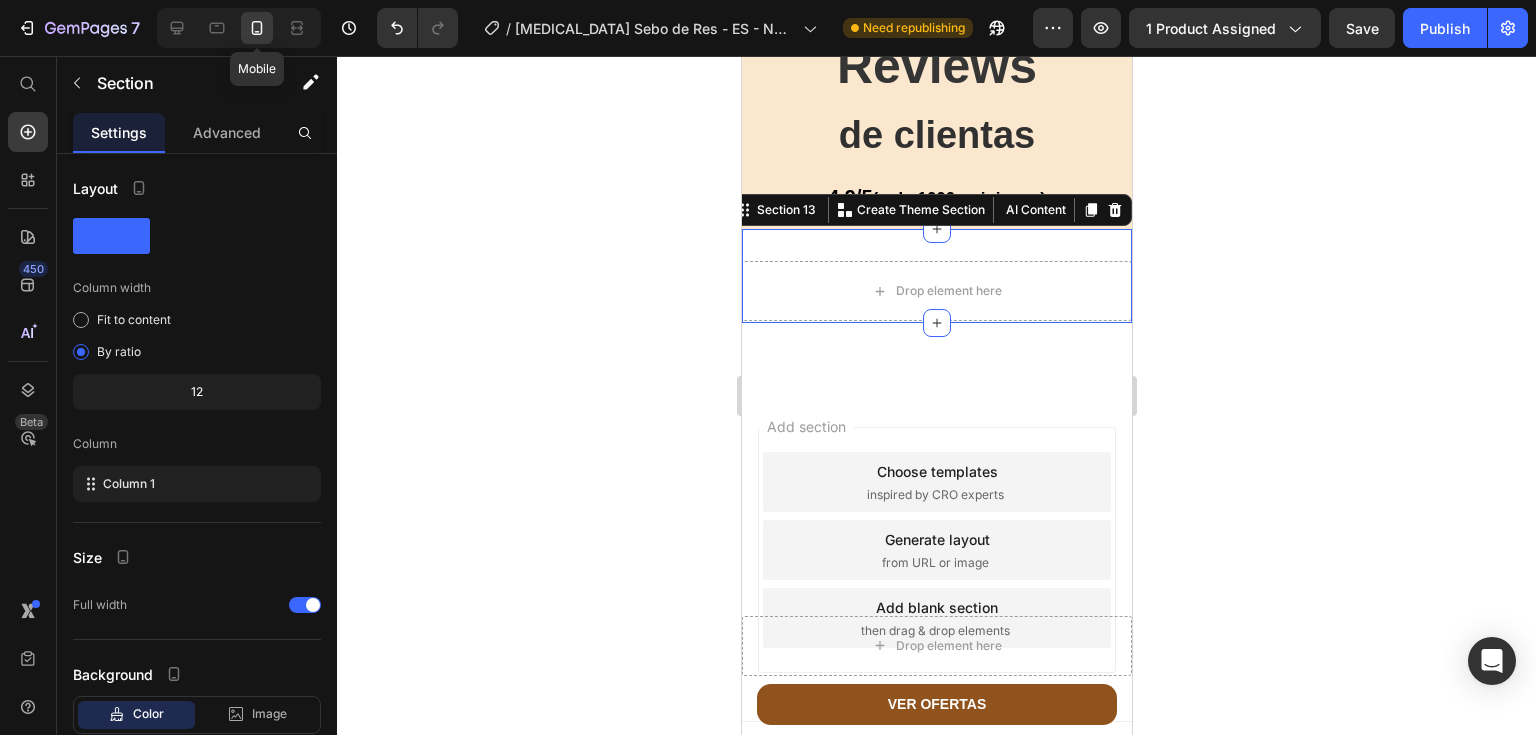 scroll, scrollTop: 4340, scrollLeft: 0, axis: vertical 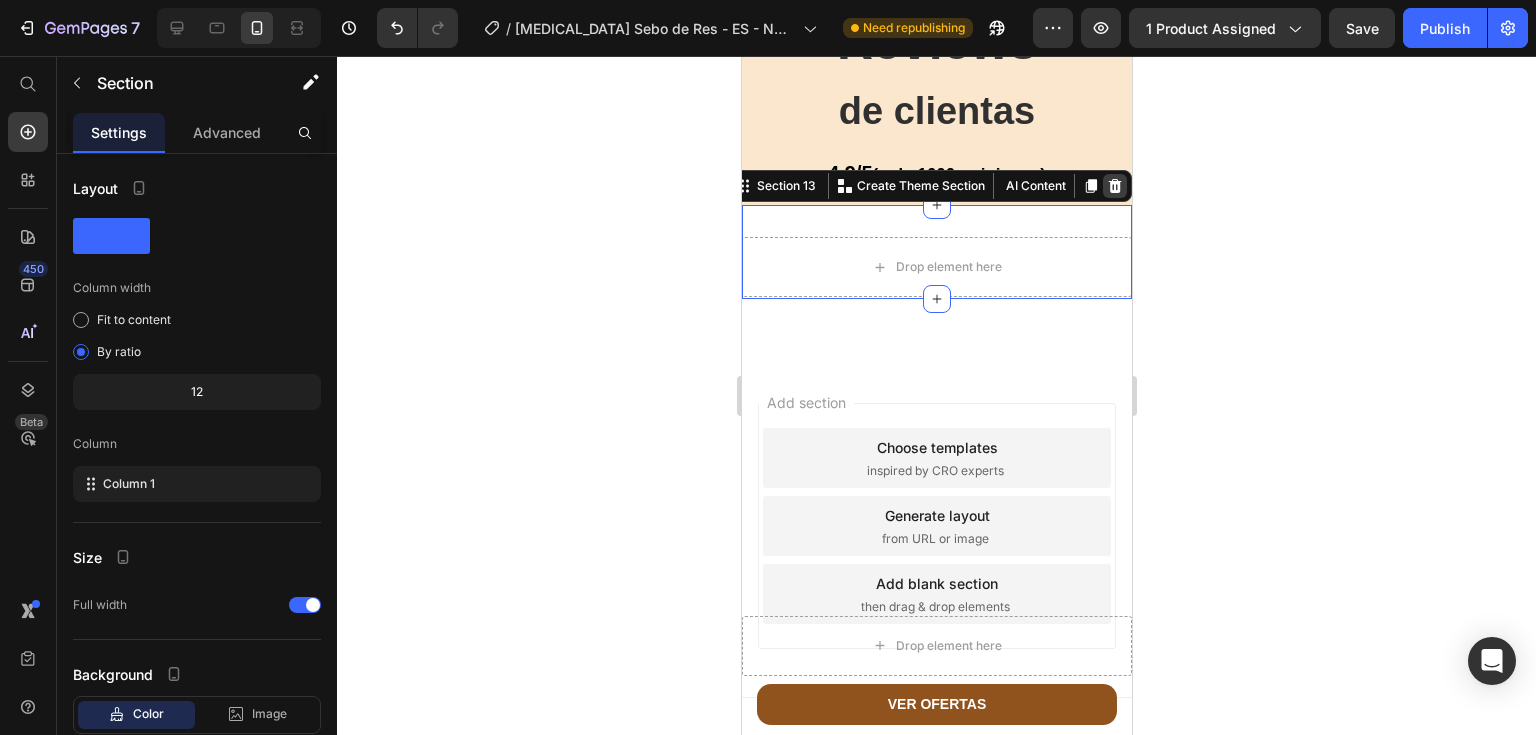 click 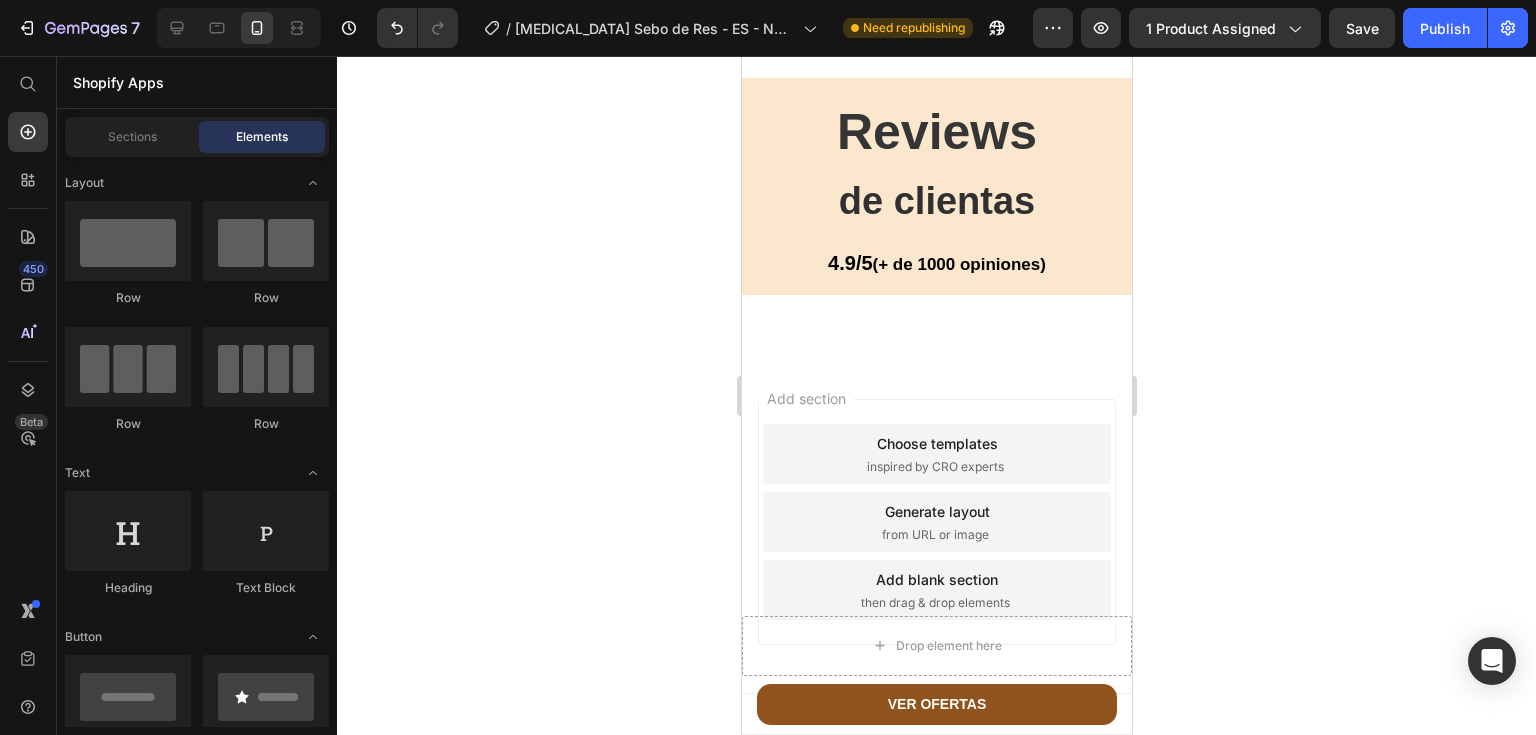 scroll, scrollTop: 4245, scrollLeft: 0, axis: vertical 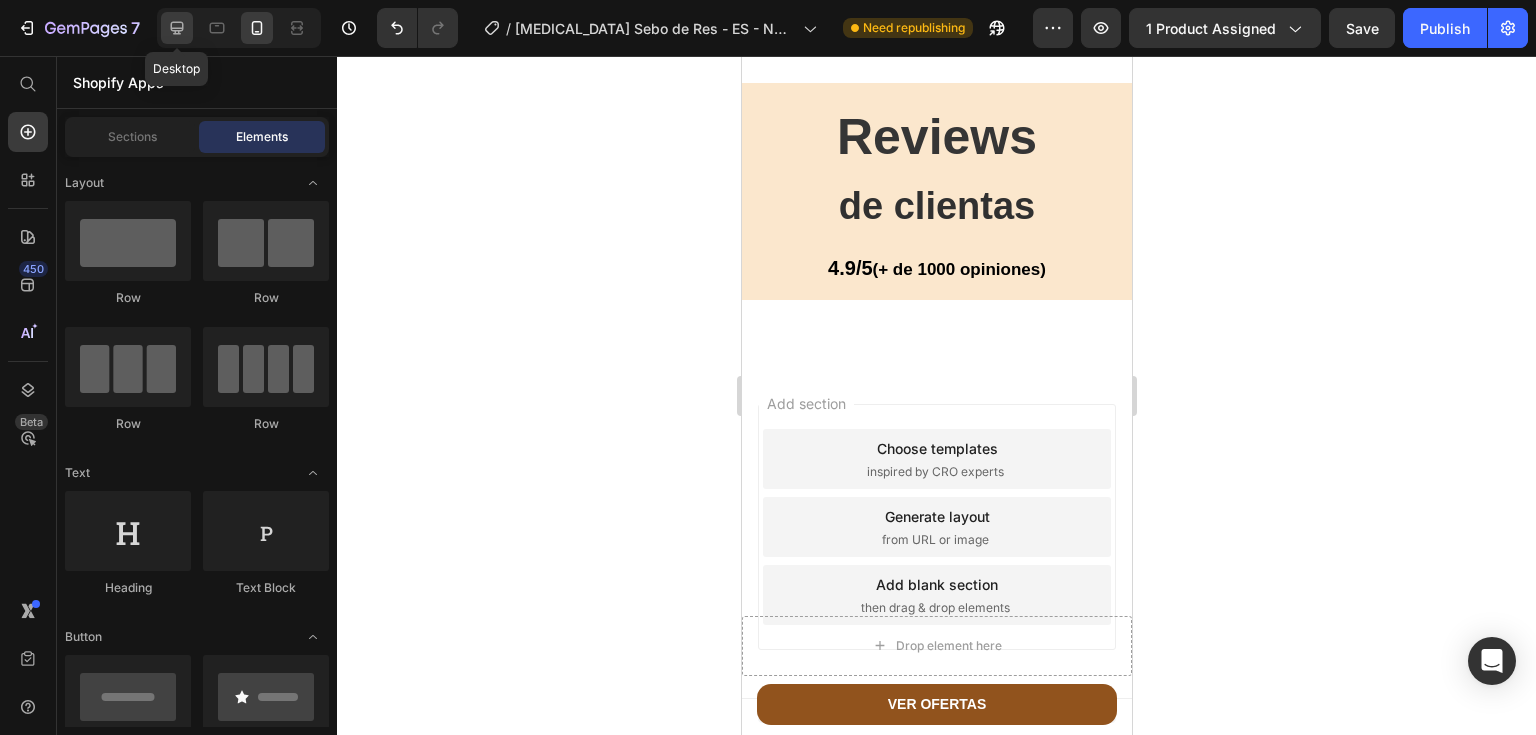 click 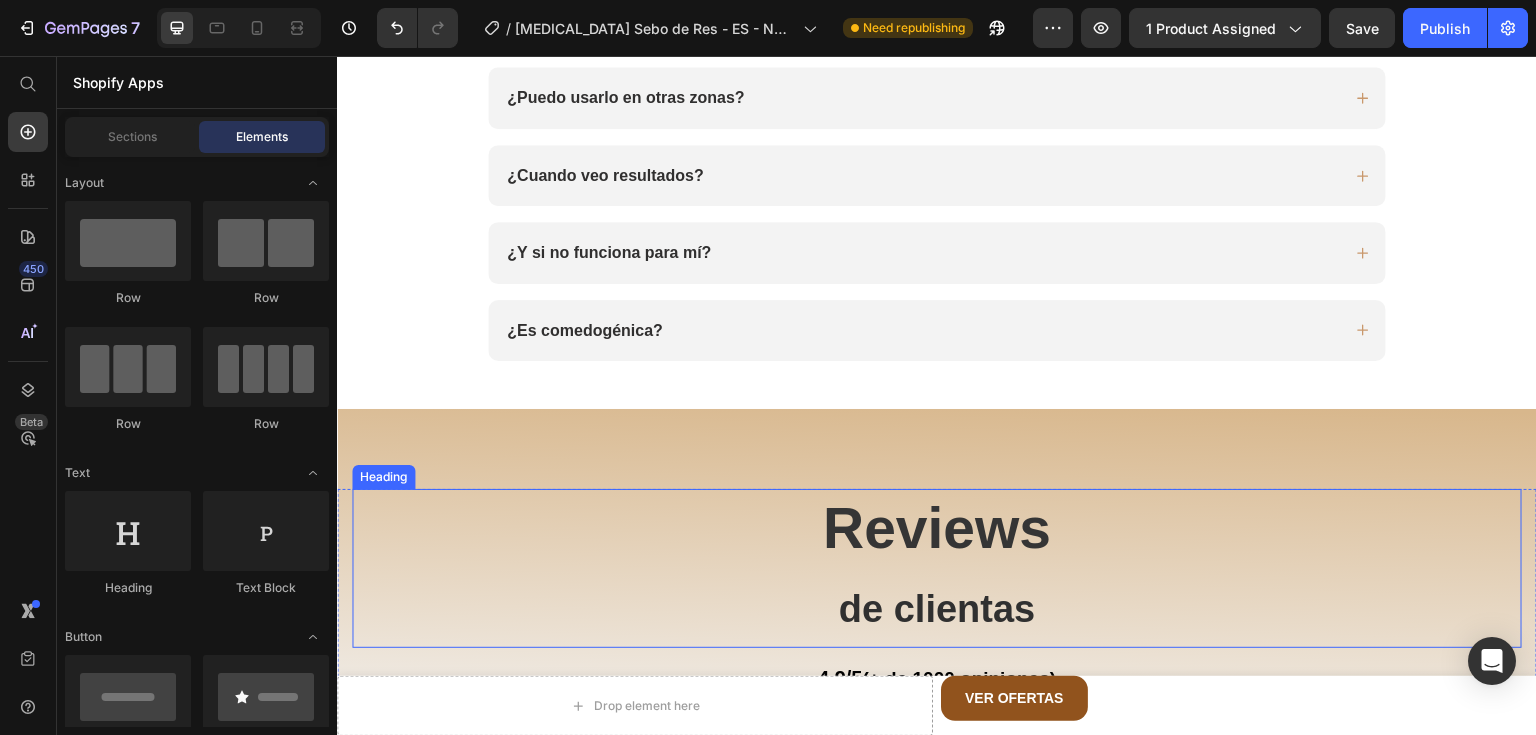 scroll, scrollTop: 4860, scrollLeft: 0, axis: vertical 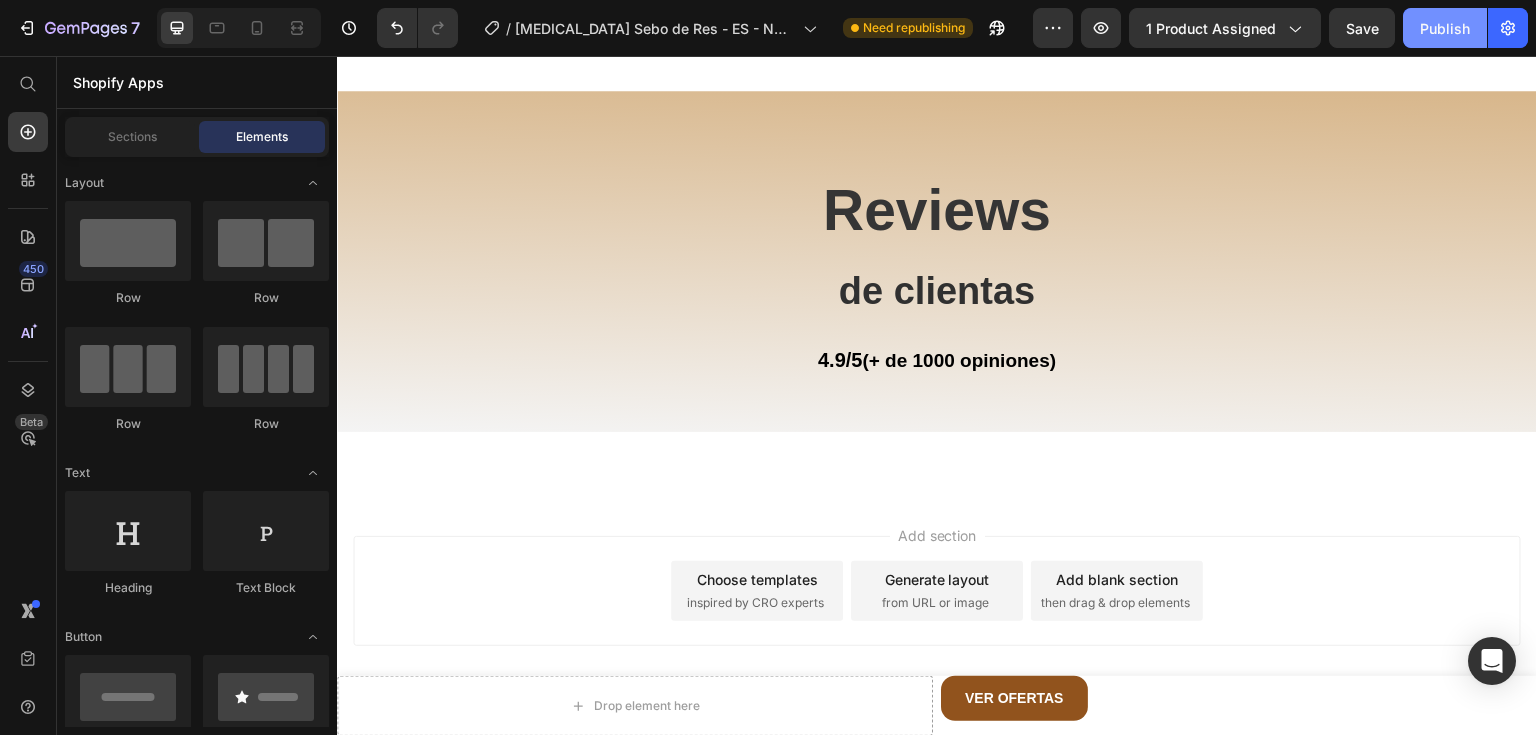 click on "Publish" 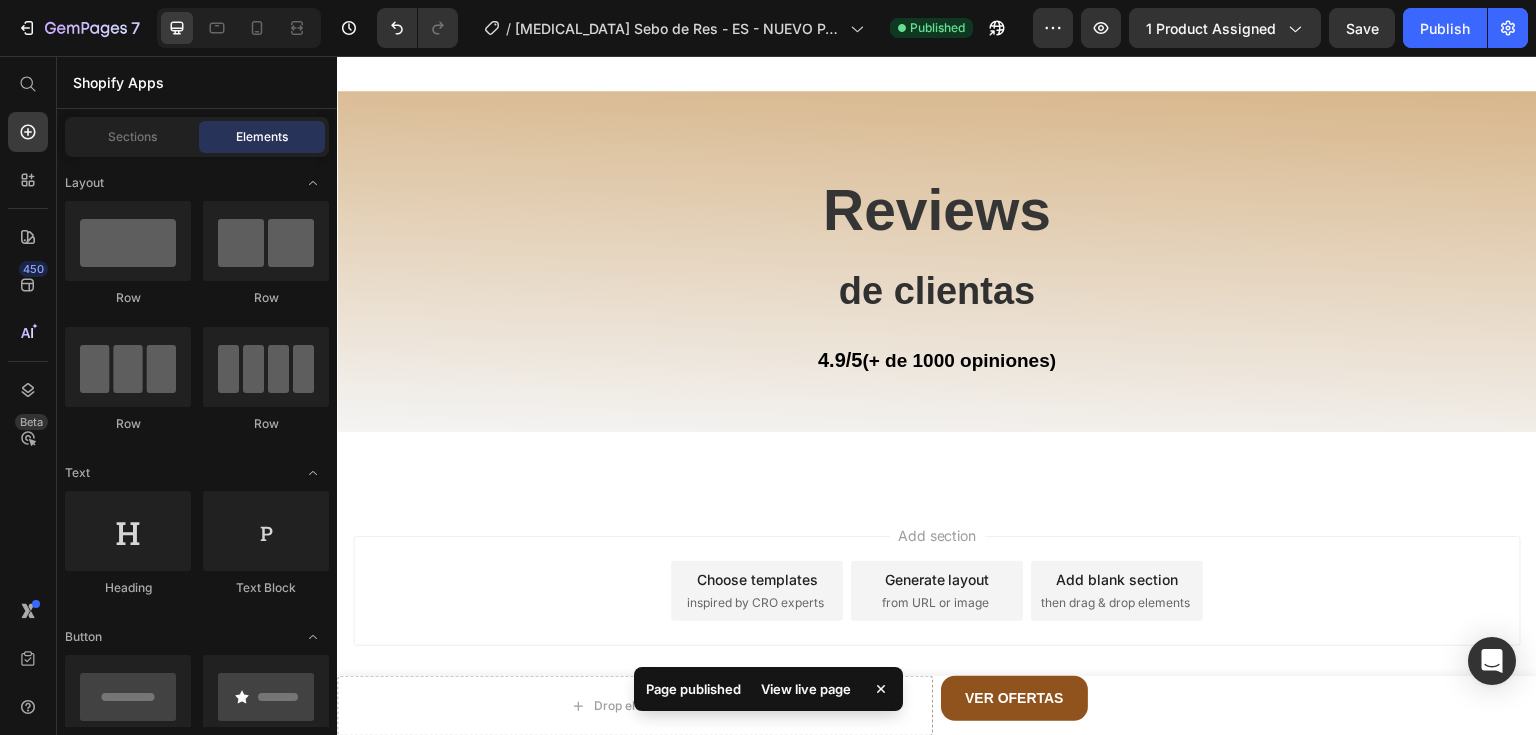 click on "Add section Choose templates inspired by CRO experts Generate layout from URL or image Add blank section then drag & drop elements" at bounding box center (937, 591) 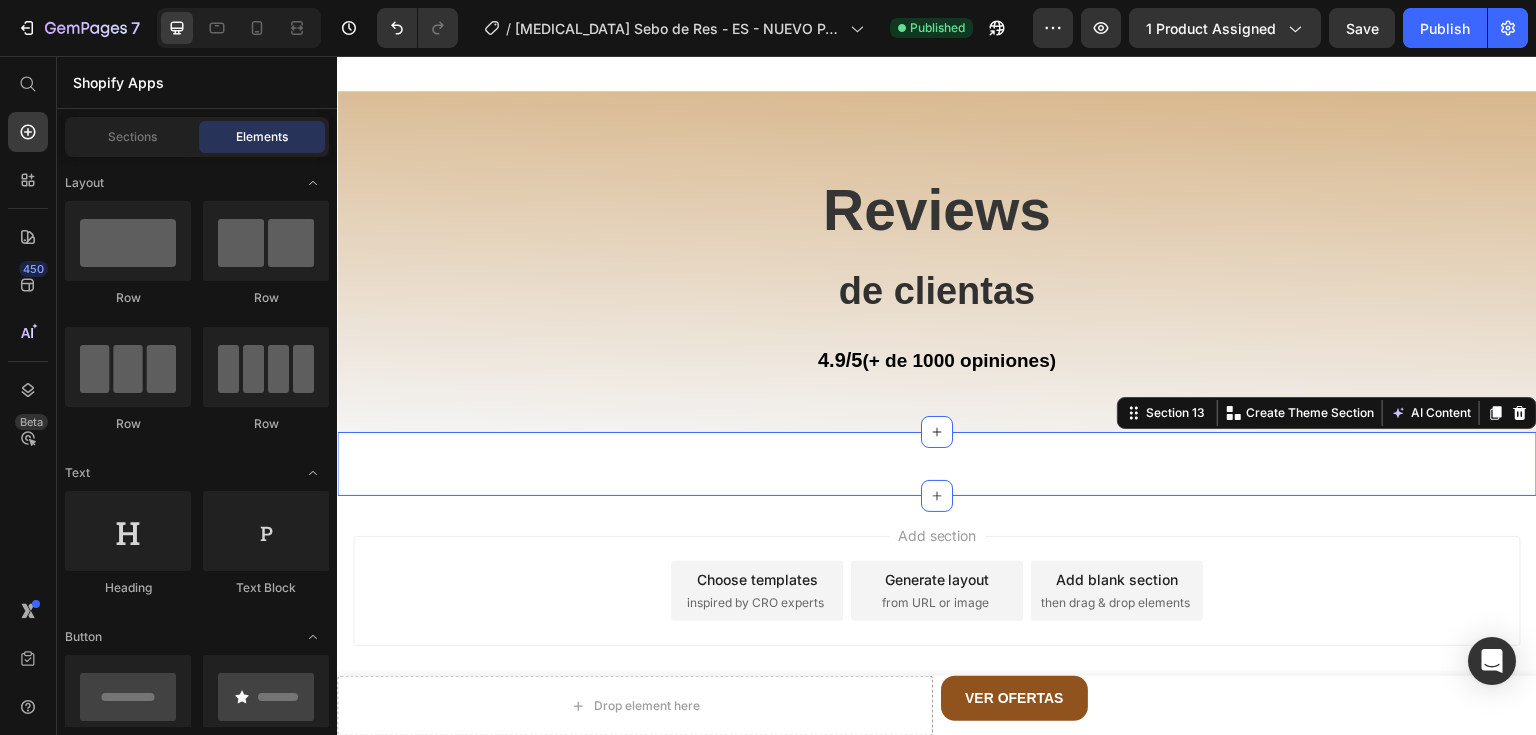 click on "Loox - Reviews widget Loox Section 13   Create Theme Section AI Content Write with [PERSON_NAME] What would you like to describe here? Tone and Voice Persuasive Product Show more Generate" at bounding box center [937, 464] 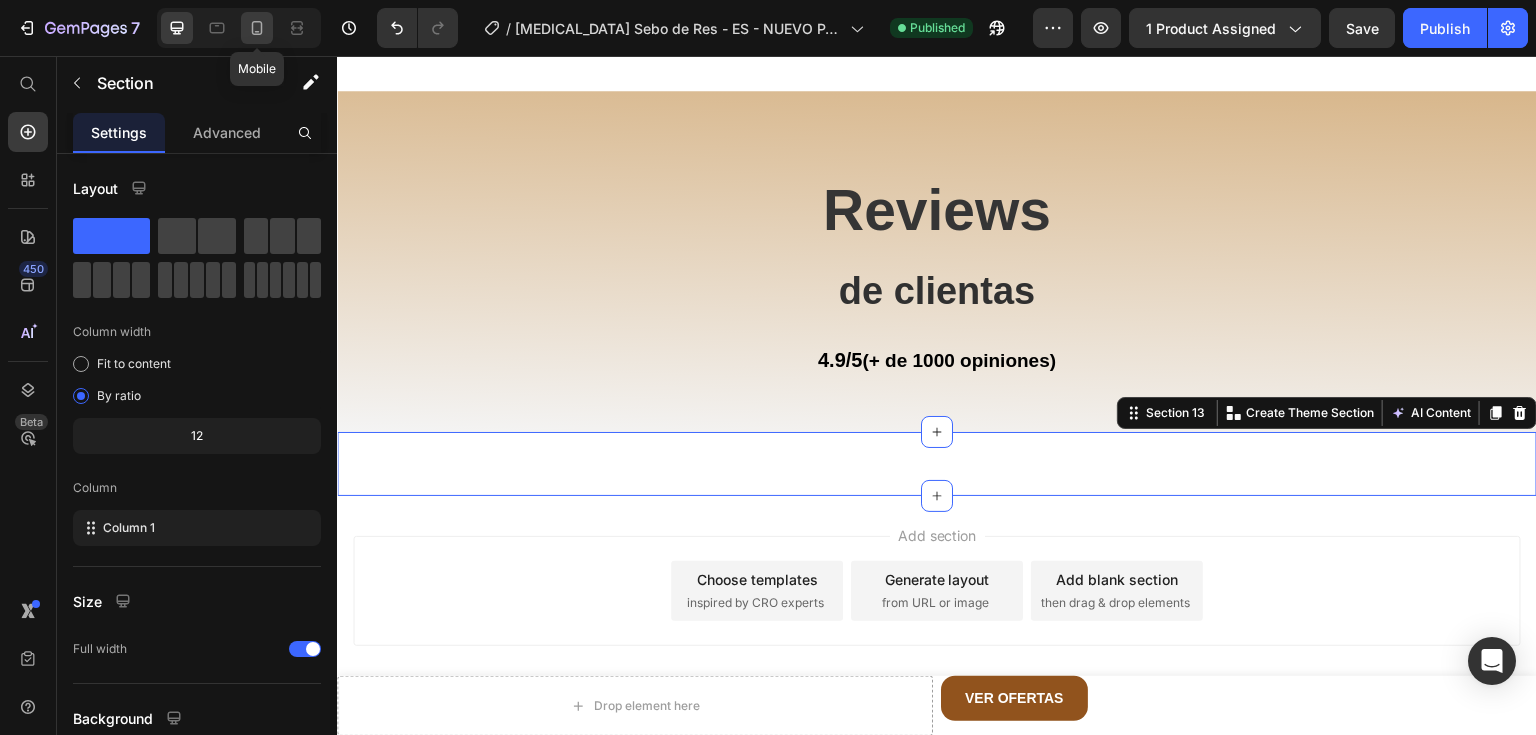 click 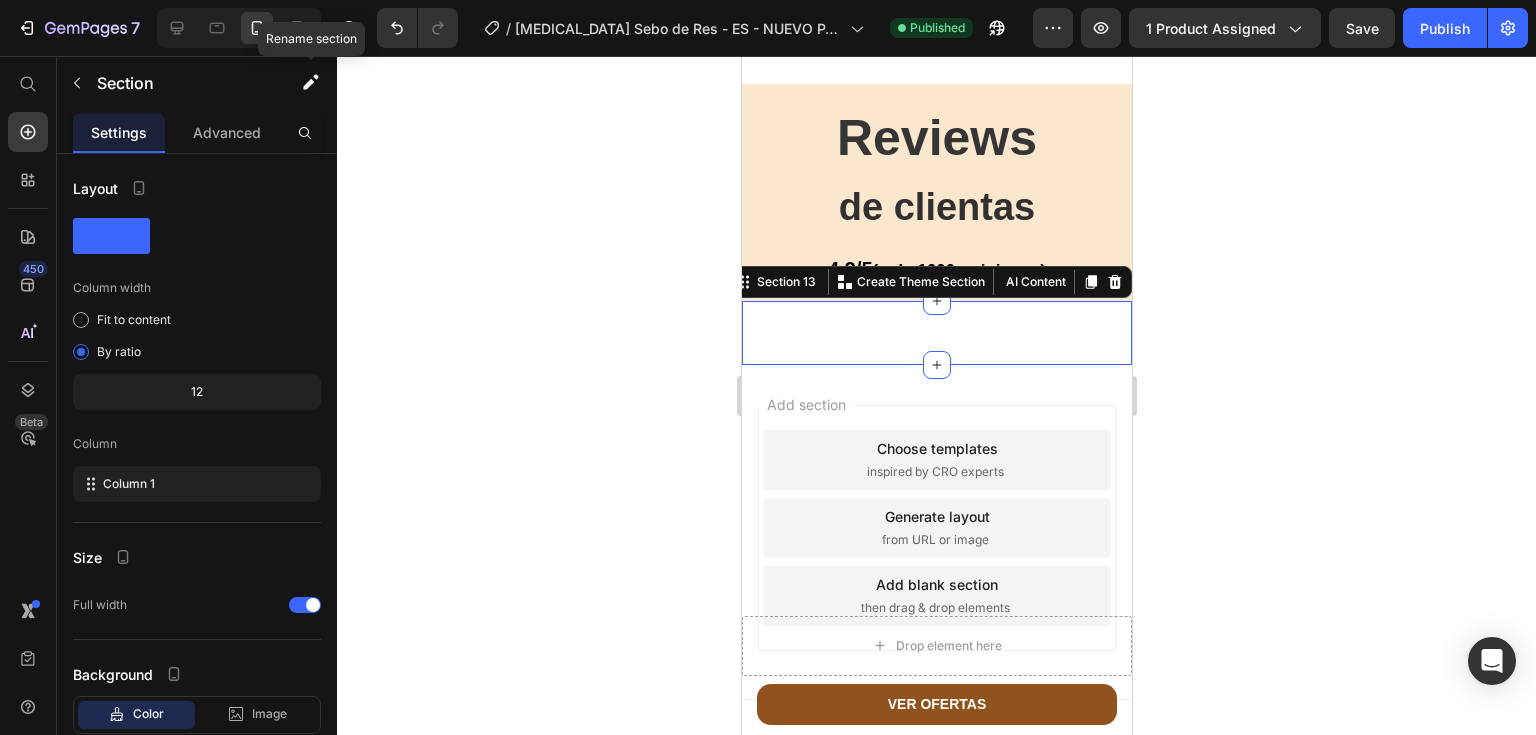 scroll, scrollTop: 4907, scrollLeft: 0, axis: vertical 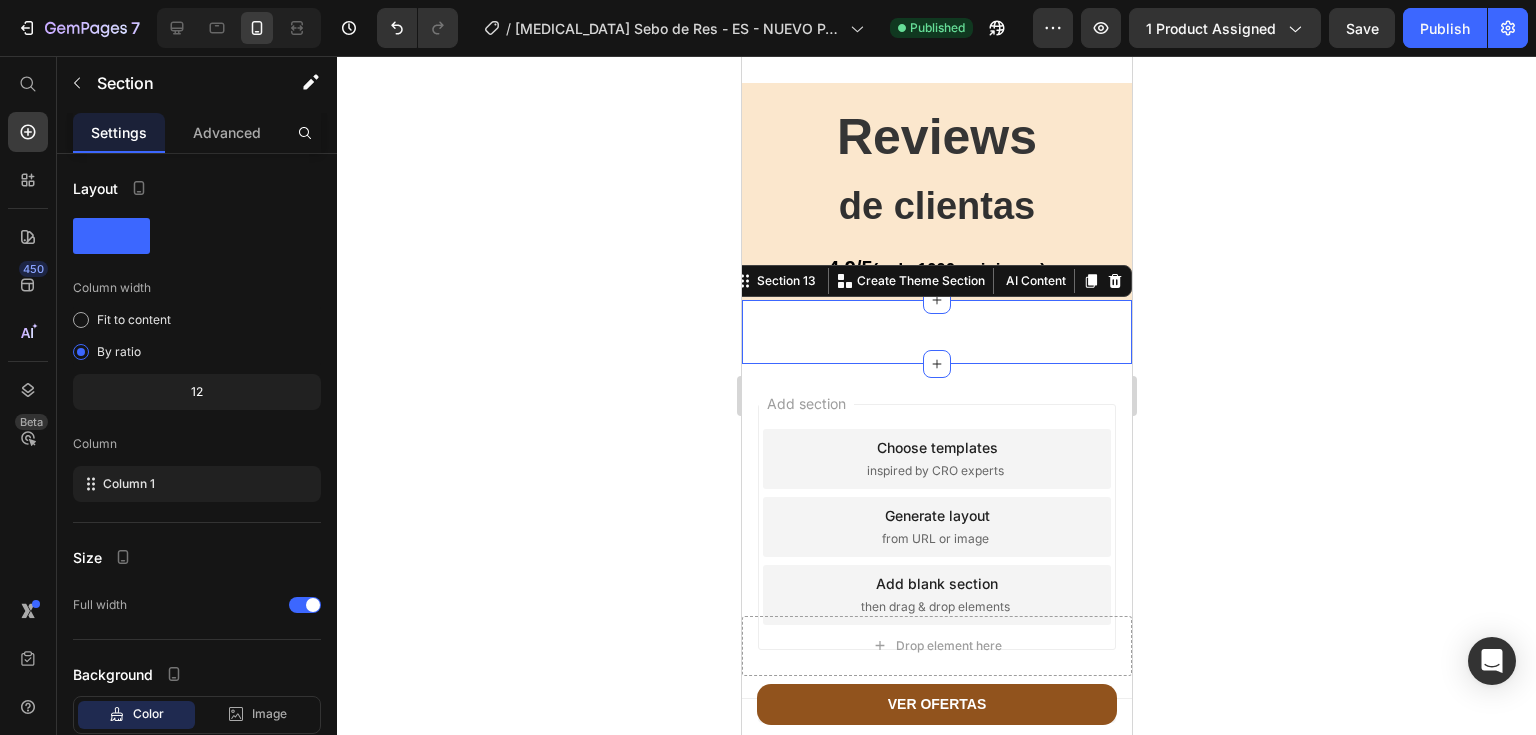 click on "Loox - Reviews widget Loox Section 13   Create Theme Section AI Content Write with [PERSON_NAME] What would you like to describe here? Tone and Voice Persuasive Product [MEDICAL_DATA][PERSON_NAME] de Res con Cera Natural y Miel 100% Pura Show more Generate" at bounding box center (936, 332) 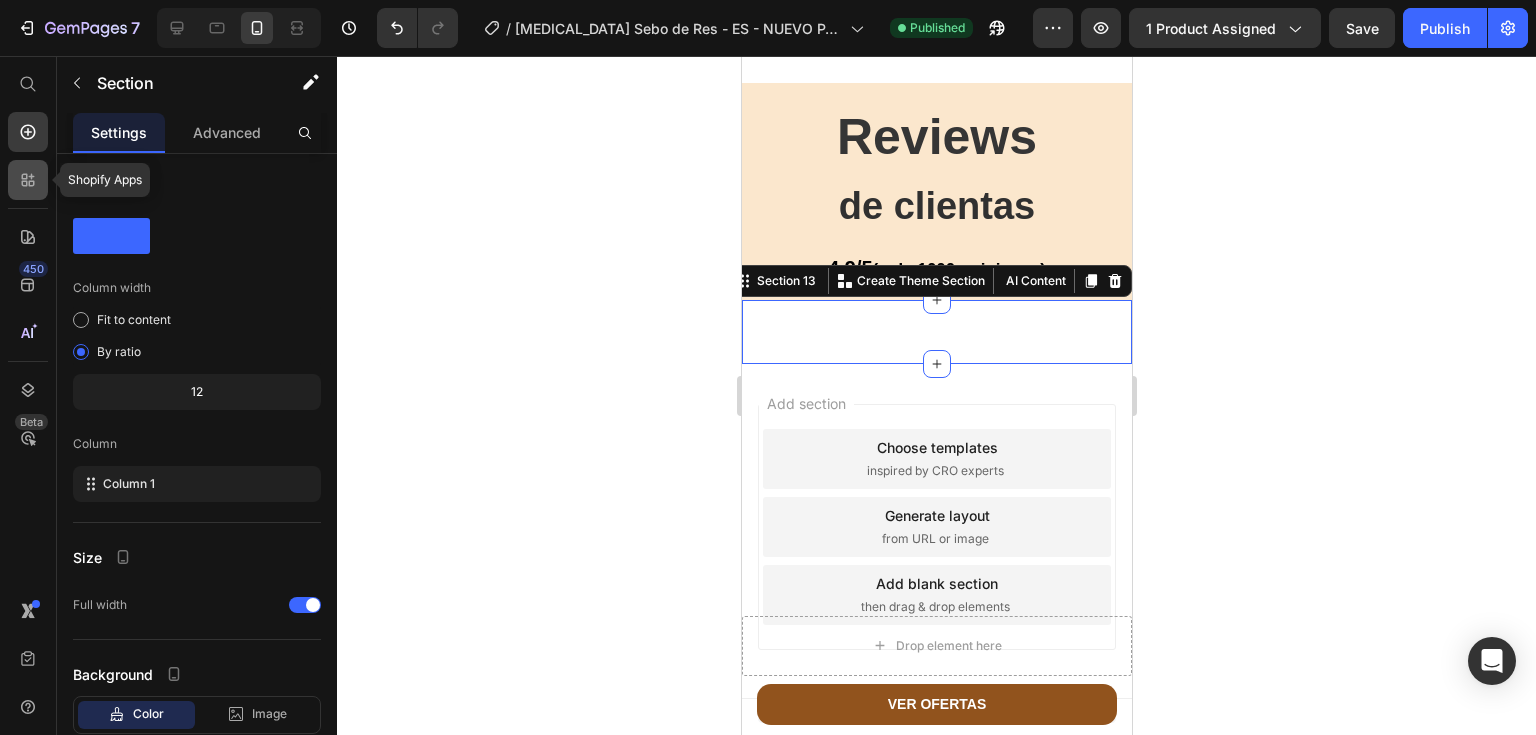 click 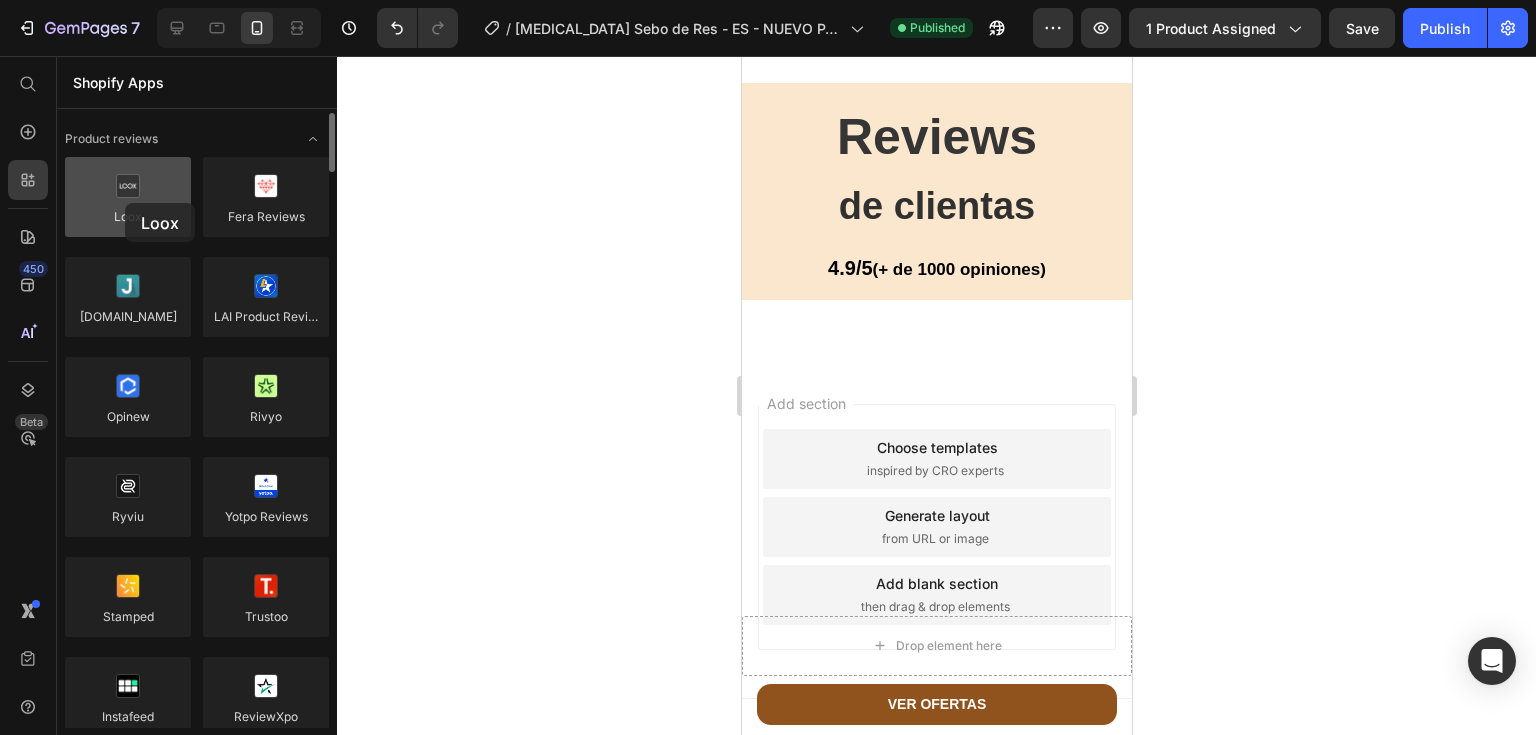 drag, startPoint x: 139, startPoint y: 208, endPoint x: 125, endPoint y: 203, distance: 14.866069 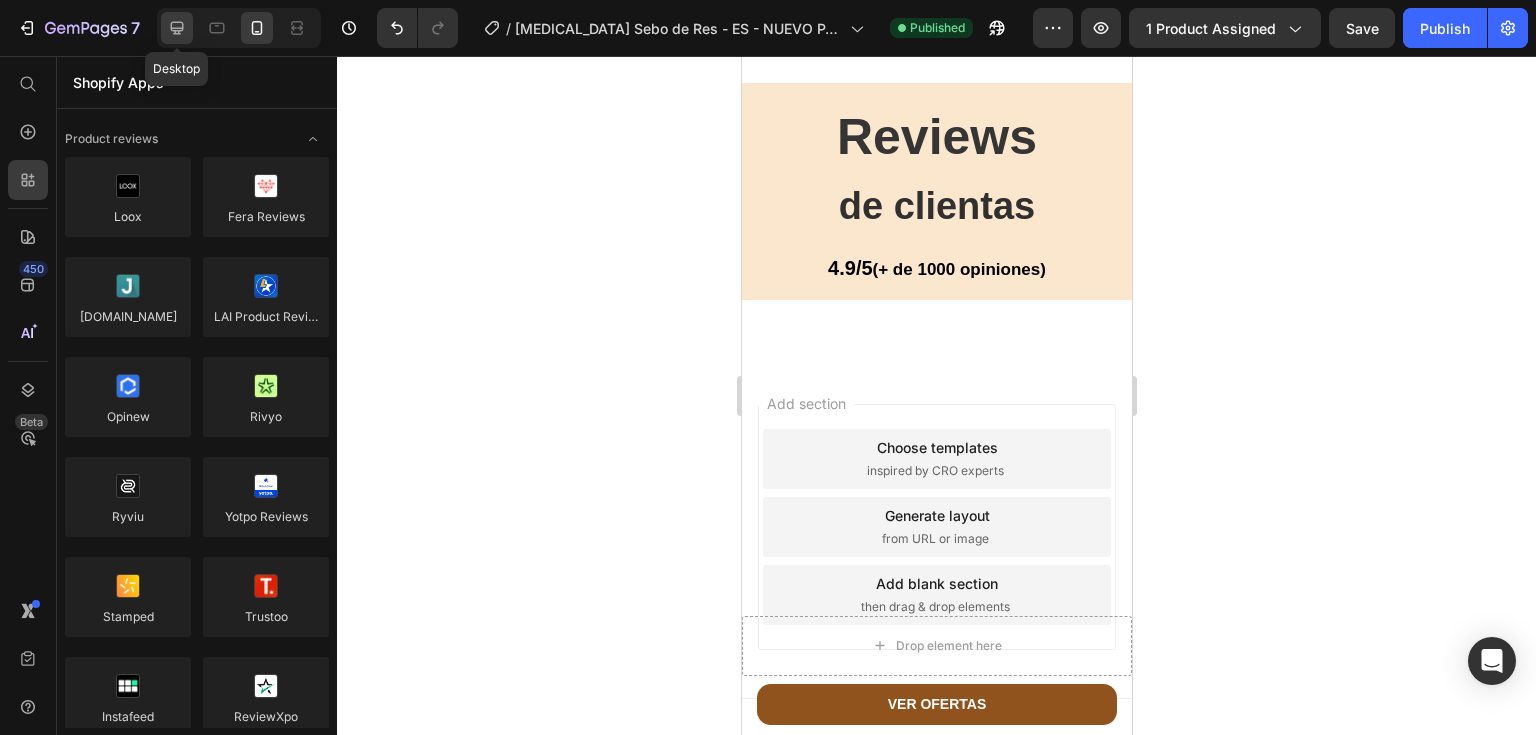 click 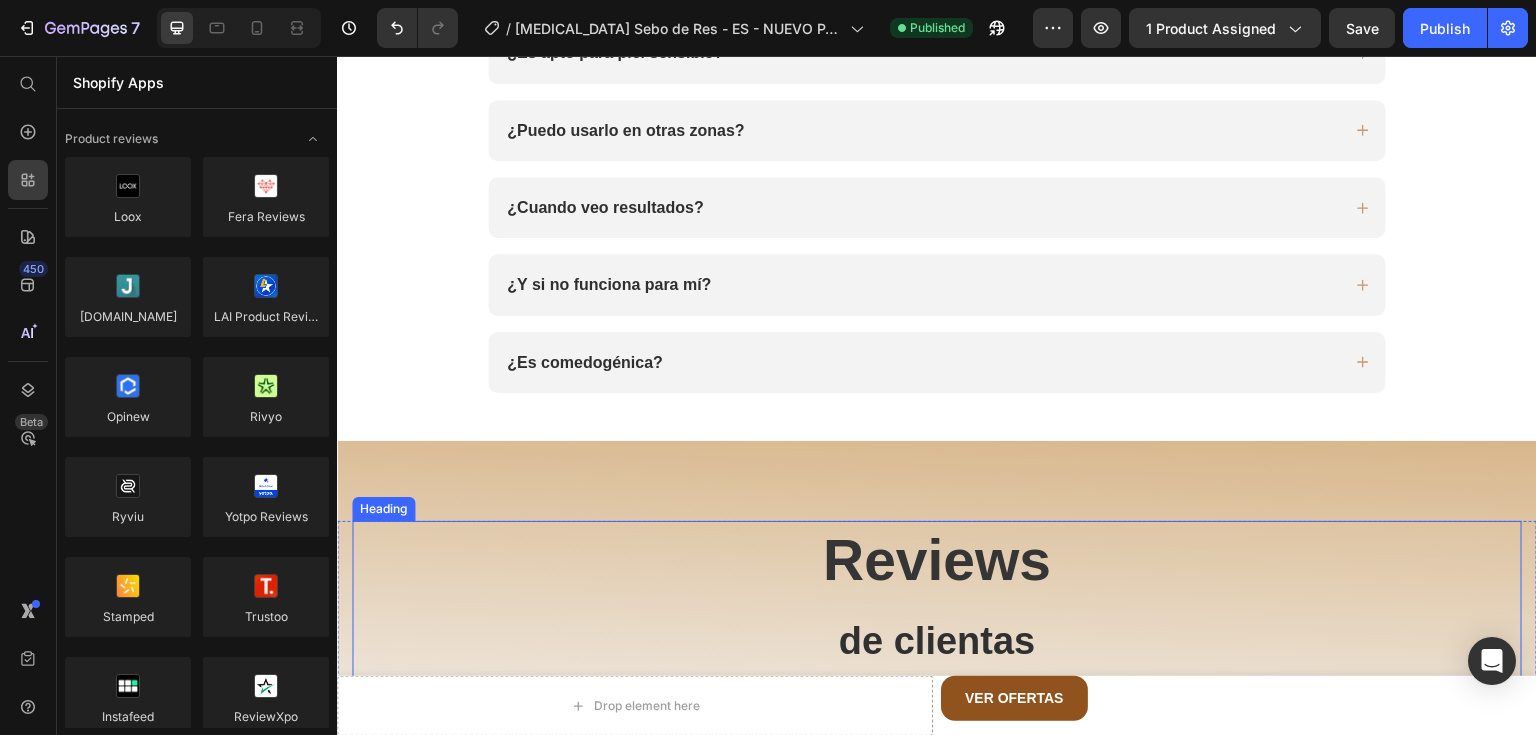 scroll, scrollTop: 5228, scrollLeft: 0, axis: vertical 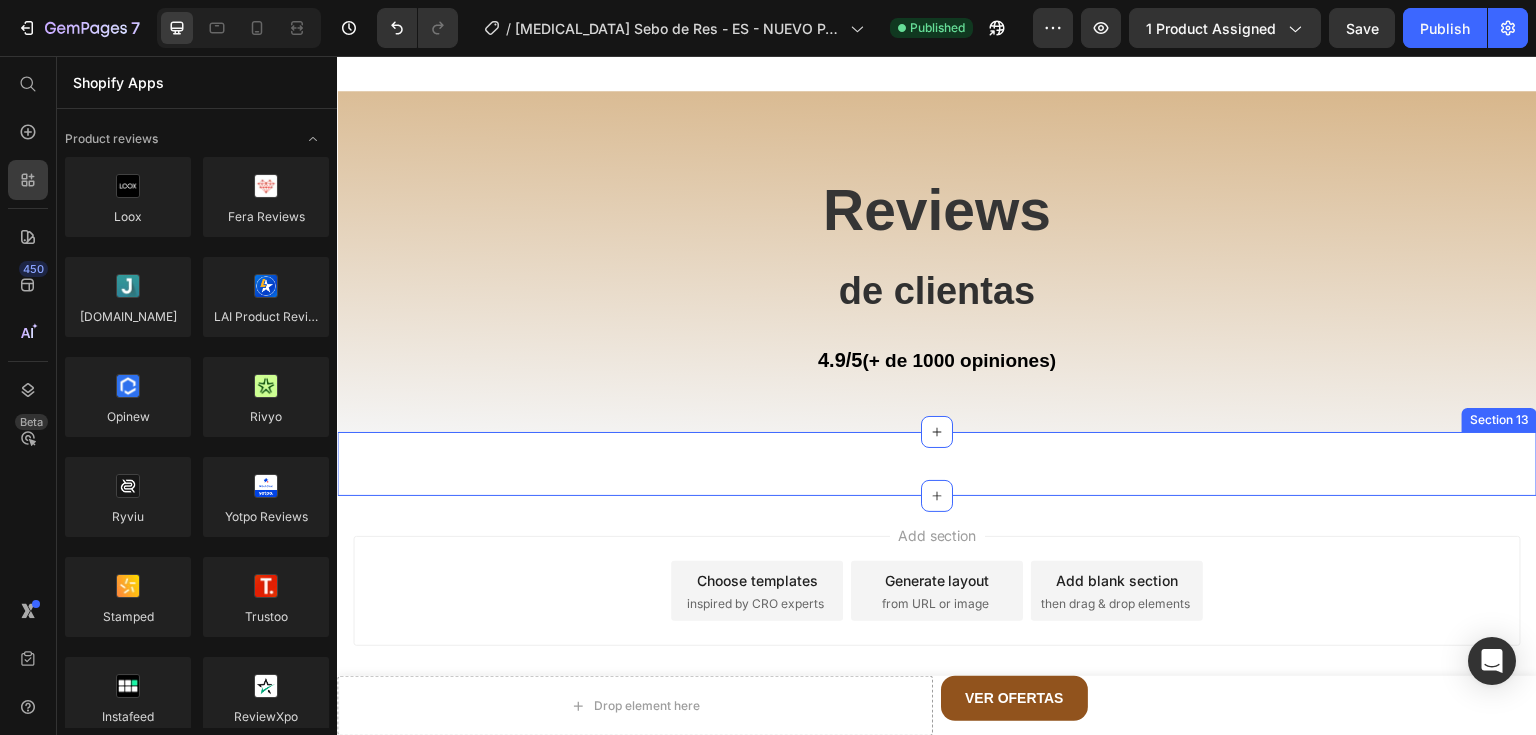 click on "Loox - Reviews widget Loox Section 13" at bounding box center (937, 464) 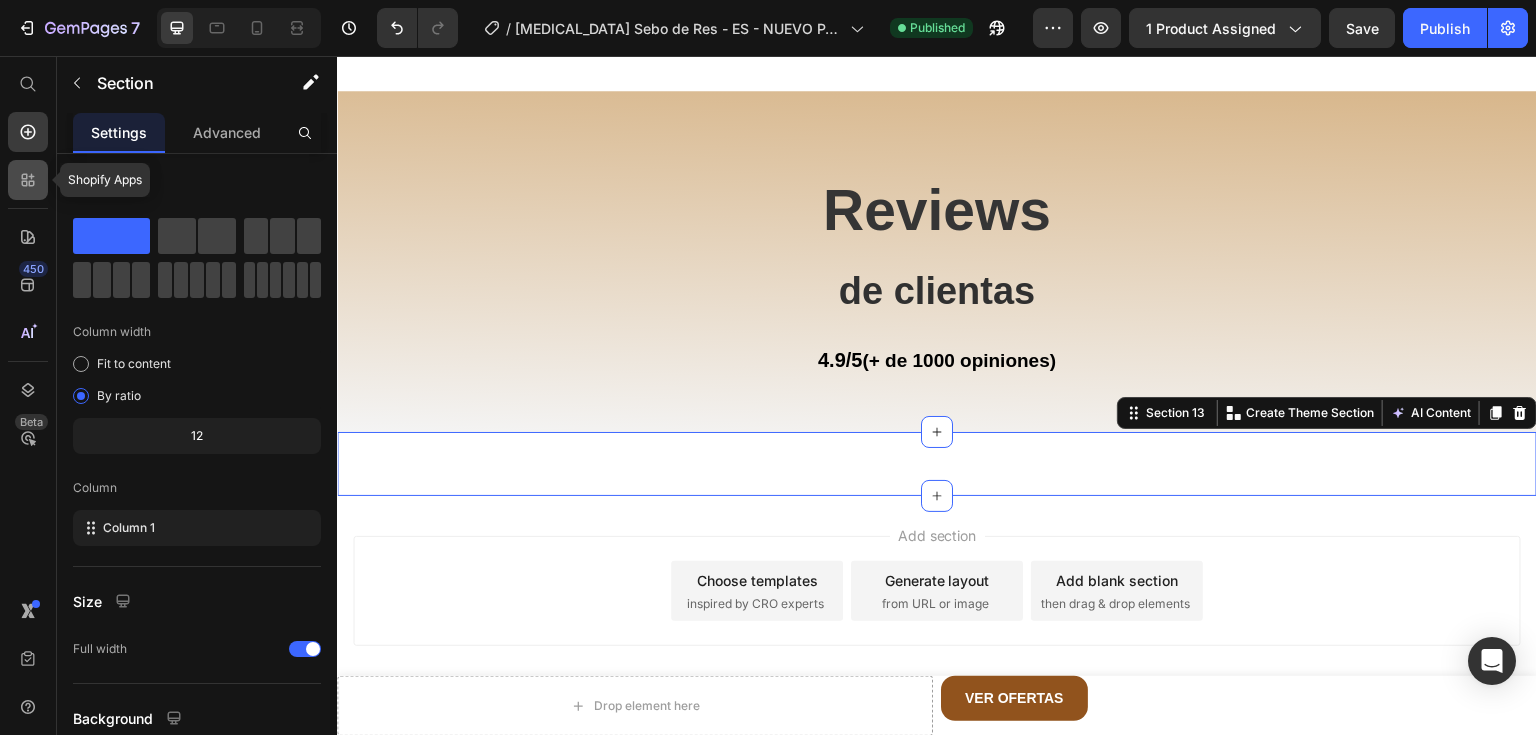 click 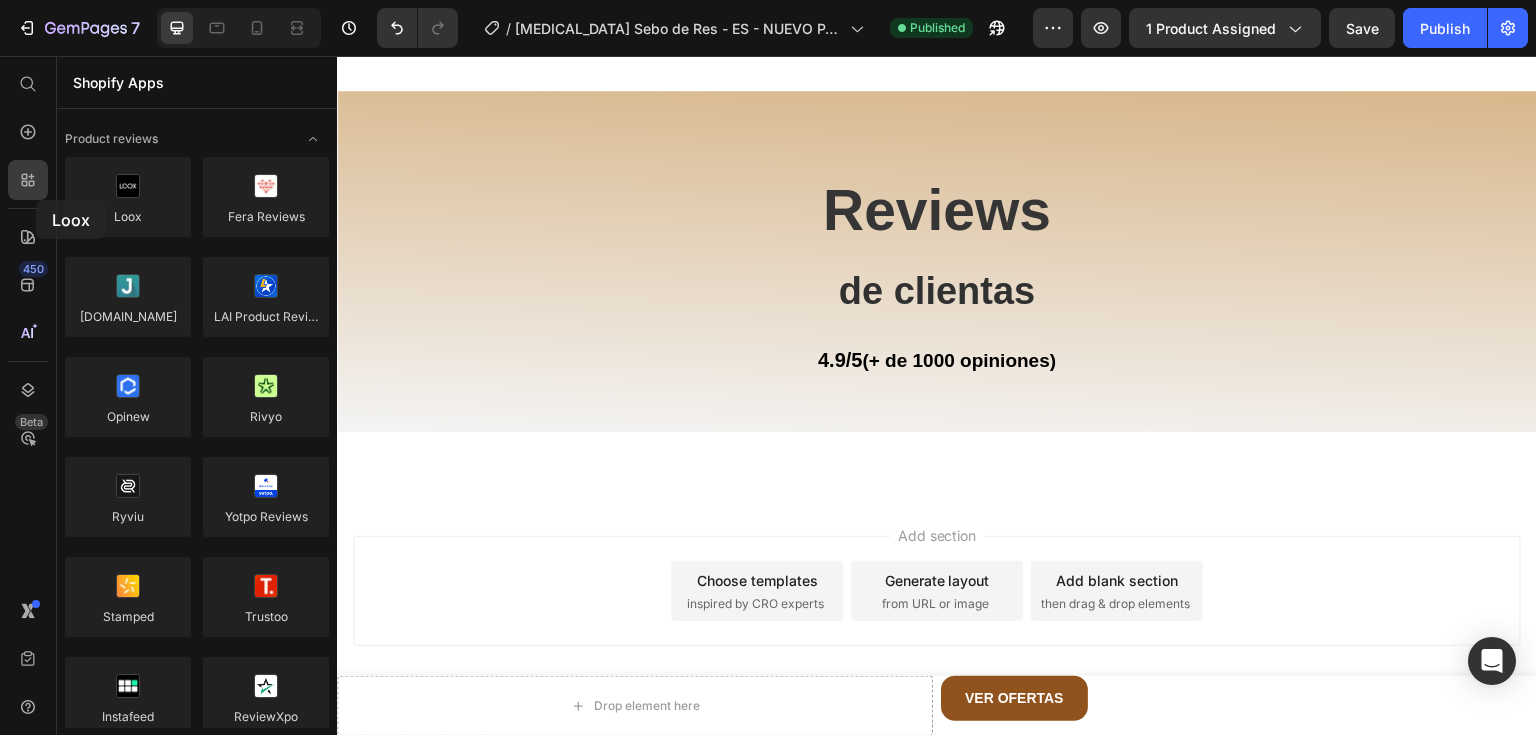 drag, startPoint x: 147, startPoint y: 216, endPoint x: 36, endPoint y: 200, distance: 112.147224 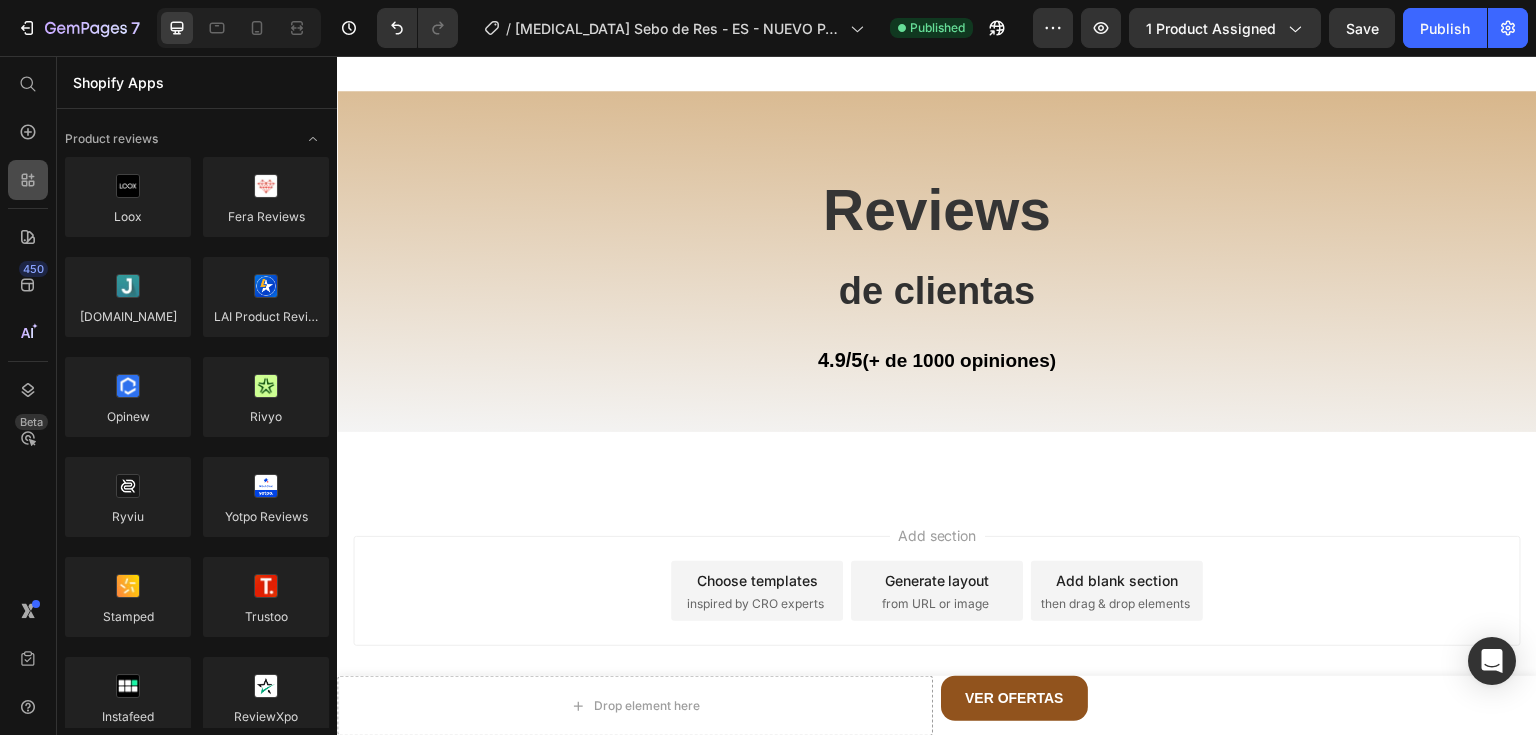 click 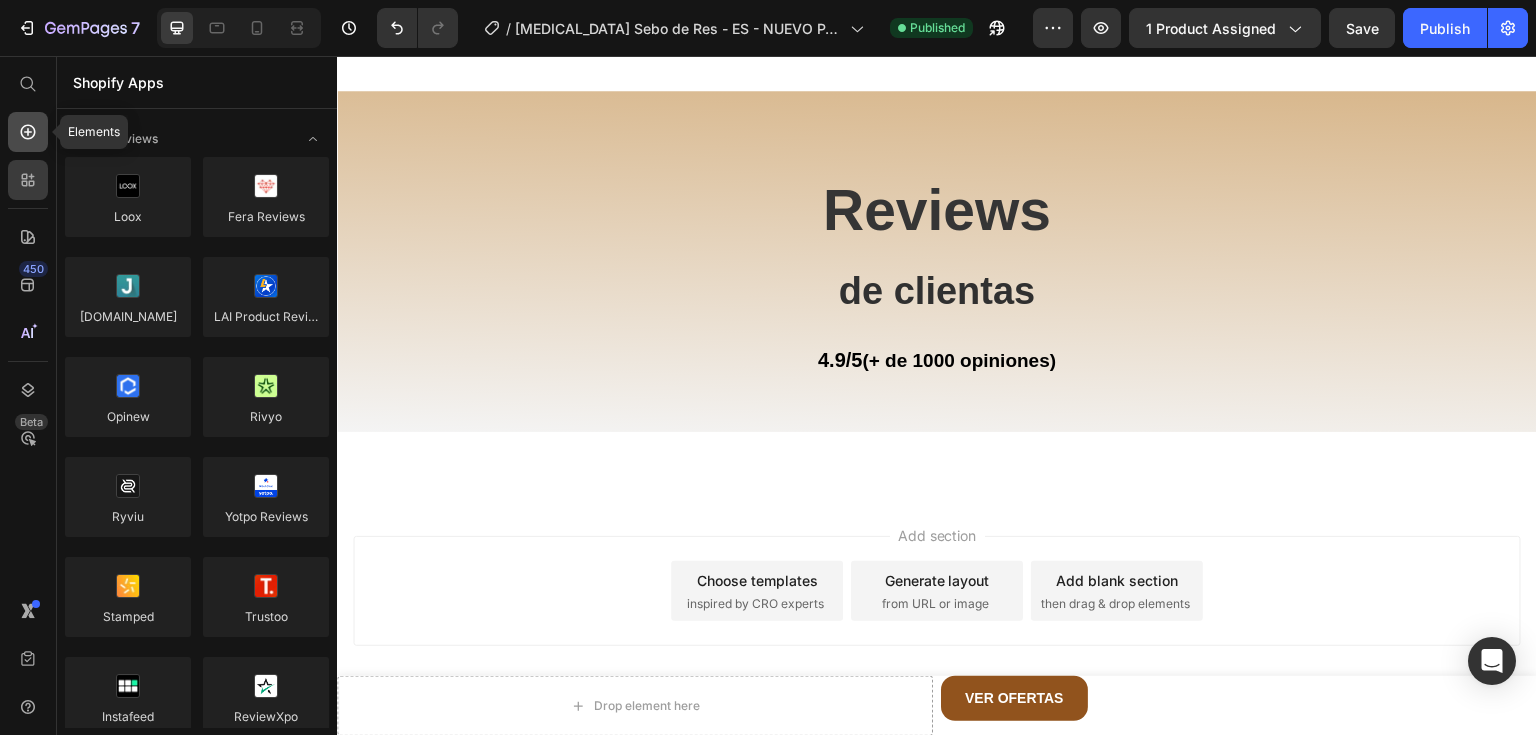 click 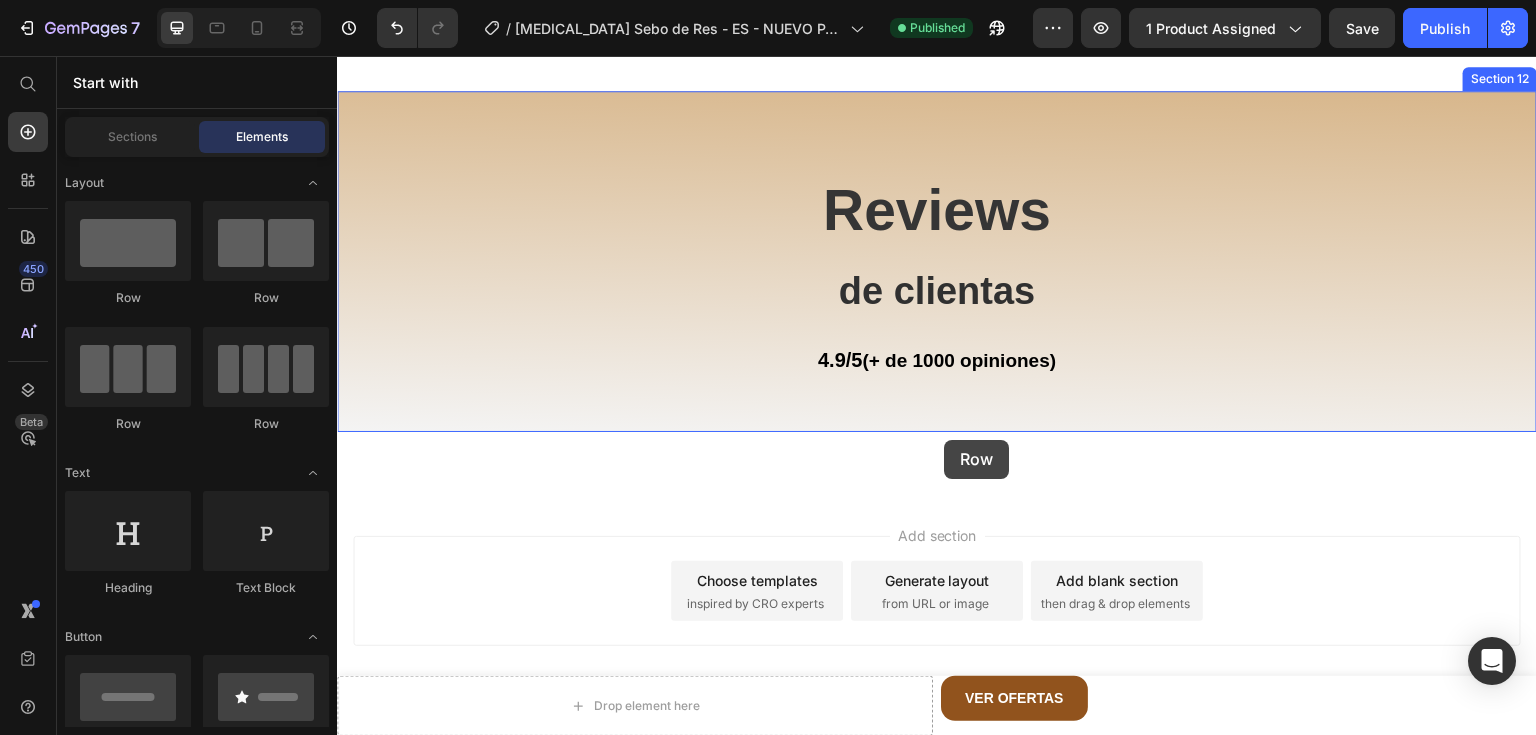 drag, startPoint x: 552, startPoint y: 327, endPoint x: 945, endPoint y: 440, distance: 408.92297 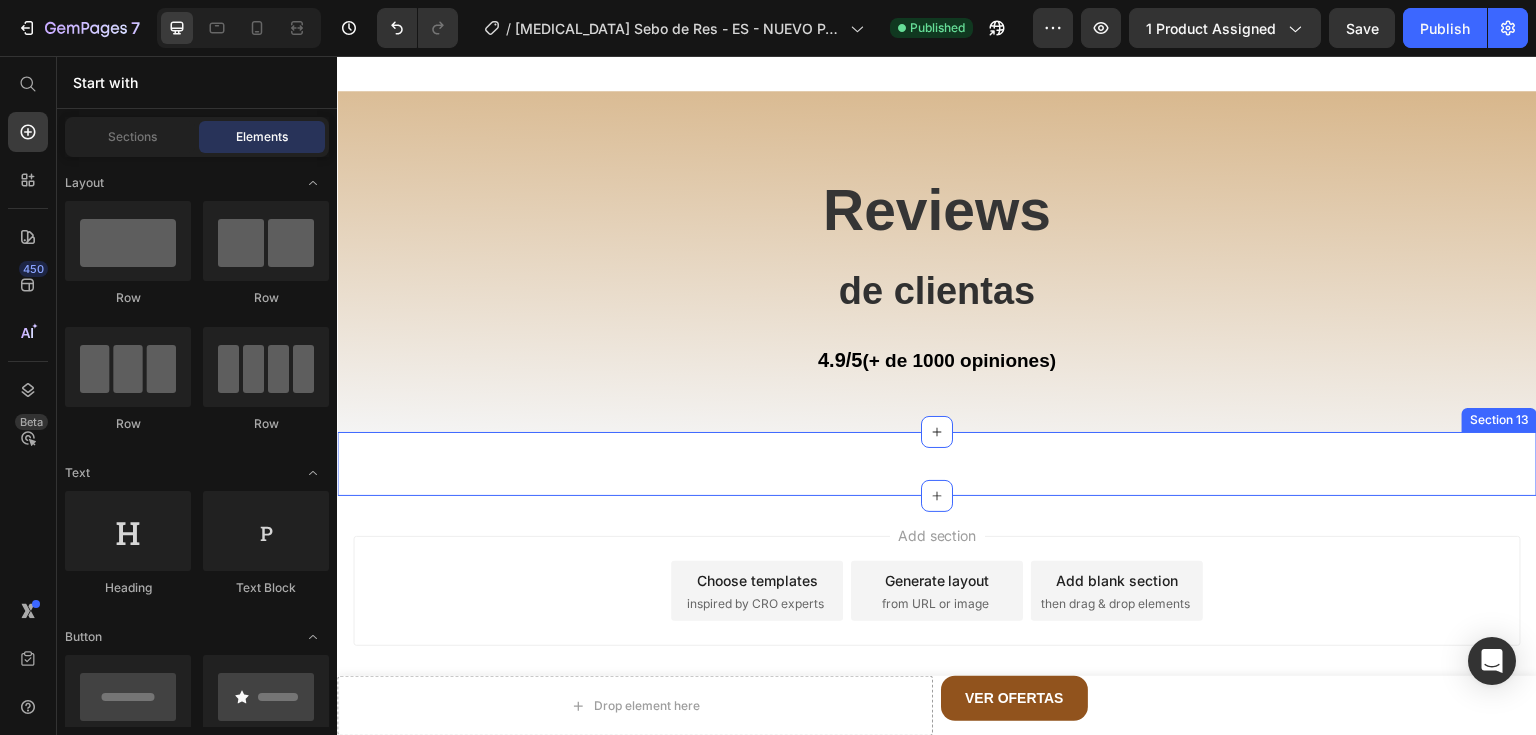 click on "Loox - Reviews widget Loox Section 13" at bounding box center (937, 464) 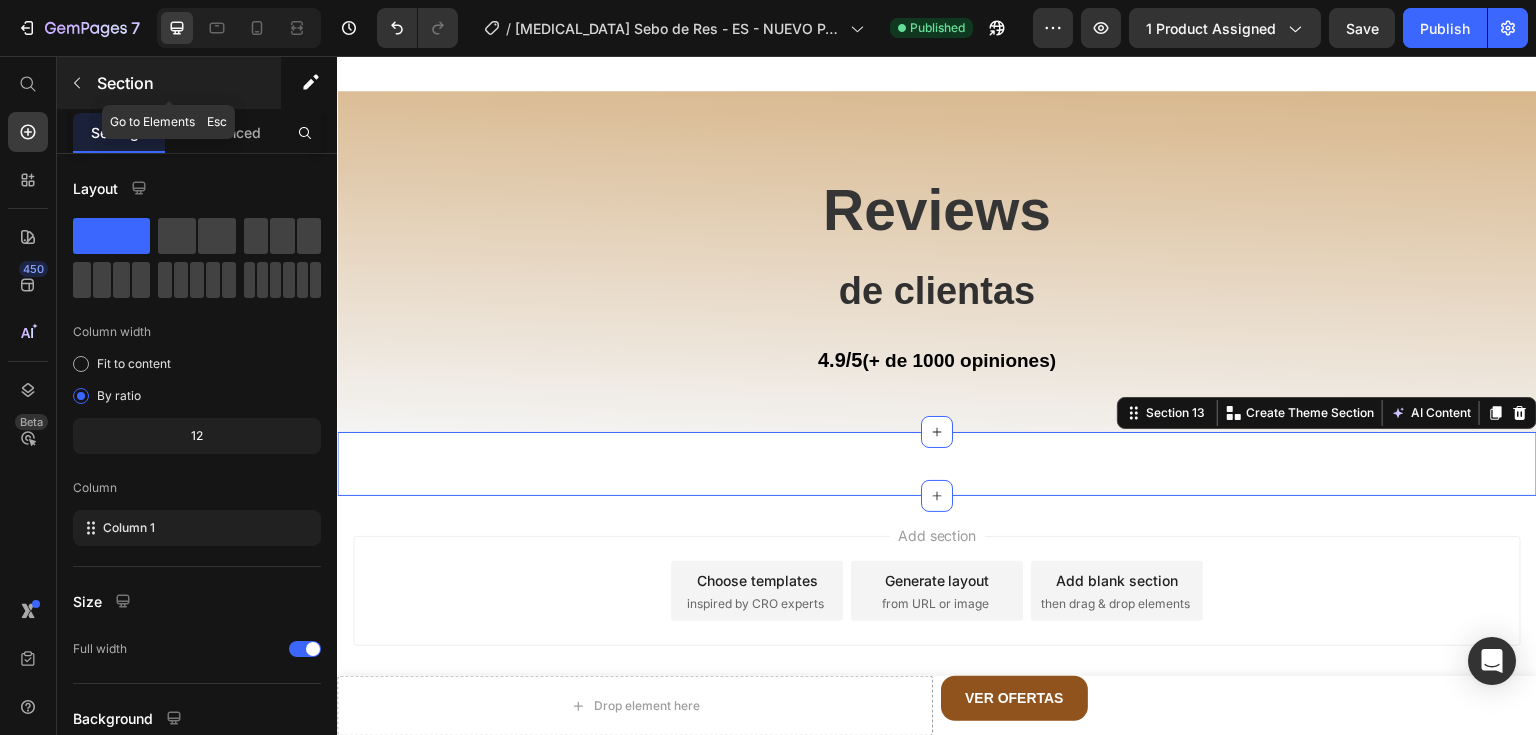 click 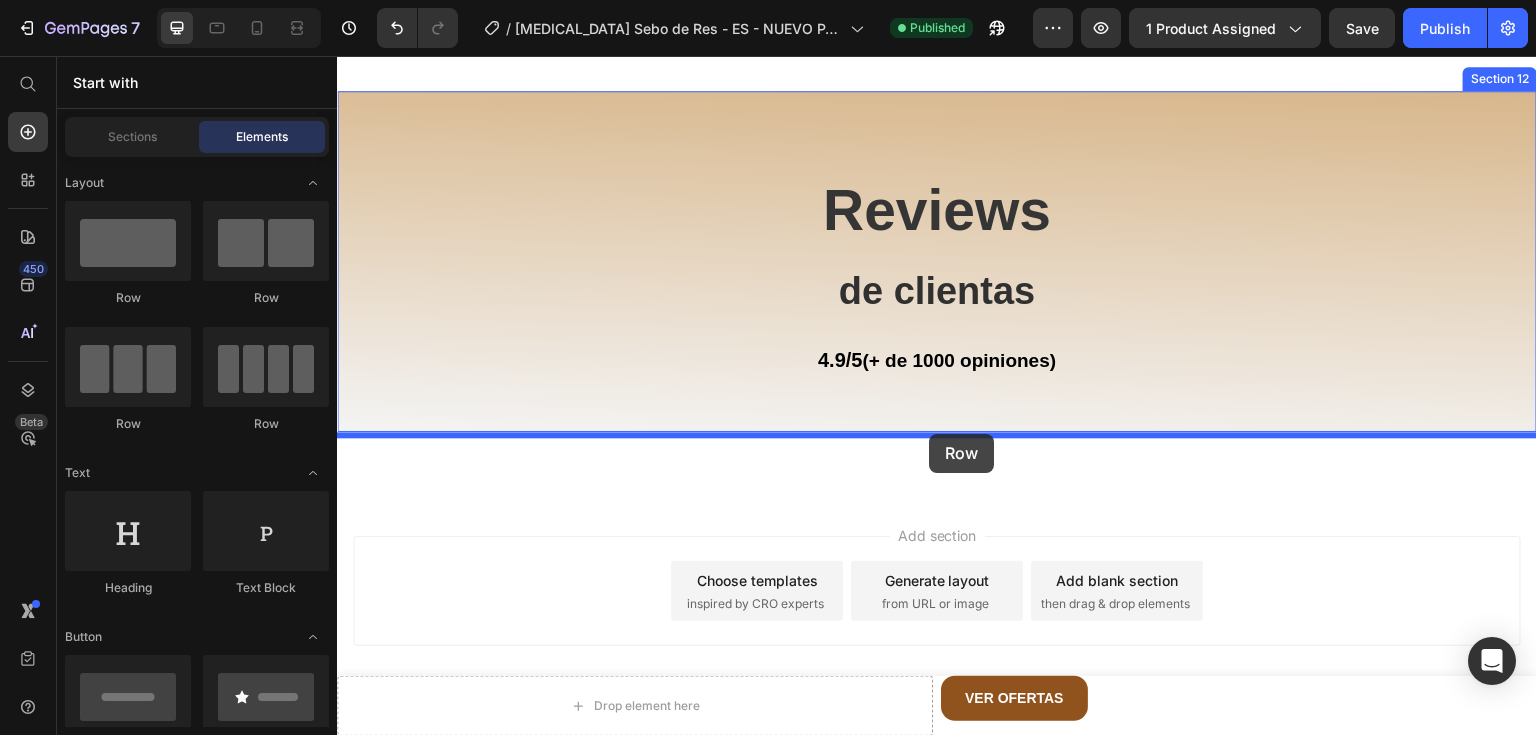 drag, startPoint x: 564, startPoint y: 343, endPoint x: 929, endPoint y: 434, distance: 376.17282 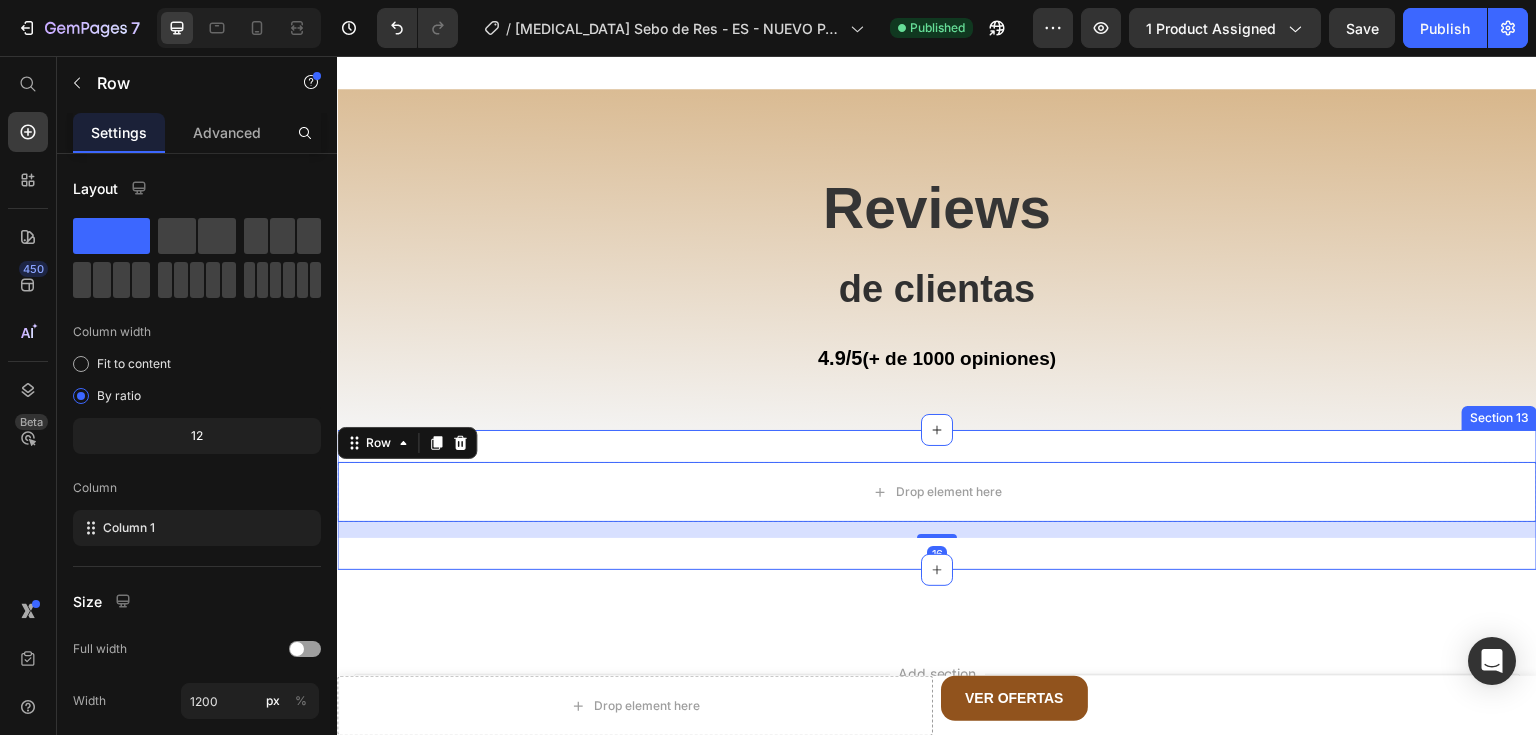 click on "Drop element here Row   16 Section 13" at bounding box center [937, 500] 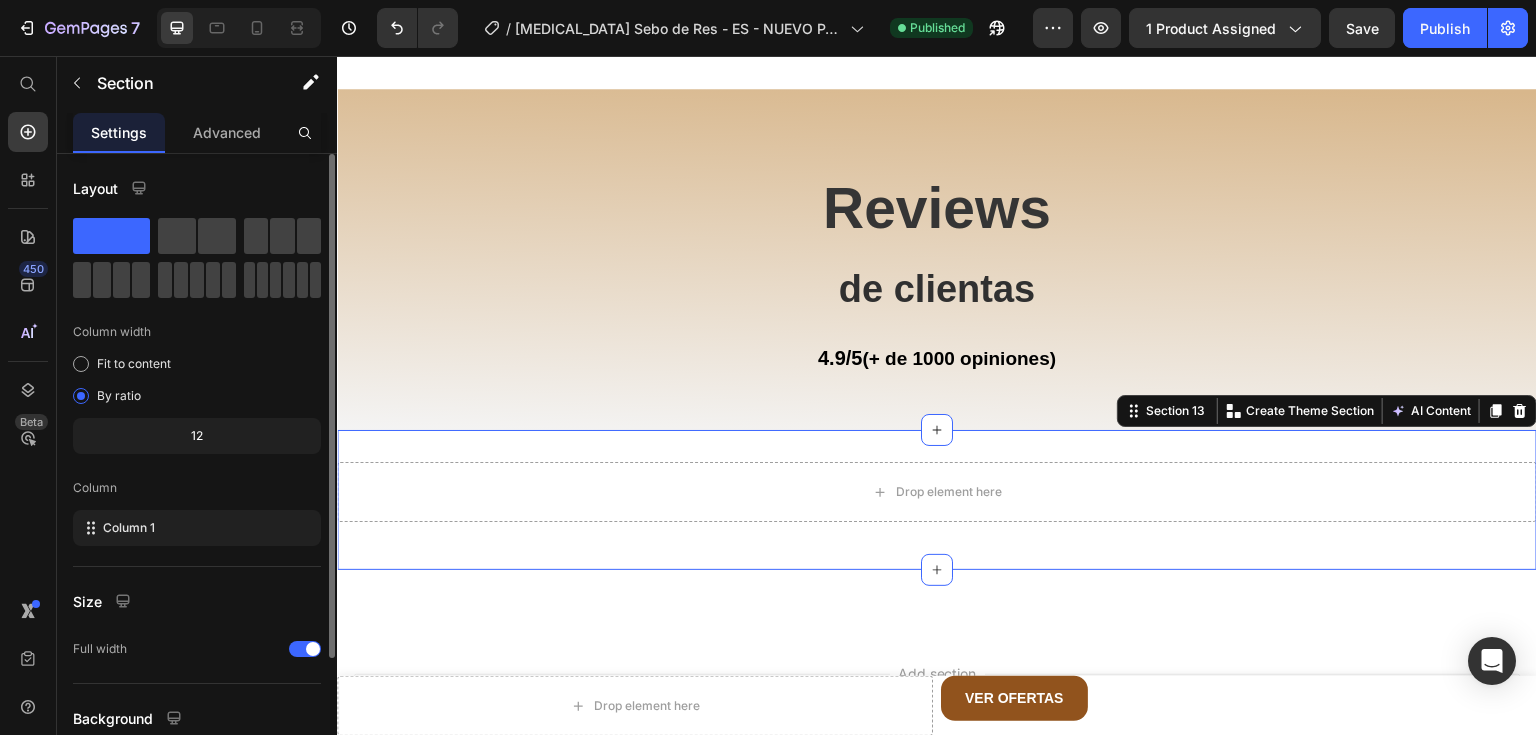 scroll, scrollTop: 168, scrollLeft: 0, axis: vertical 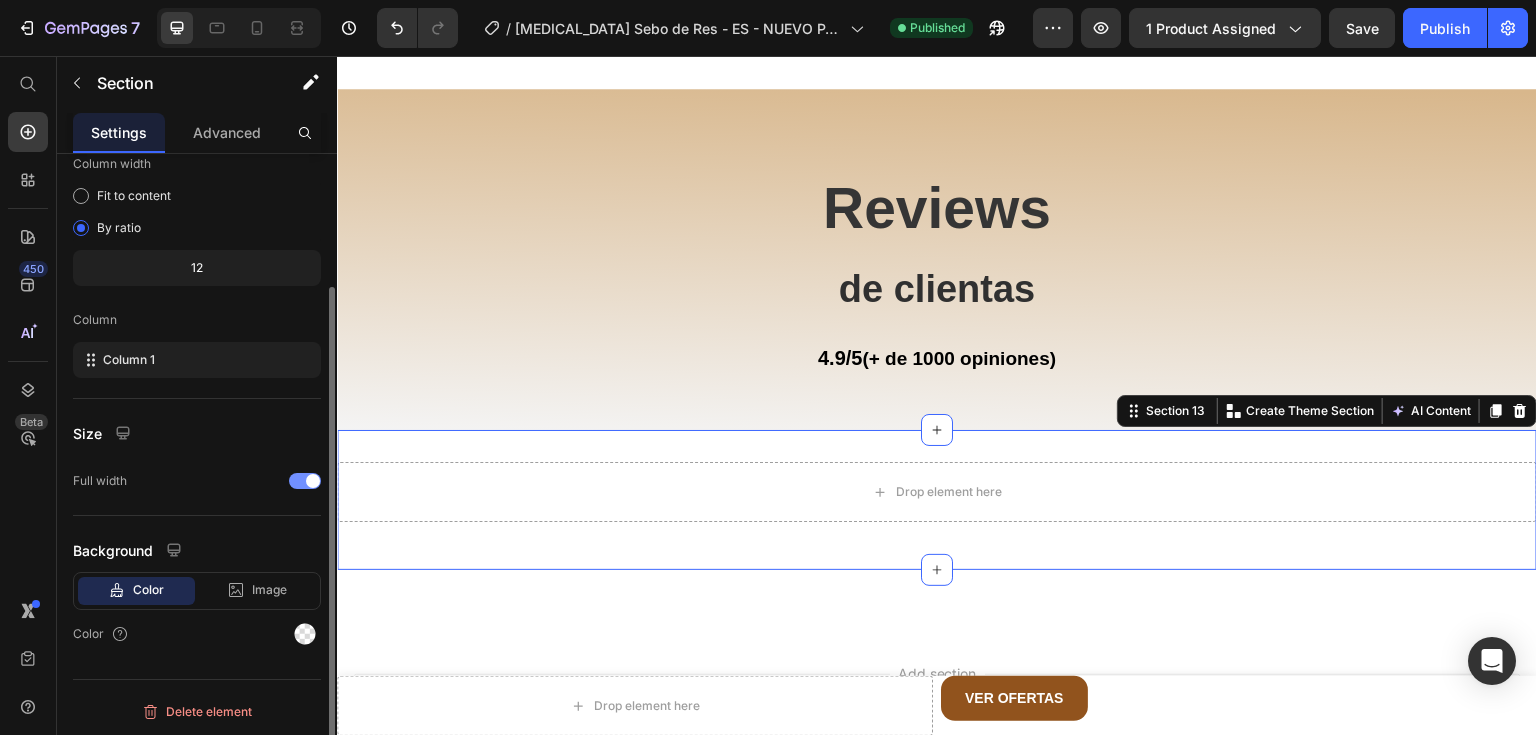 click at bounding box center (305, 481) 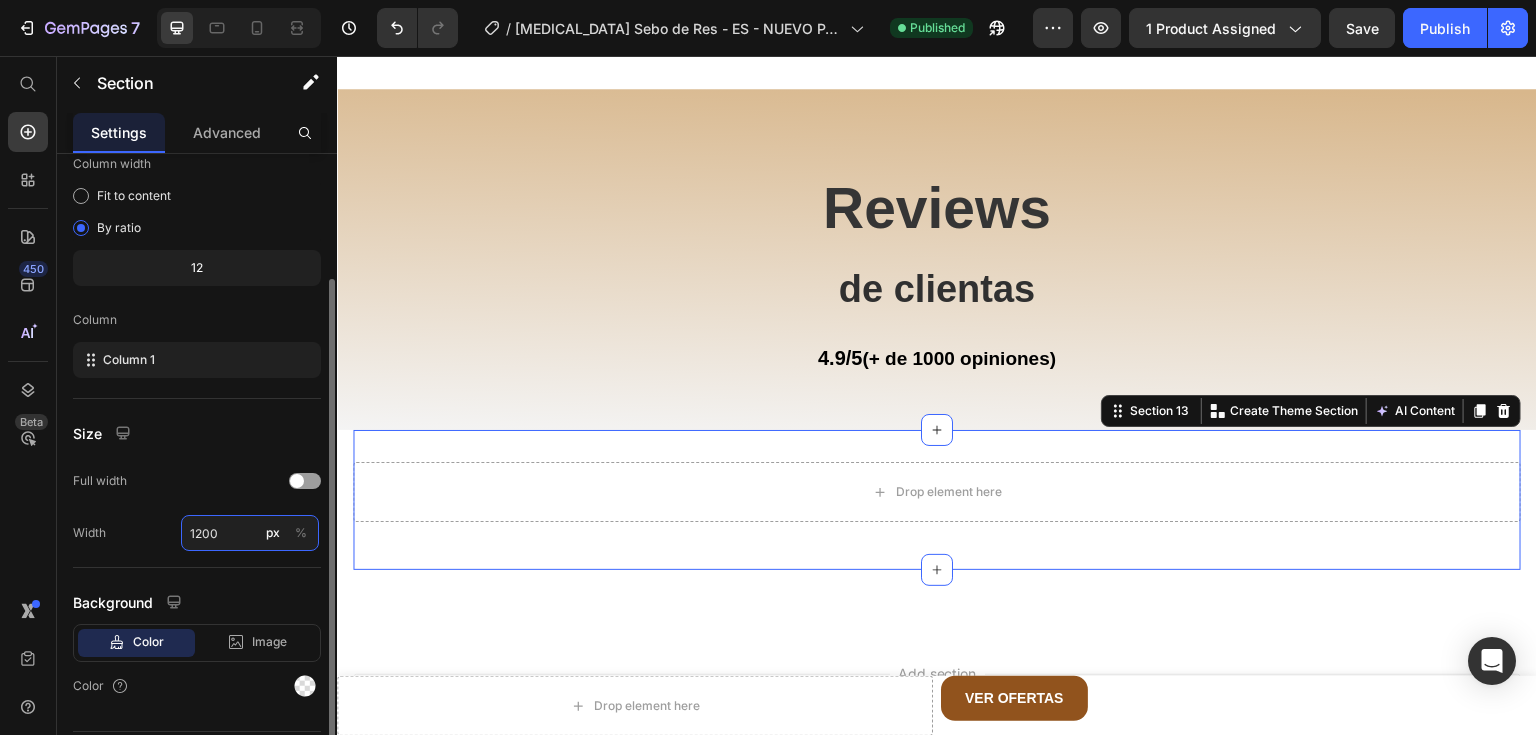 click on "1200" at bounding box center [250, 533] 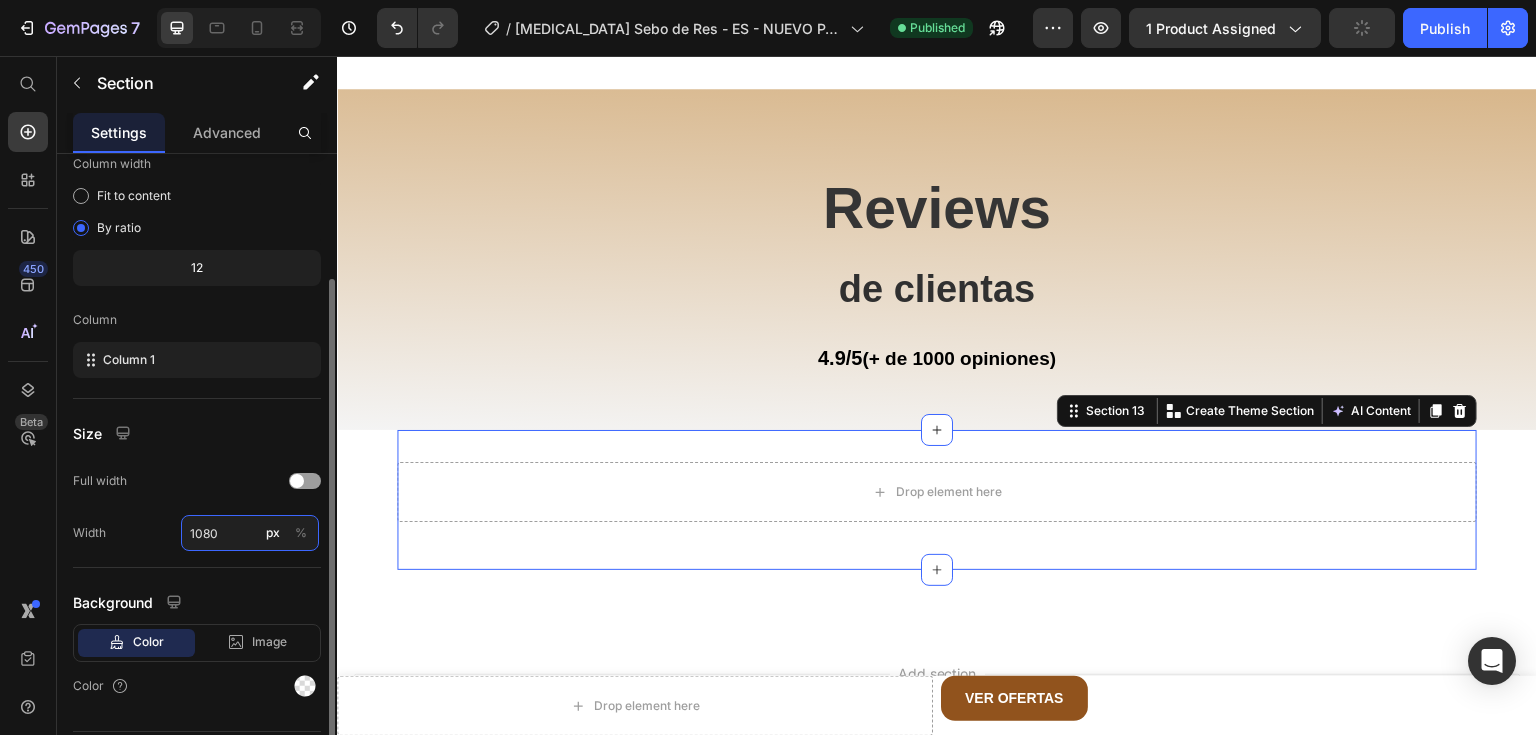 type on "1200" 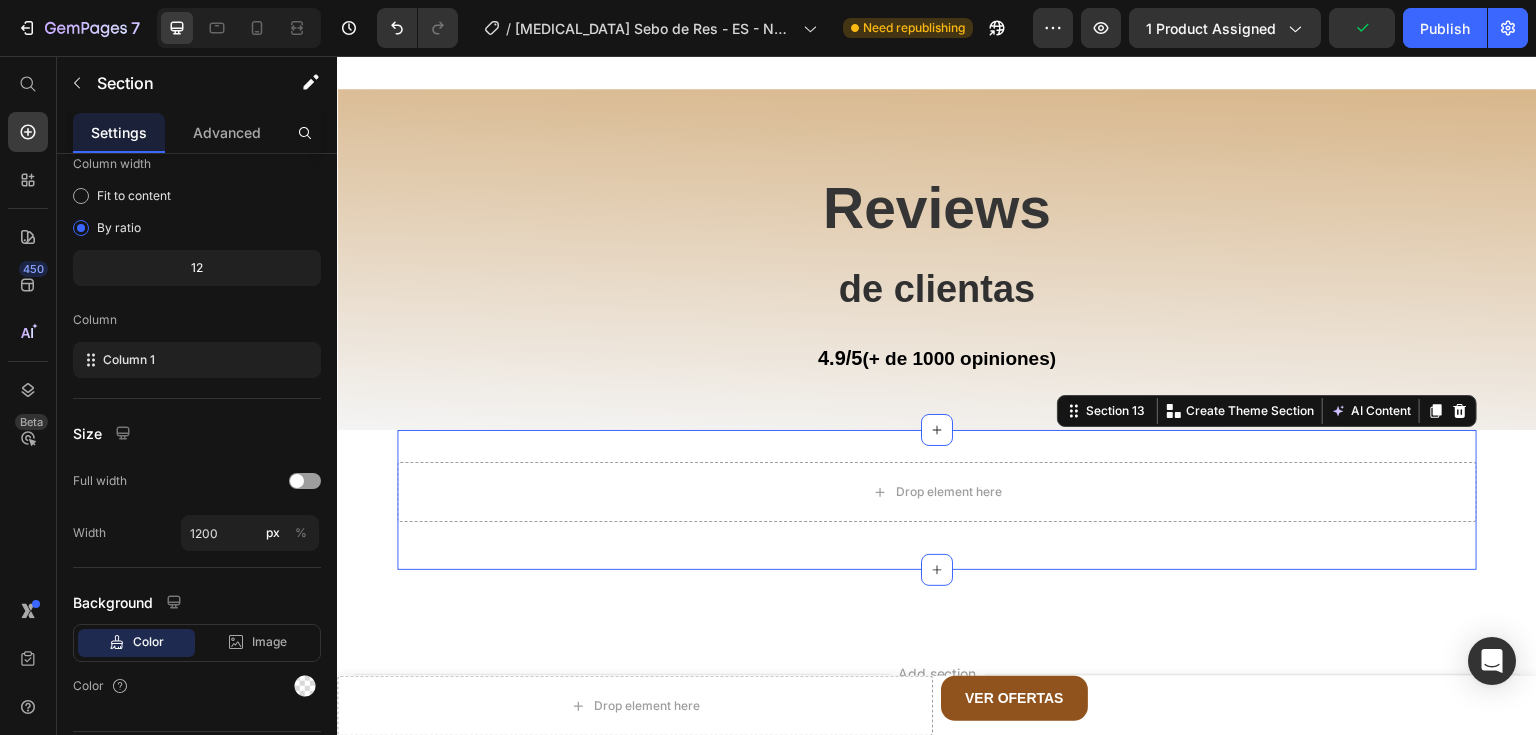 click 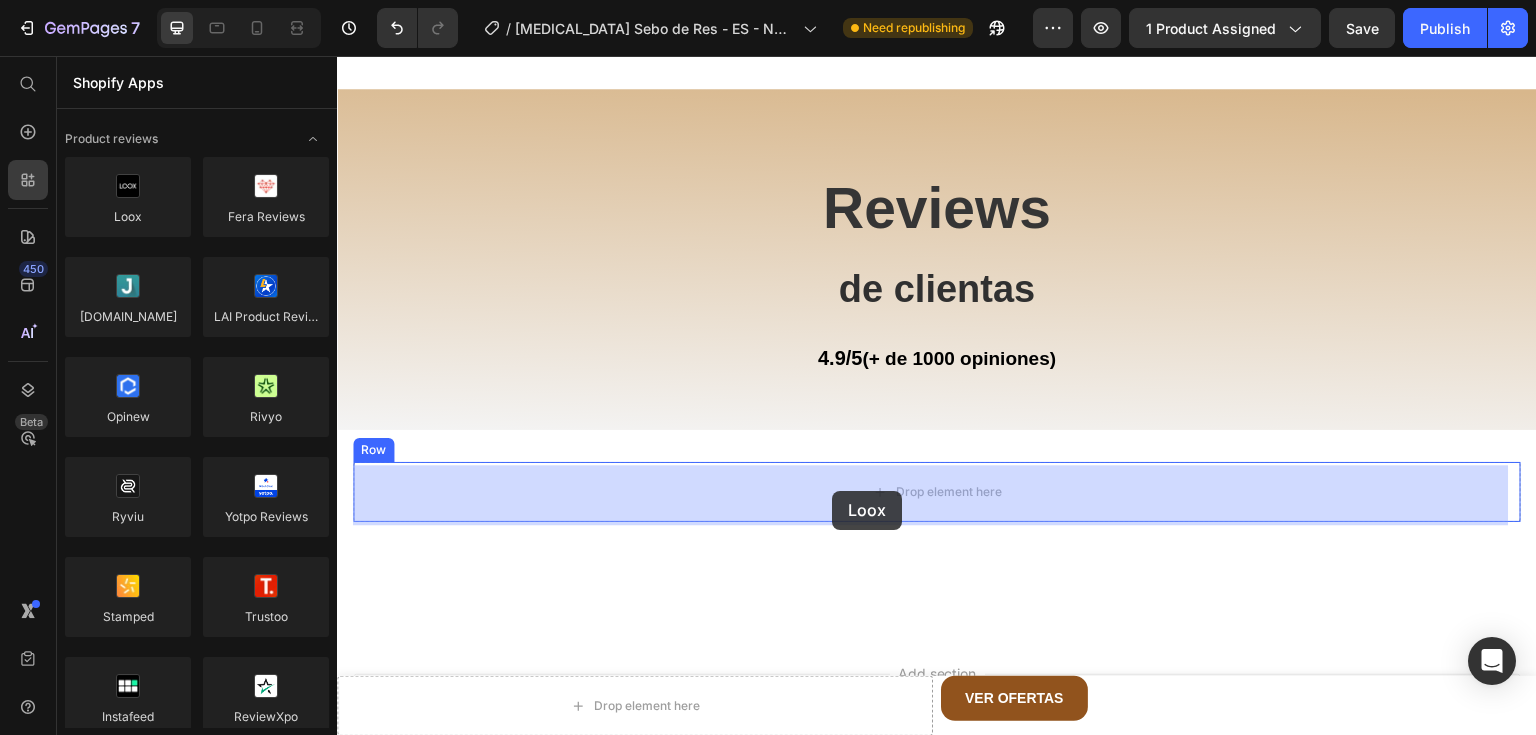 drag, startPoint x: 481, startPoint y: 262, endPoint x: 832, endPoint y: 491, distance: 419.09665 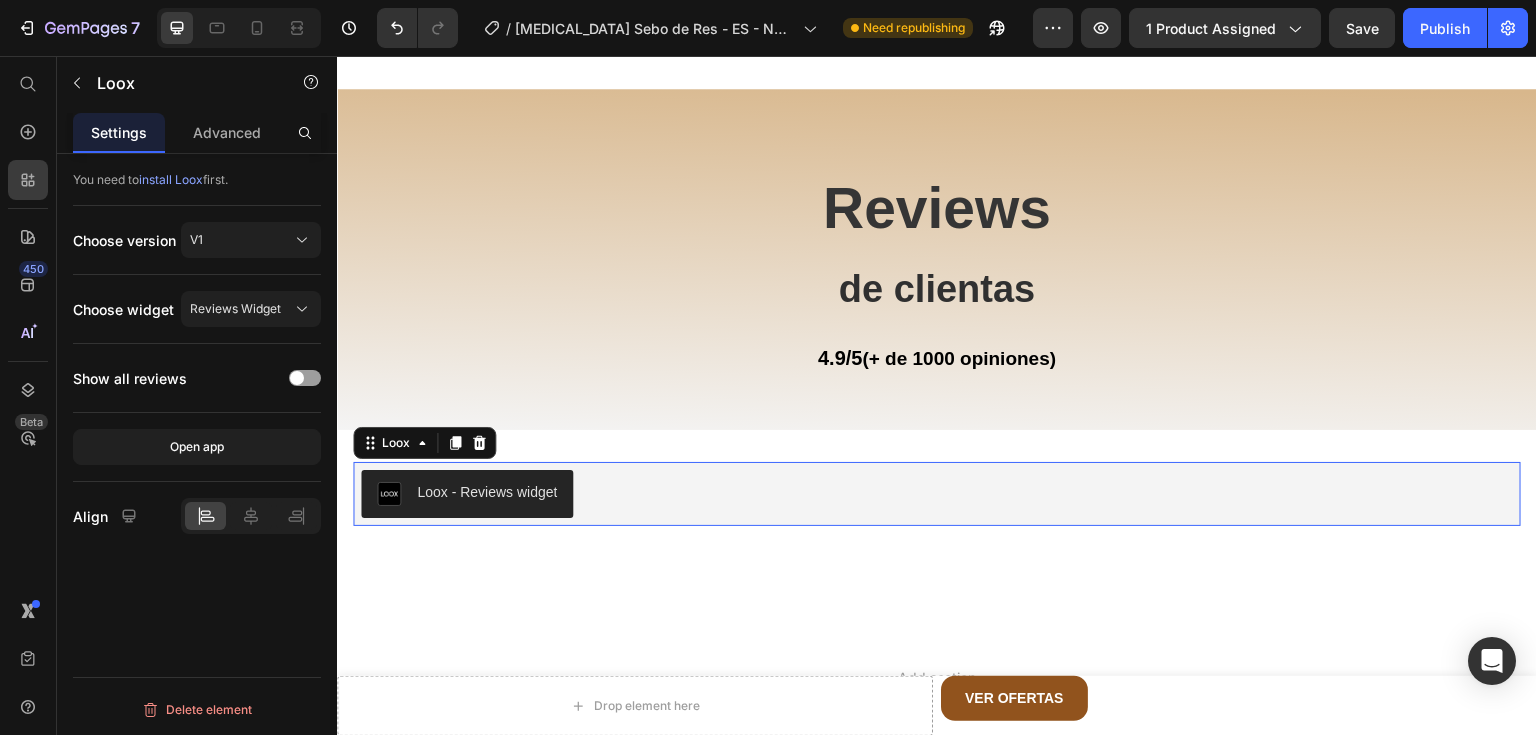 scroll, scrollTop: 0, scrollLeft: 0, axis: both 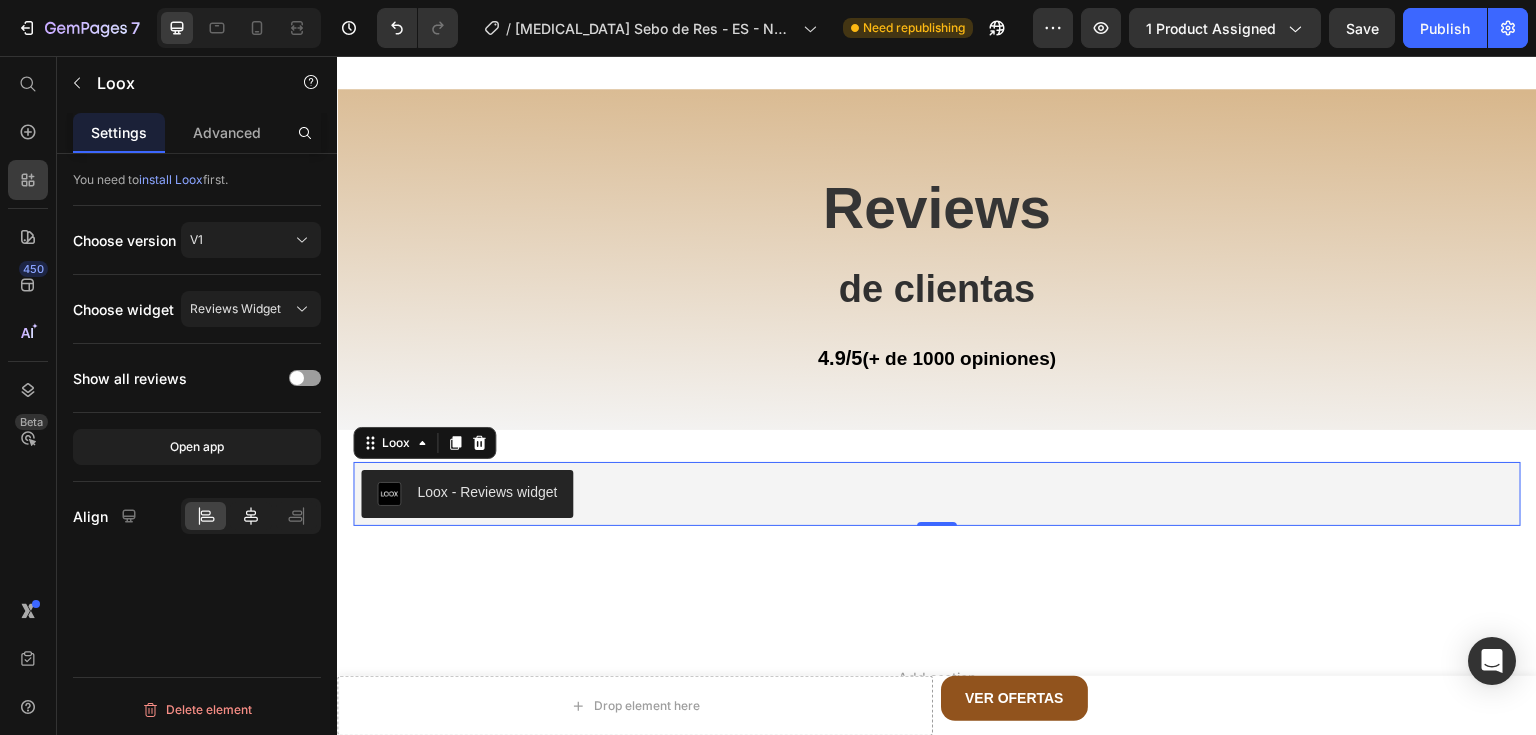 click 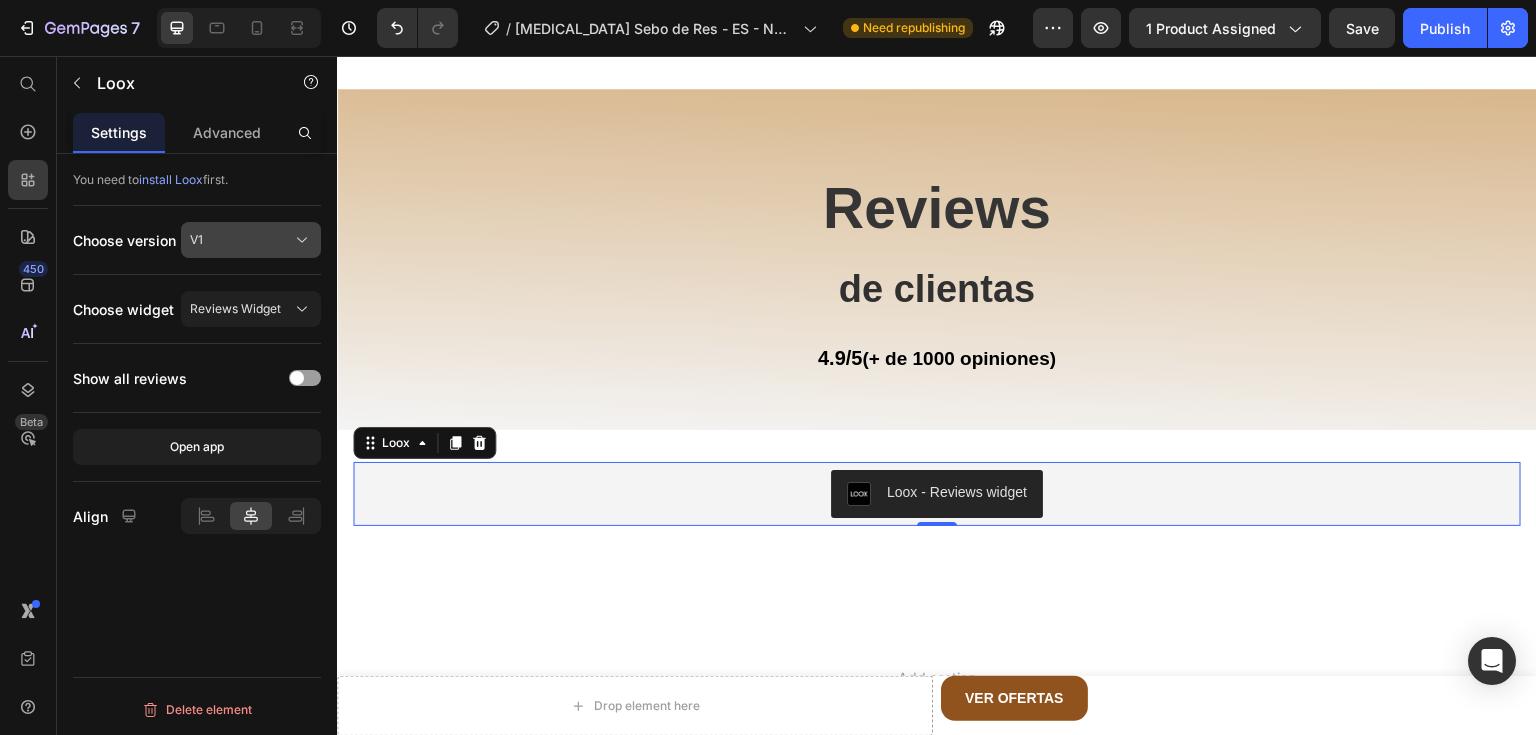 click on "V1" 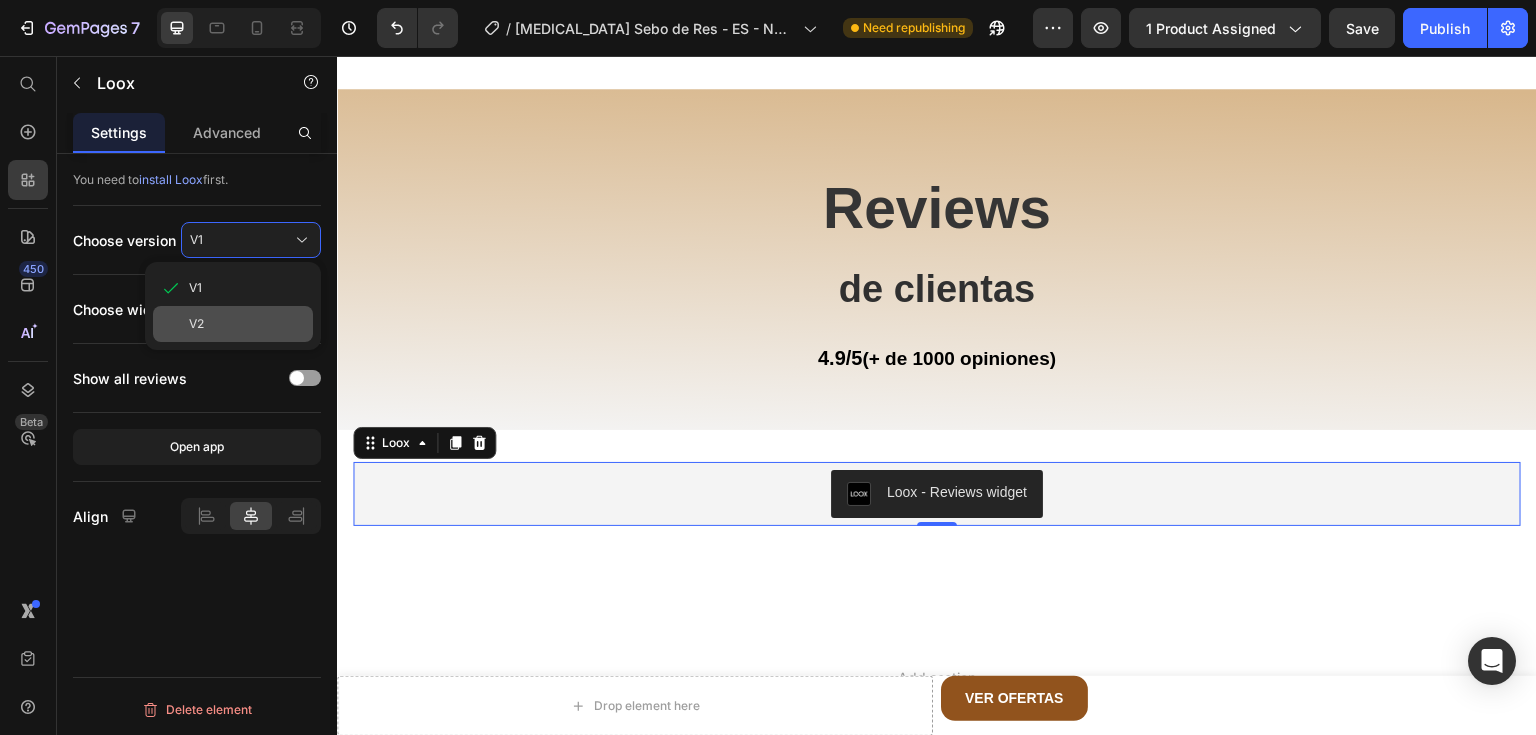 click on "V2" at bounding box center (247, 324) 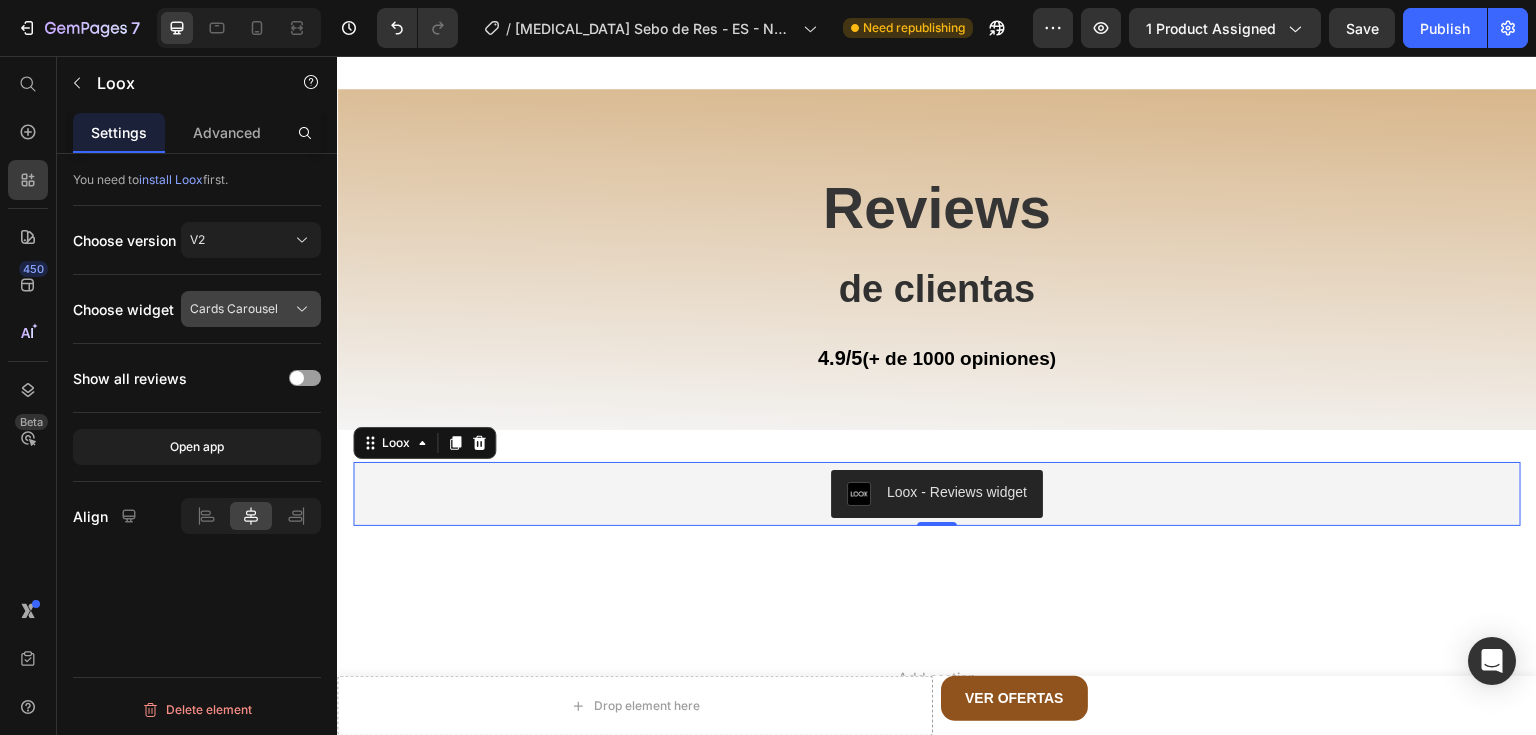click on "Cards Carousel" at bounding box center [251, 309] 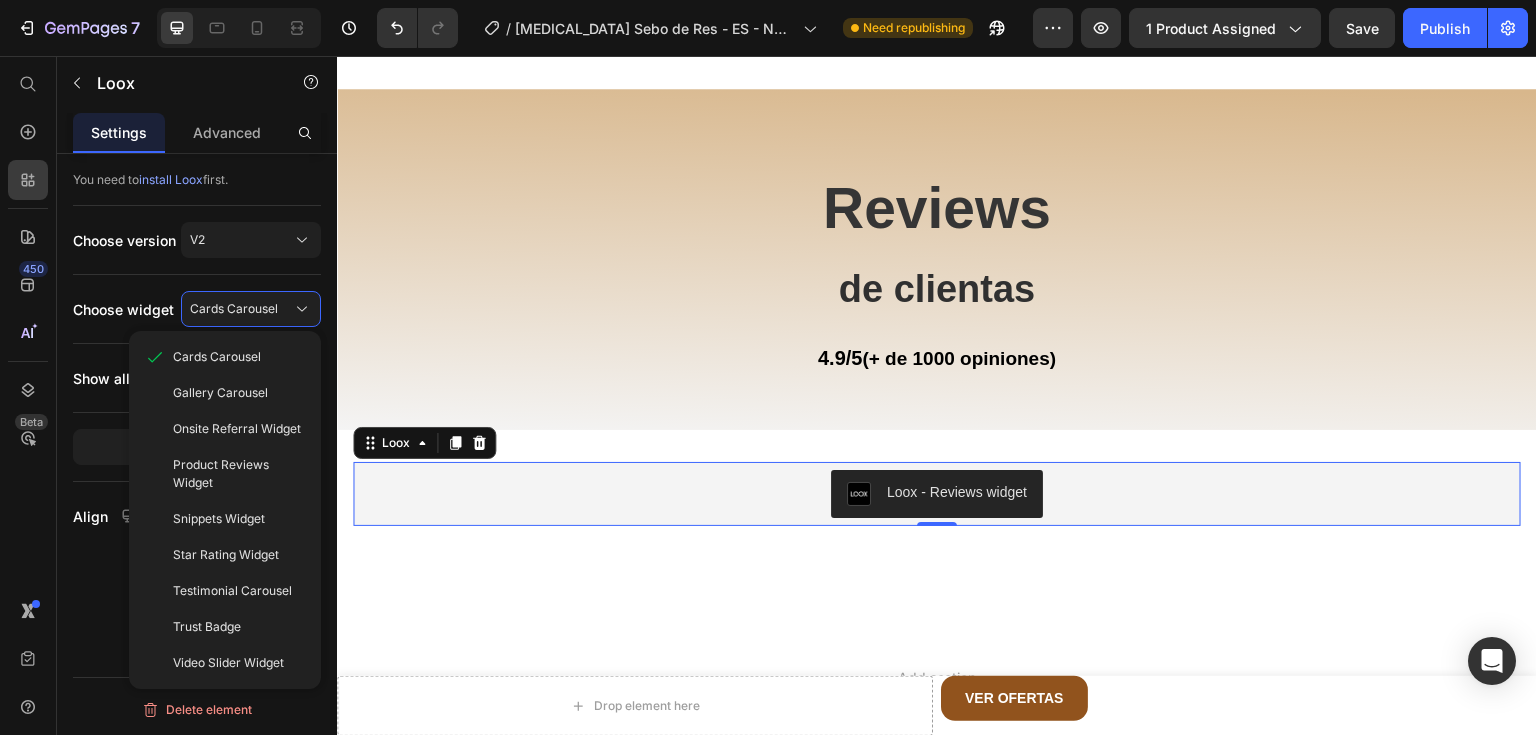 click on "Product Reviews Widget" at bounding box center [239, 474] 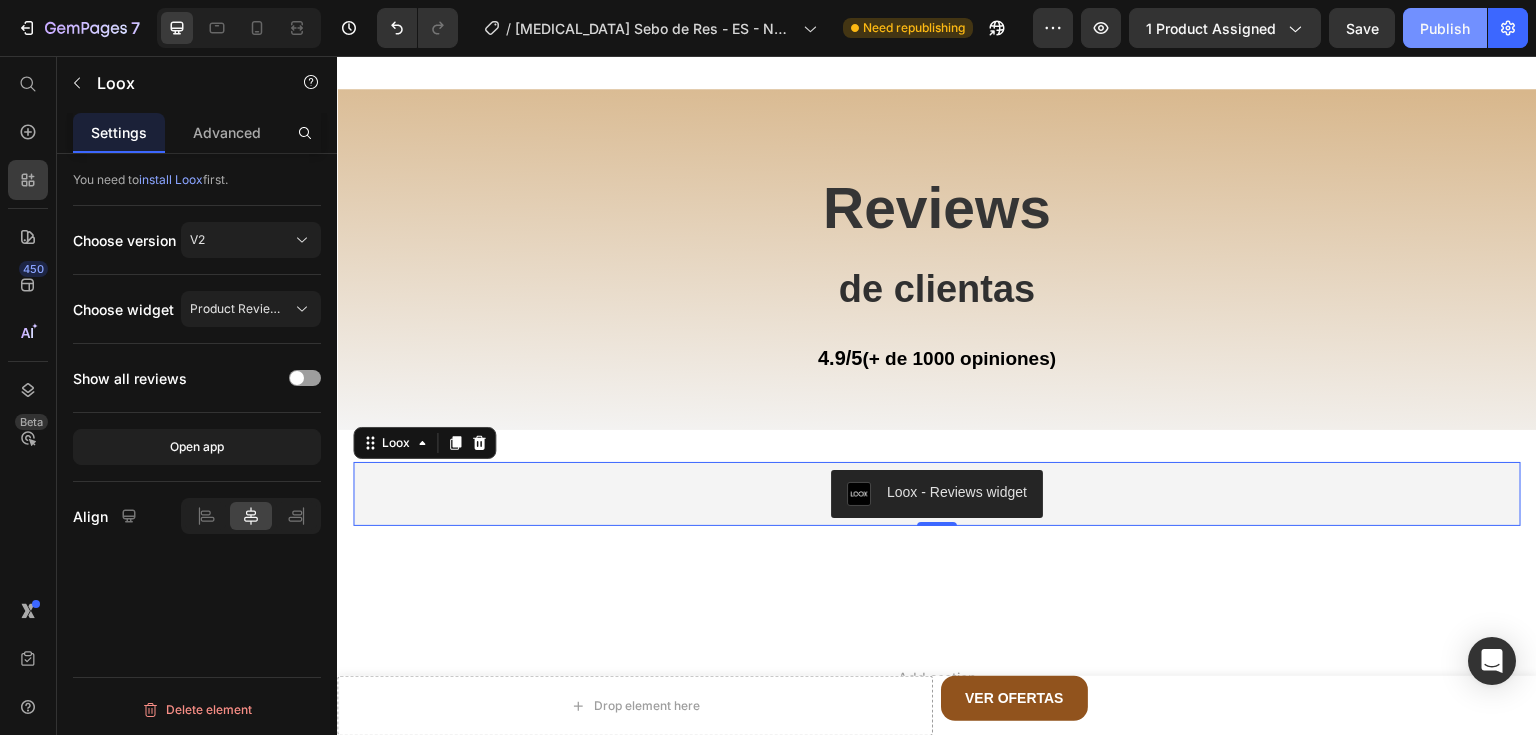 click on "Publish" at bounding box center [1445, 28] 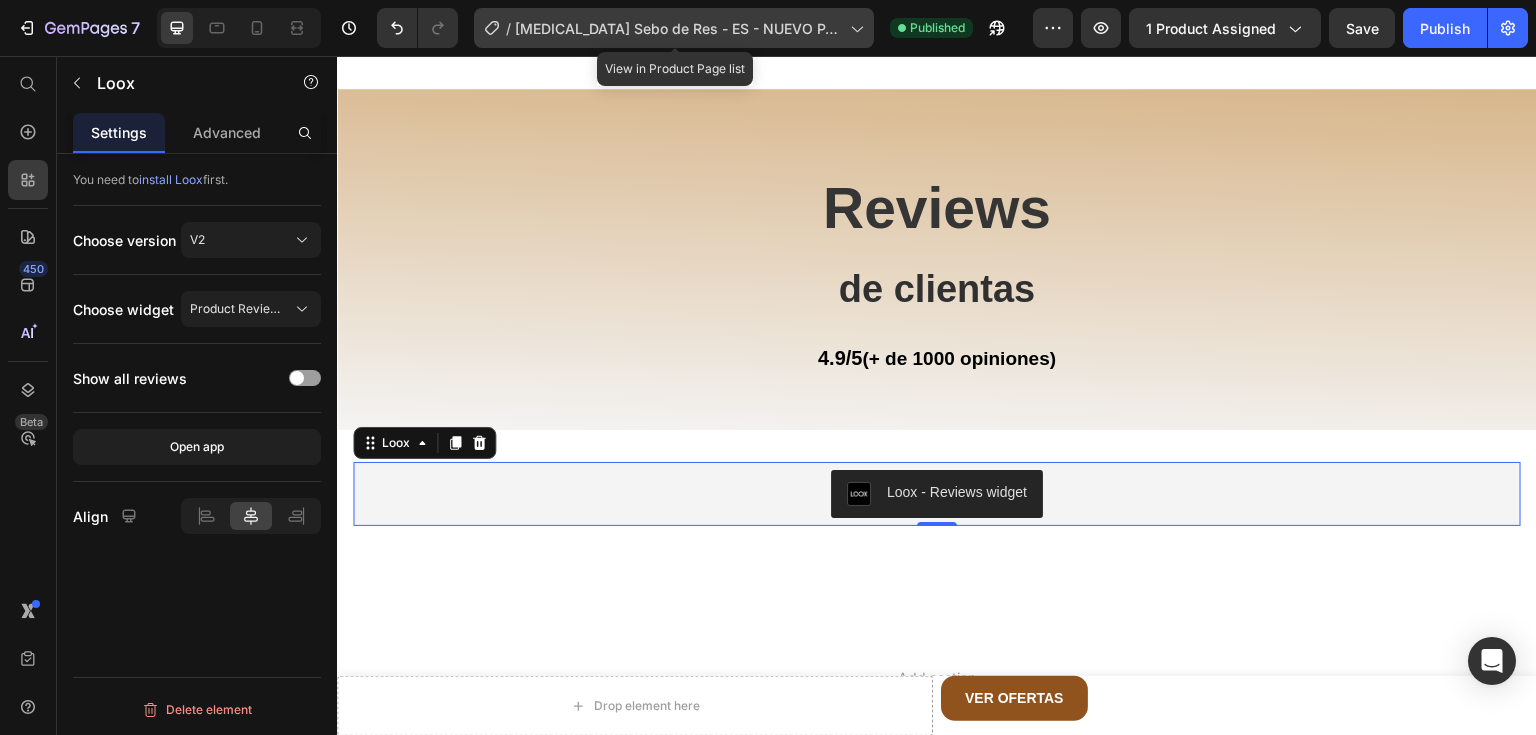 click on "/  [MEDICAL_DATA] Sebo de Res - ES - NUEVO PACKAGING - antiage - COPIA DE BIOBELLA" 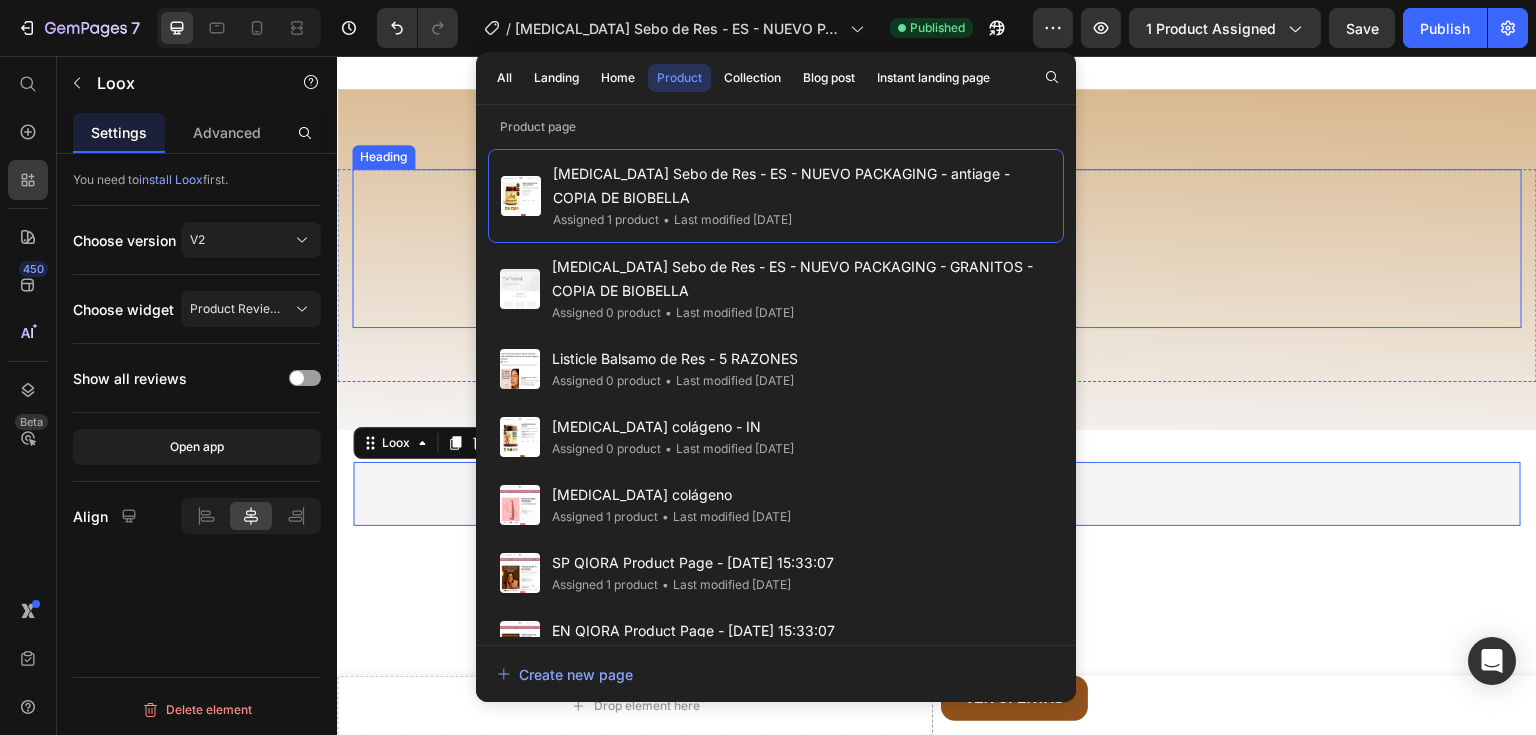 click on "Reviews de clientas" at bounding box center [937, 248] 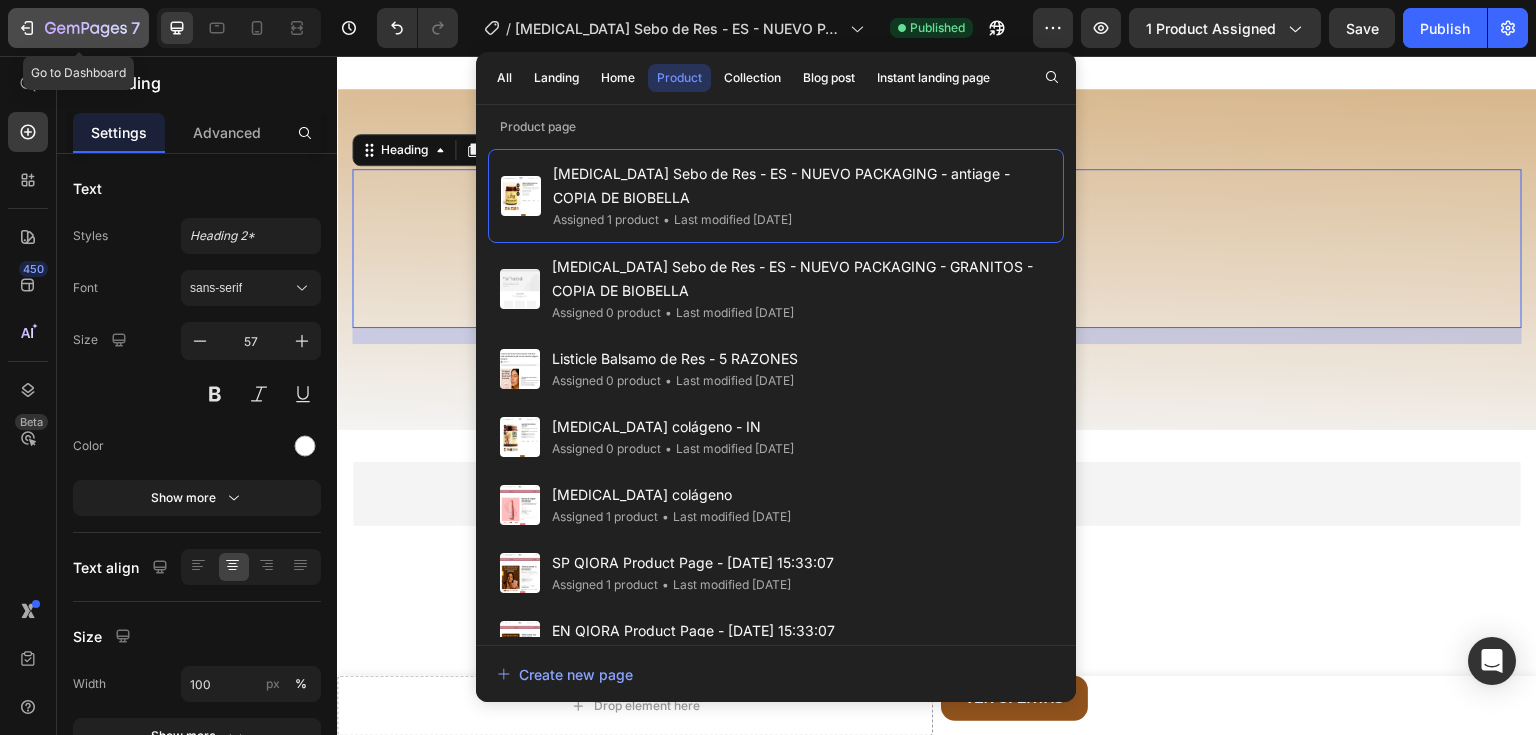 click 